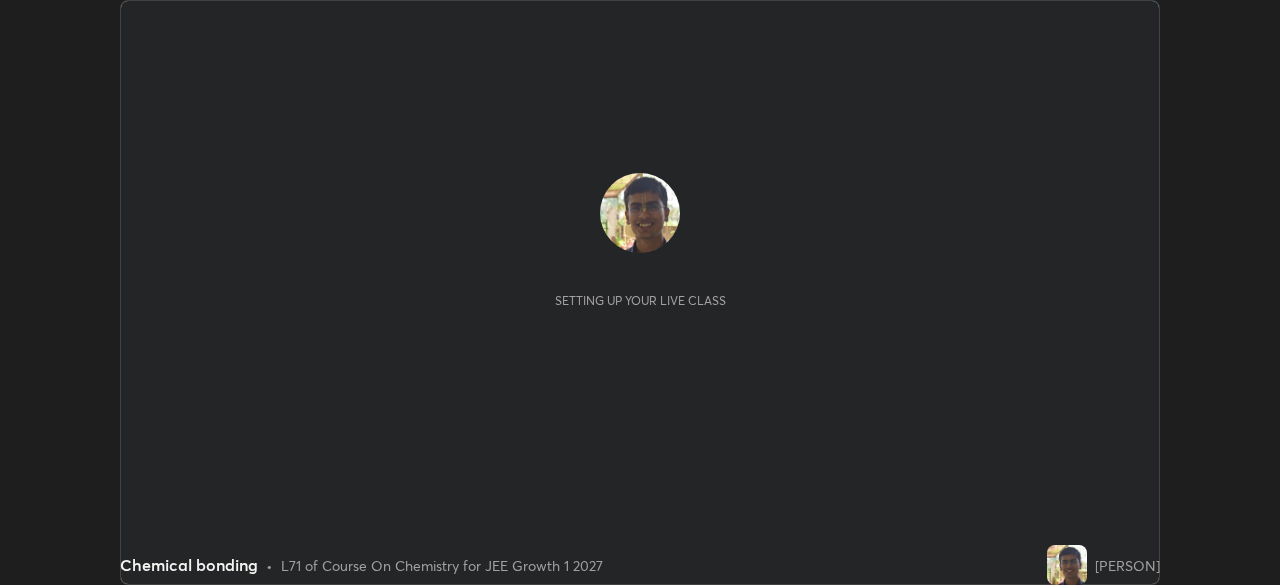 scroll, scrollTop: 0, scrollLeft: 0, axis: both 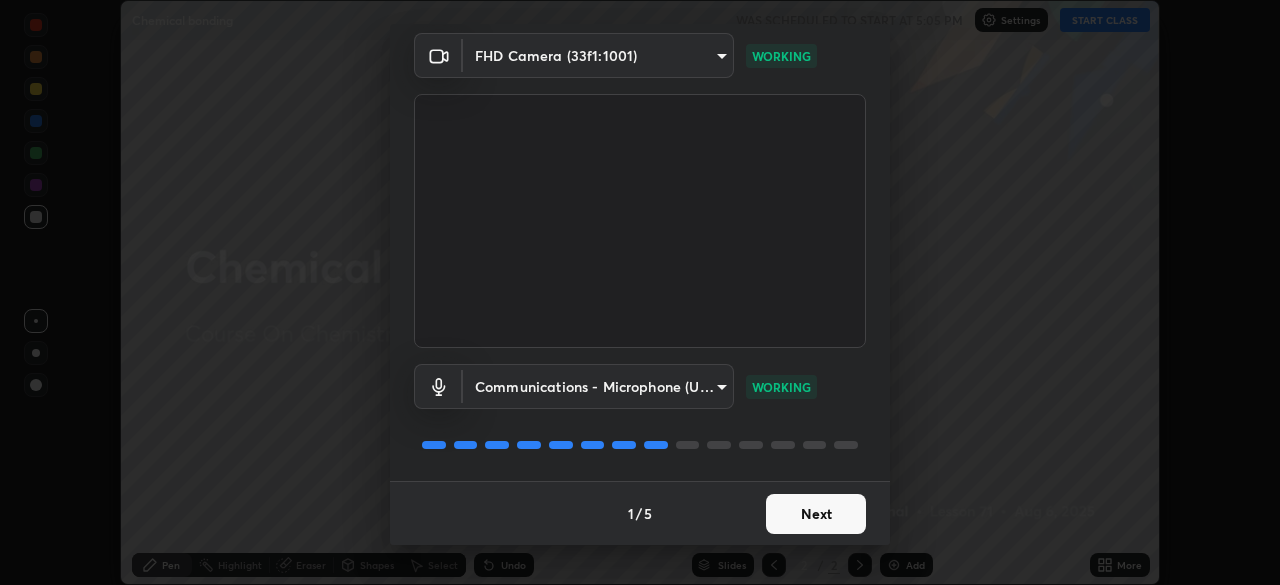 click on "Next" at bounding box center (816, 514) 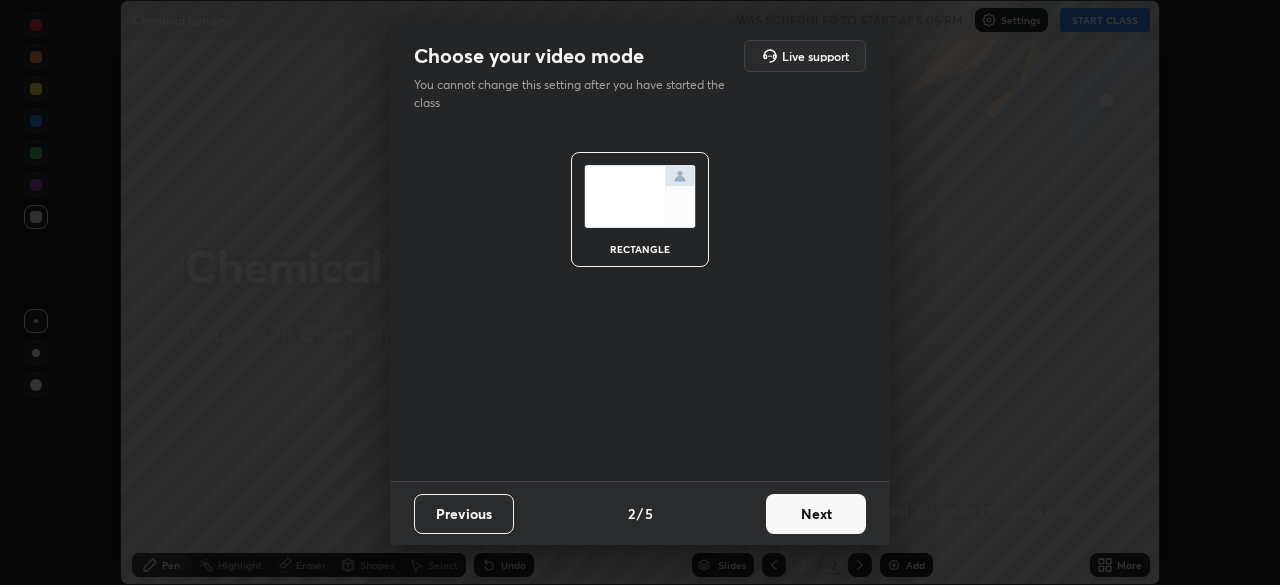 scroll, scrollTop: 0, scrollLeft: 0, axis: both 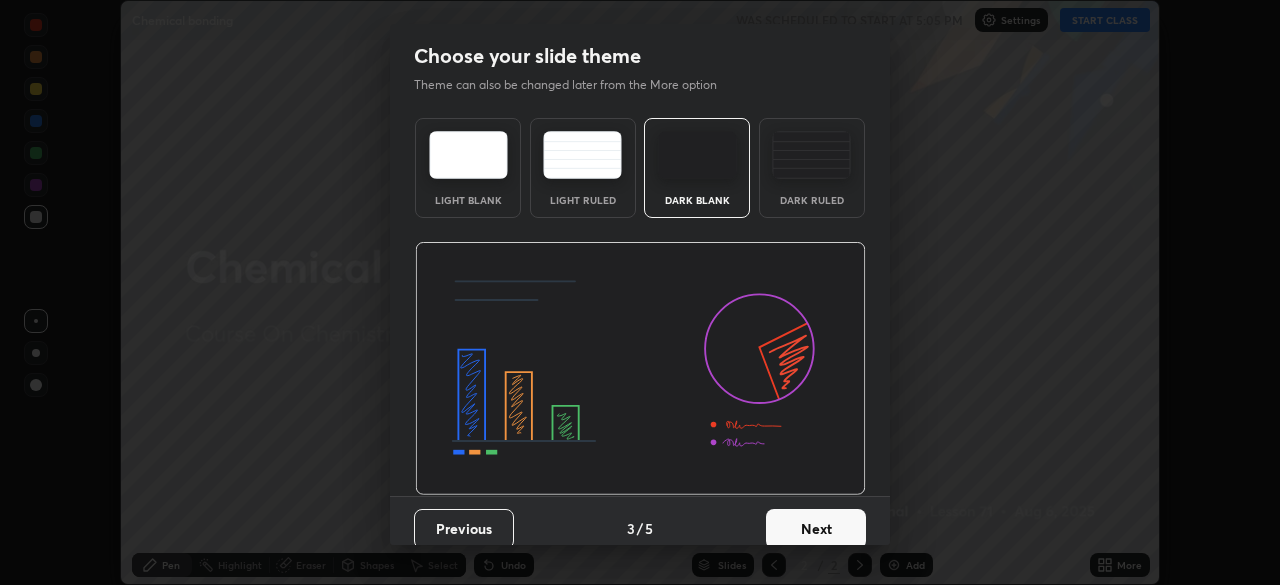 click on "Next" at bounding box center [816, 529] 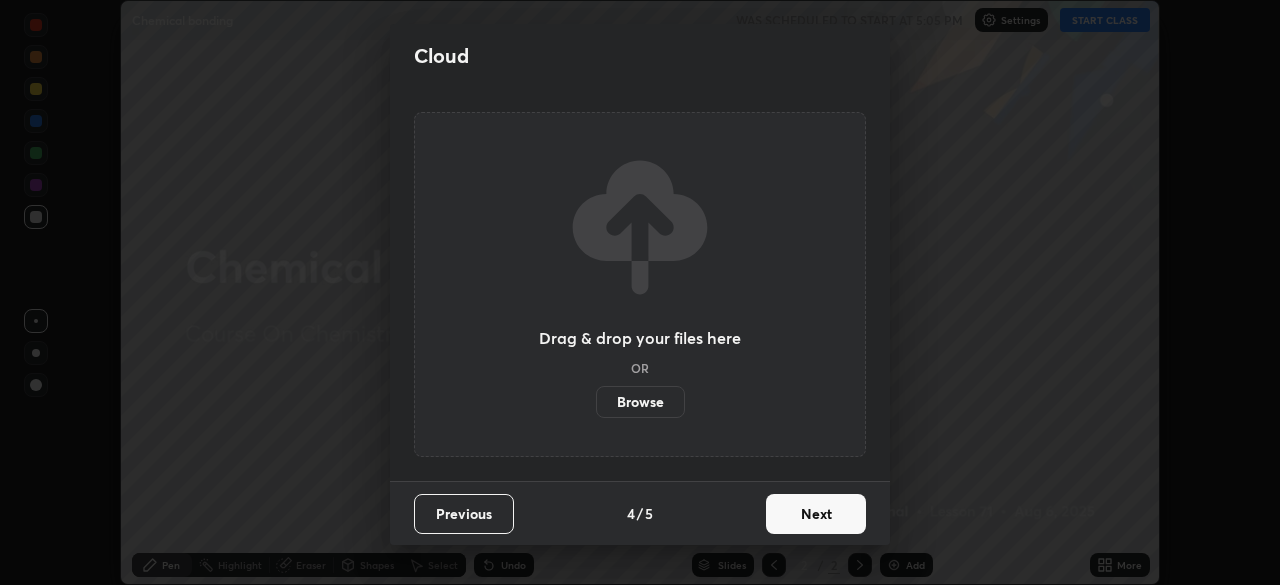 click on "Next" at bounding box center (816, 514) 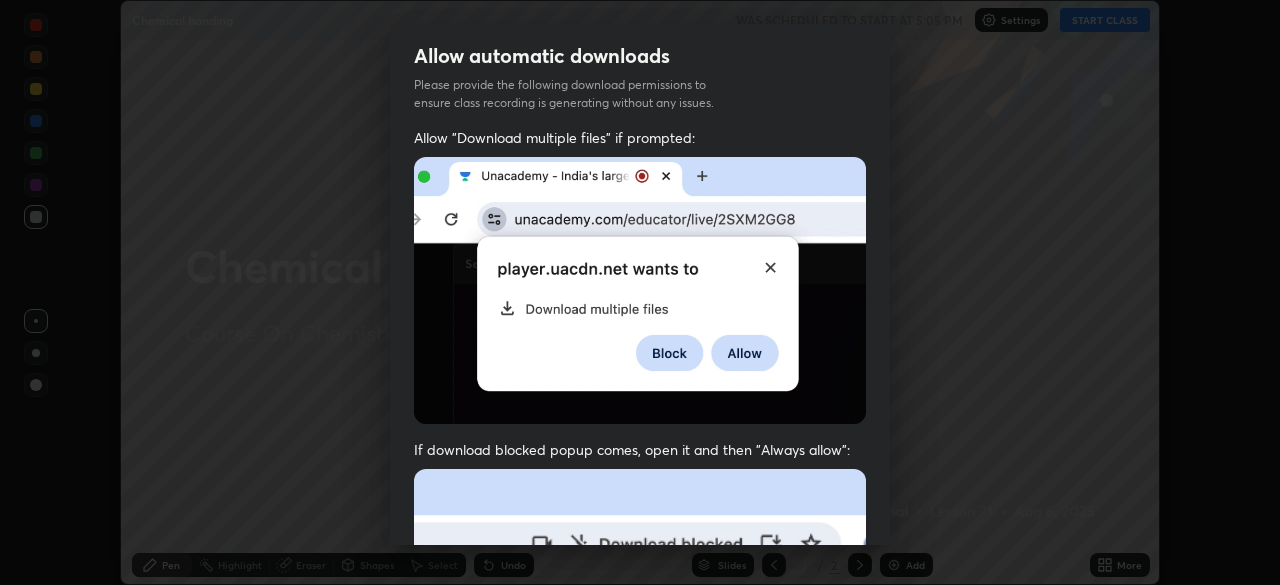 click at bounding box center [640, 687] 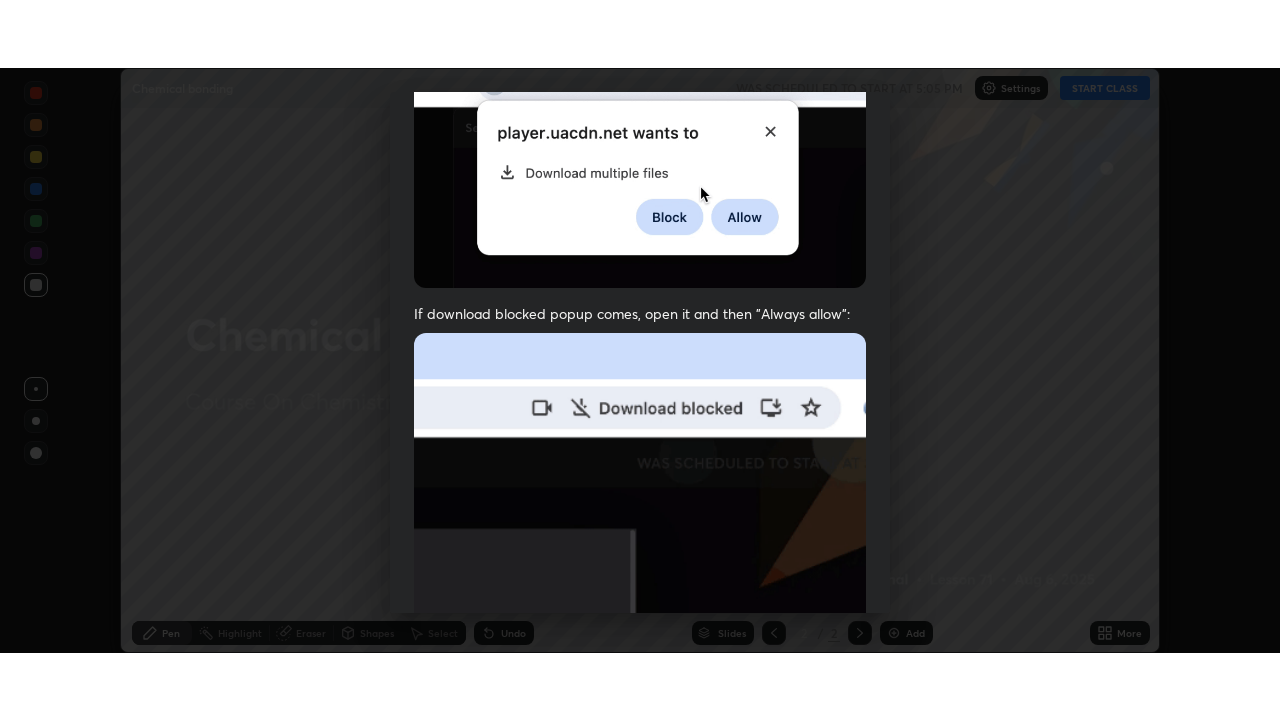 scroll, scrollTop: 479, scrollLeft: 0, axis: vertical 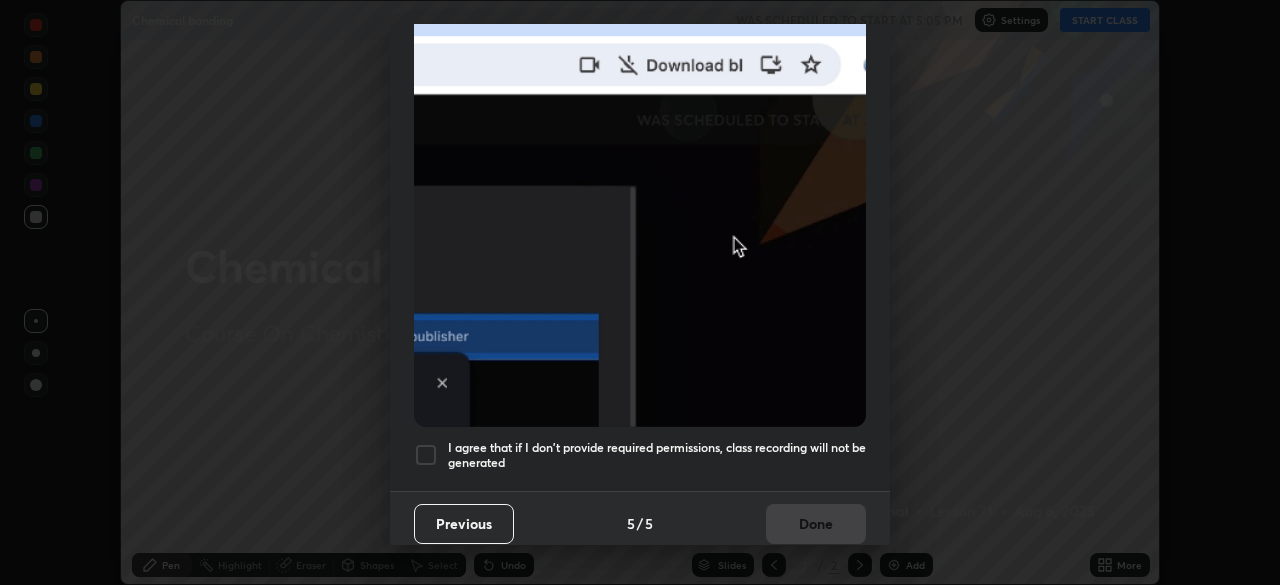 click on "I agree that if I don't provide required permissions, class recording will not be generated" at bounding box center [657, 455] 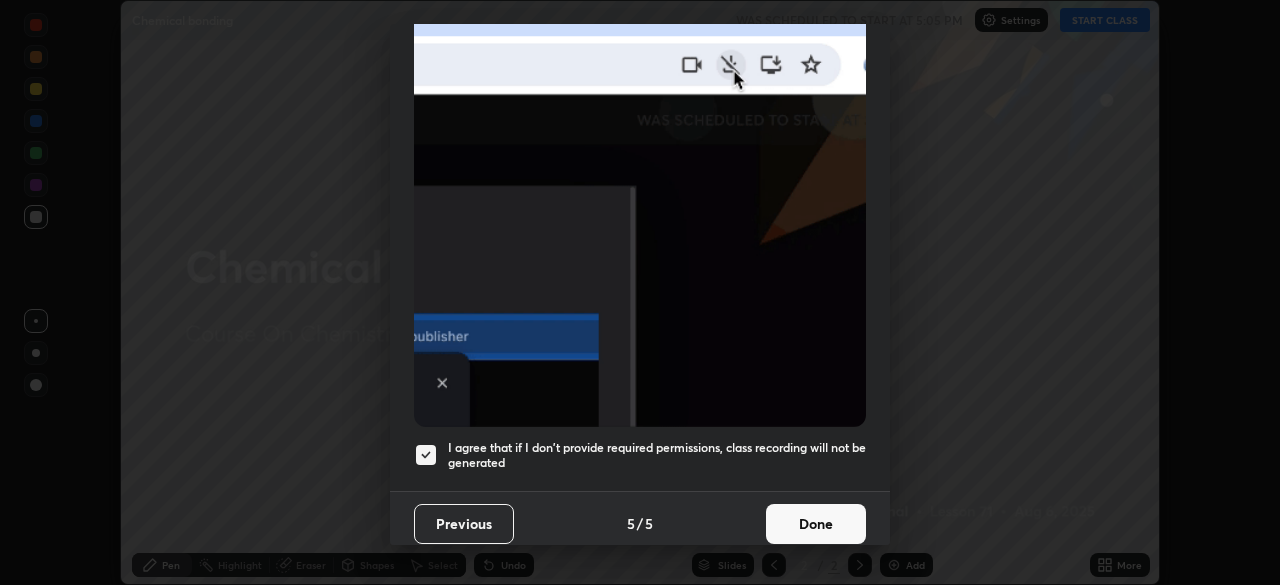 click on "Done" at bounding box center [816, 524] 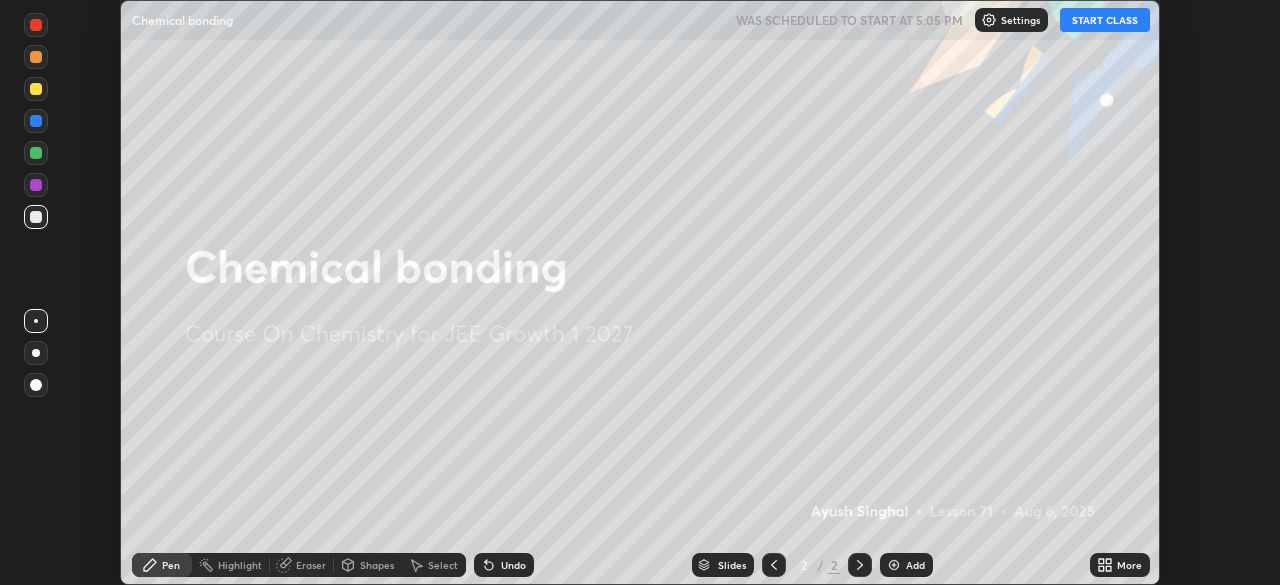 click on "More" at bounding box center [1120, 565] 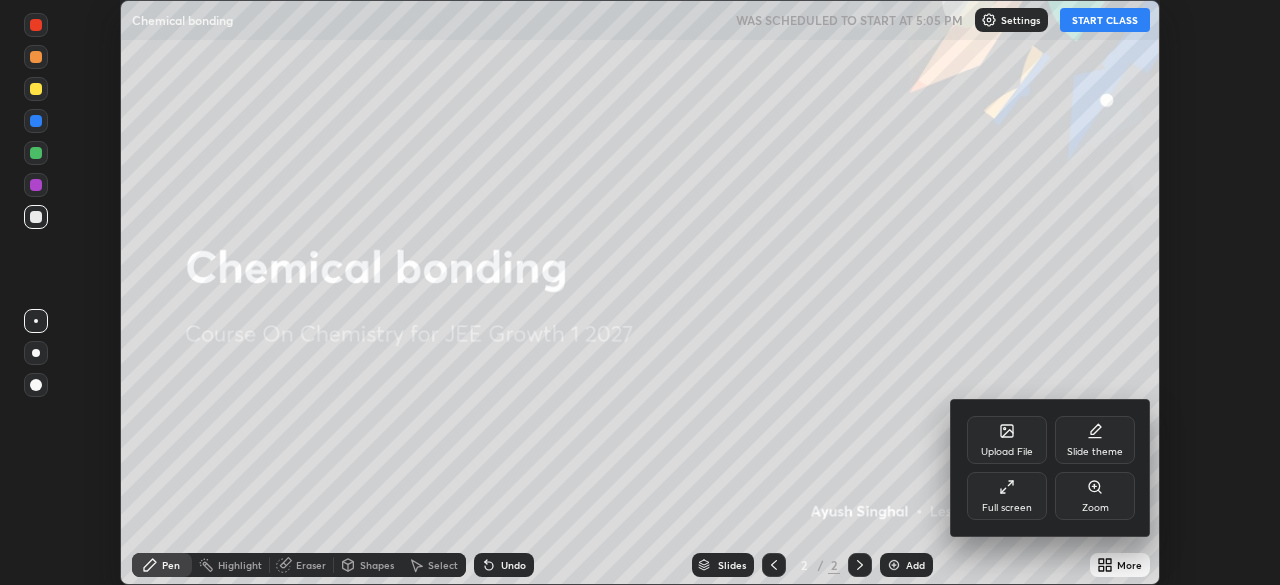 click on "Full screen" at bounding box center [1007, 496] 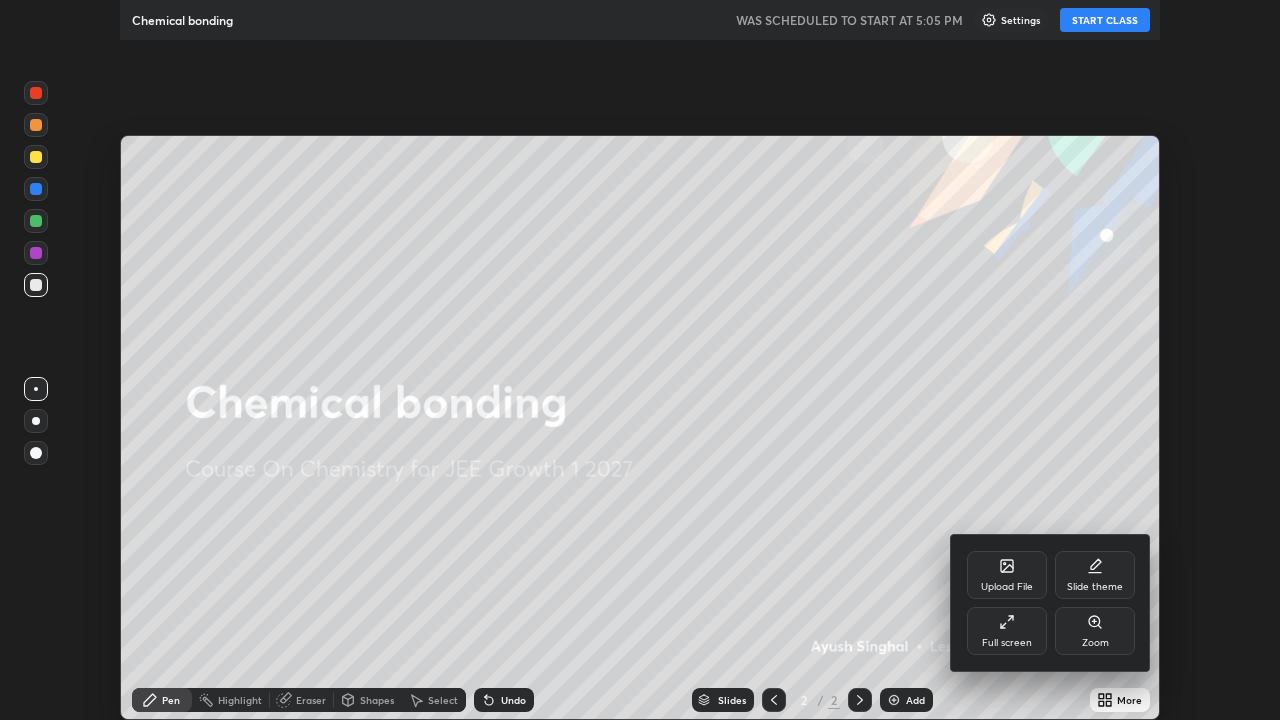 scroll, scrollTop: 99280, scrollLeft: 98720, axis: both 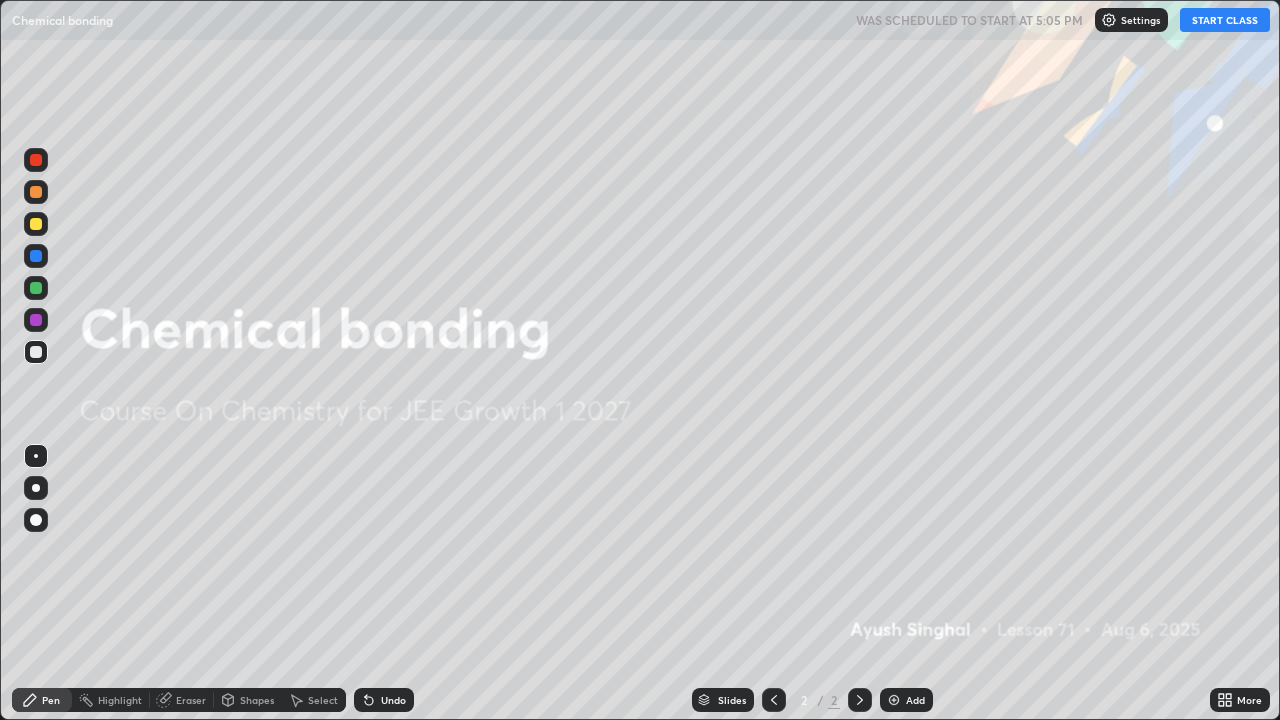 click on "Add" at bounding box center [906, 700] 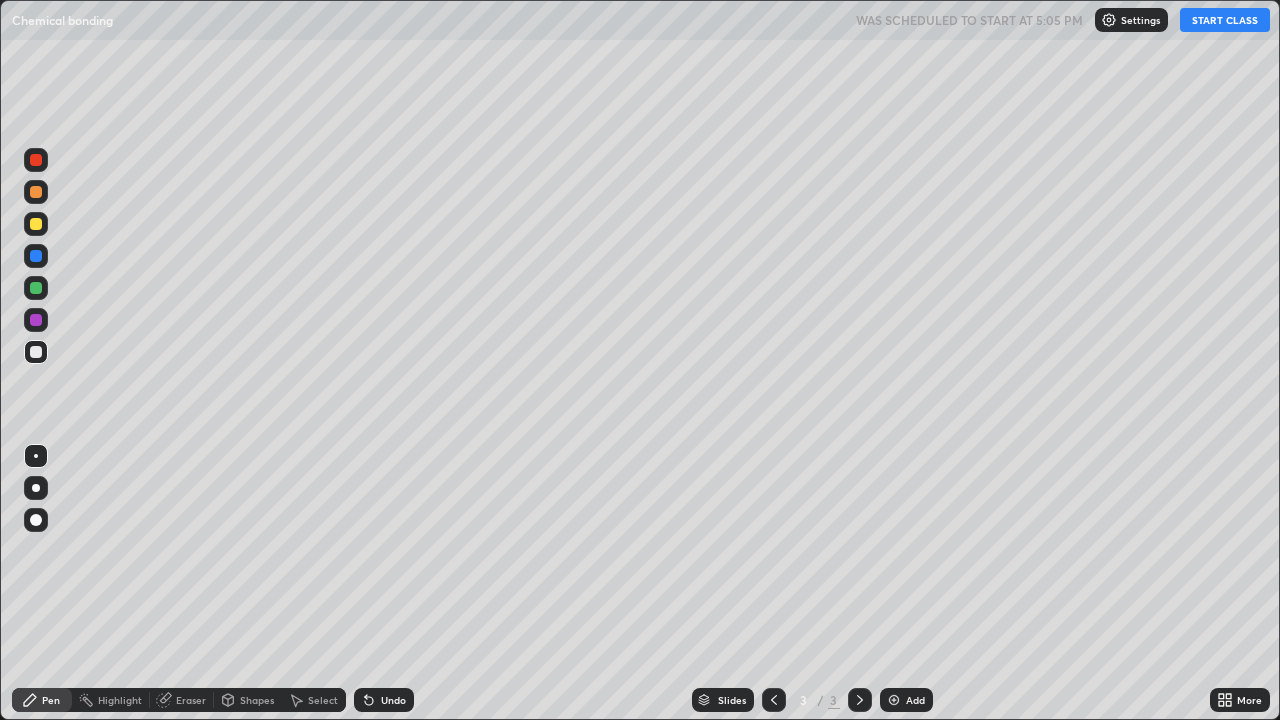 click at bounding box center (36, 320) 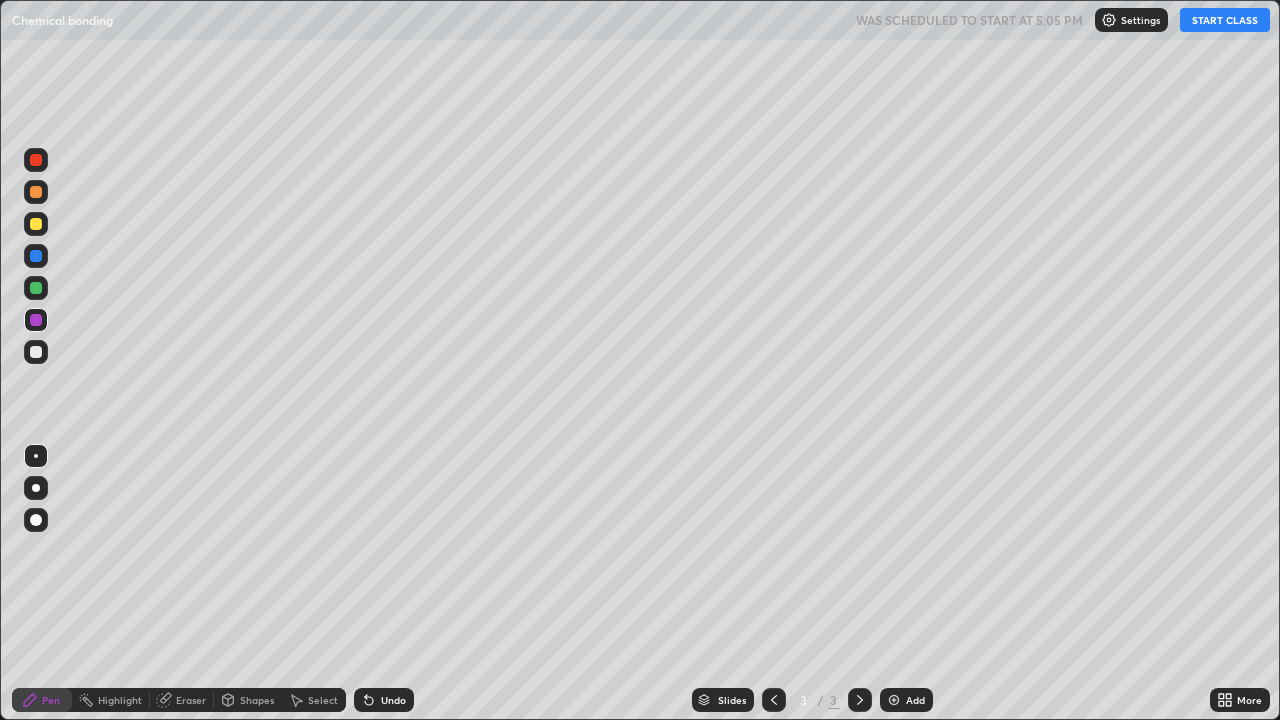 click at bounding box center [36, 288] 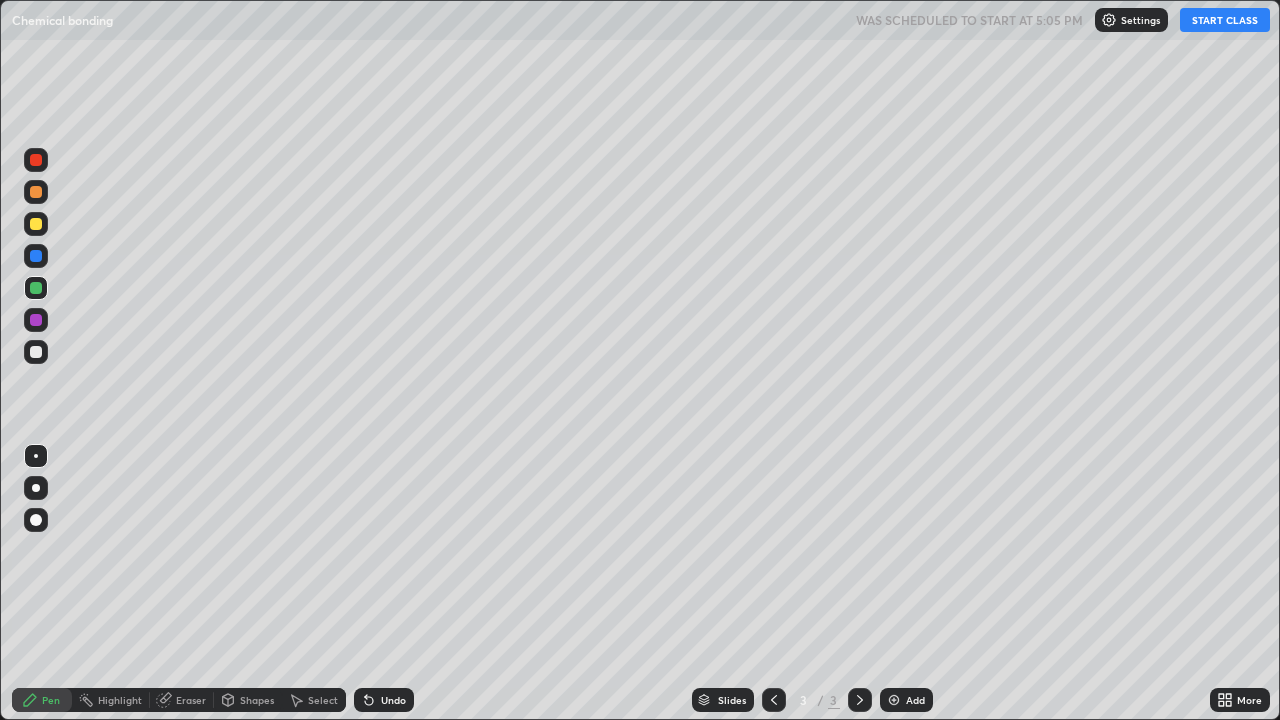 click on "START CLASS" at bounding box center (1225, 20) 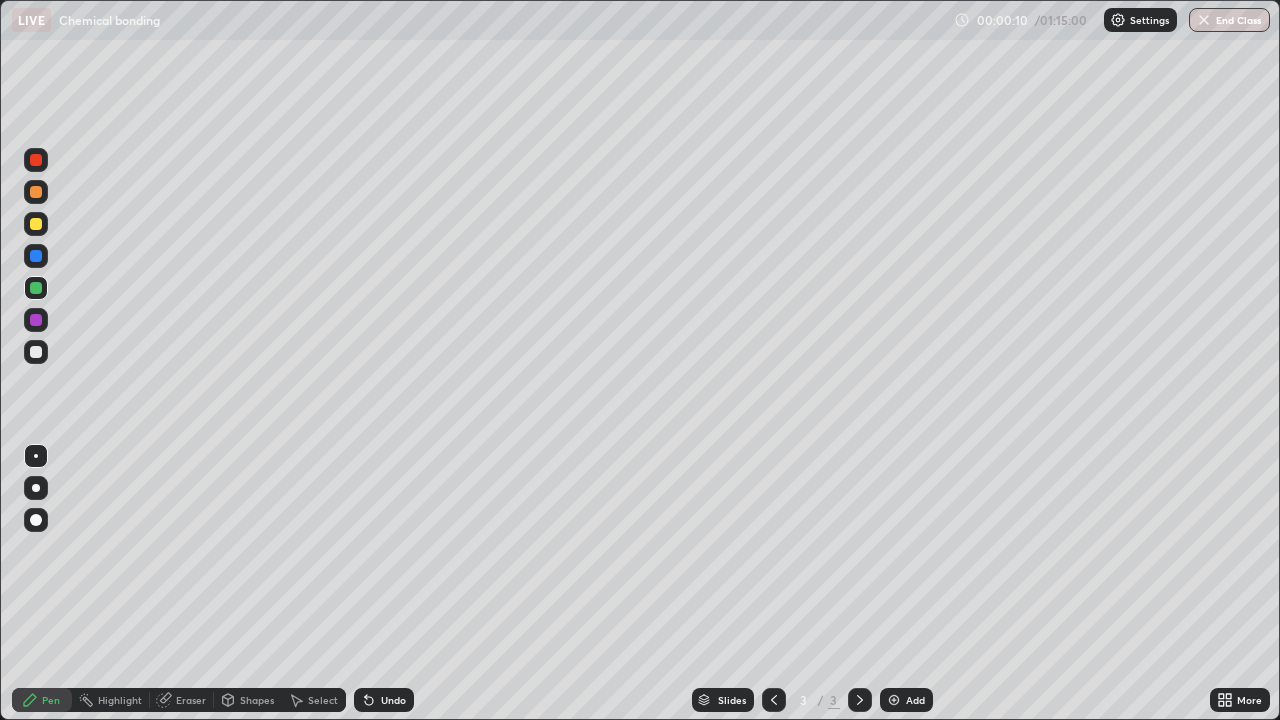 click at bounding box center [36, 352] 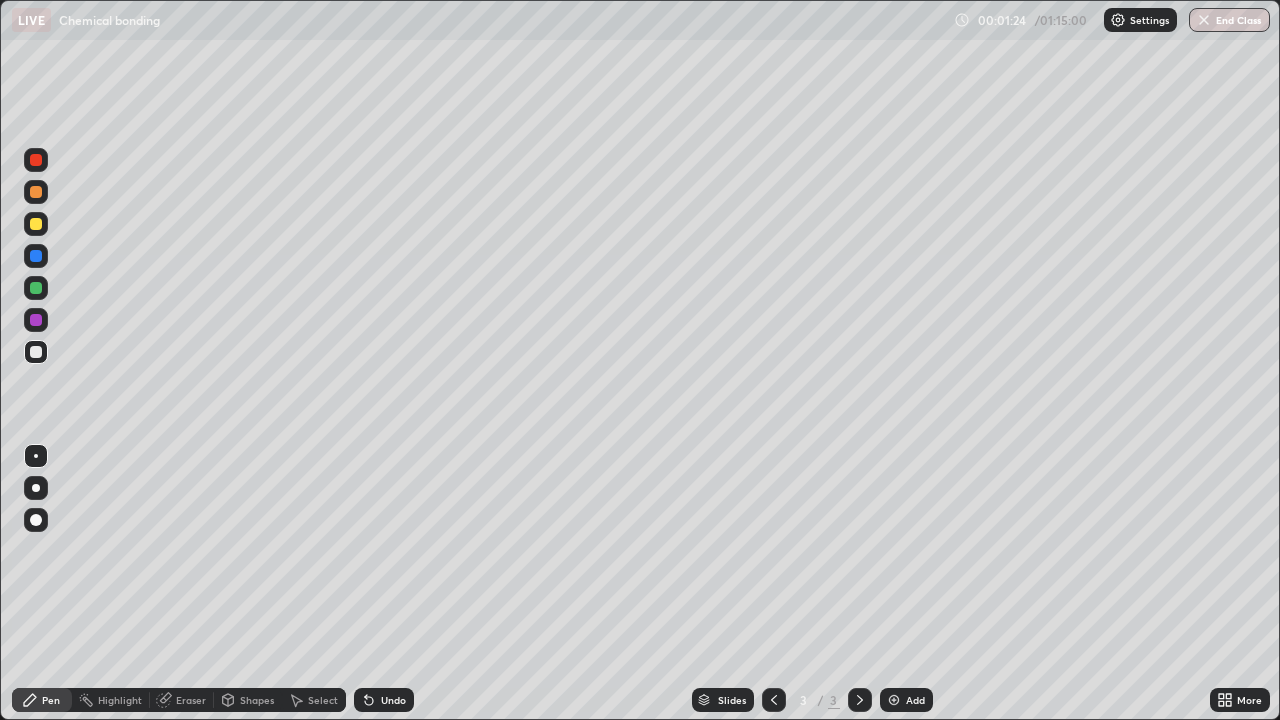 click at bounding box center (36, 320) 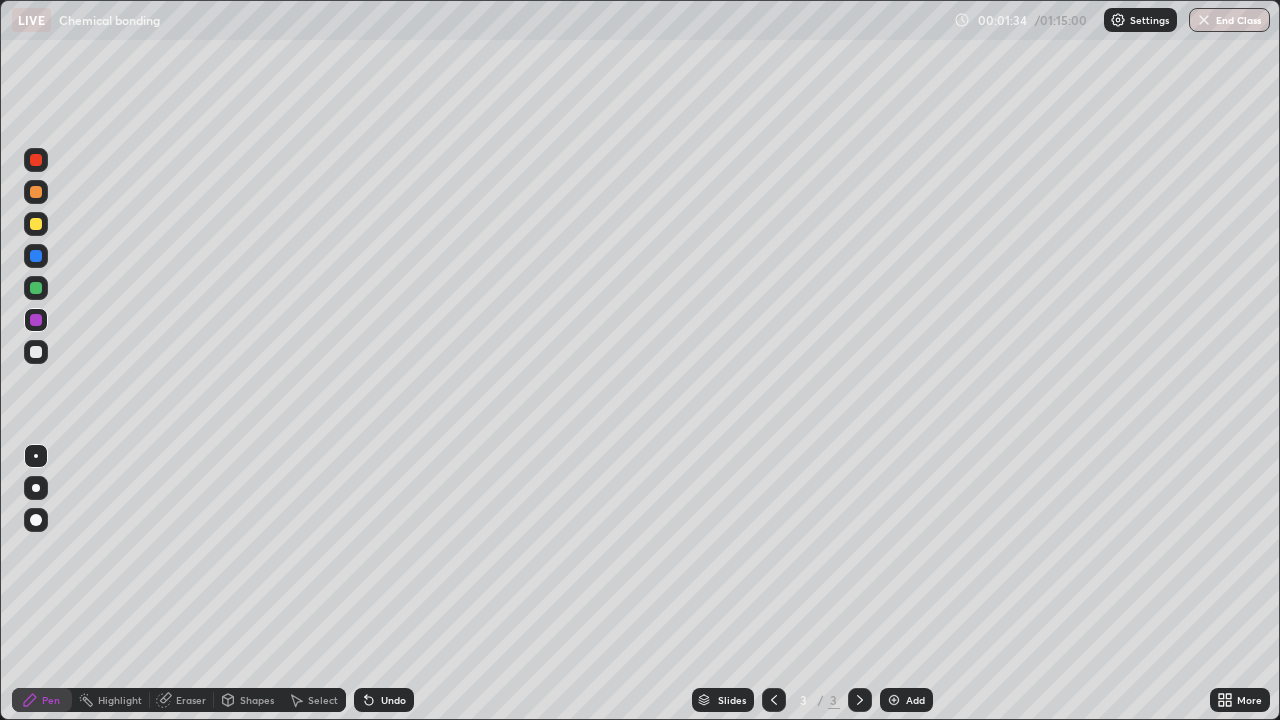 click on "Pen" at bounding box center (42, 700) 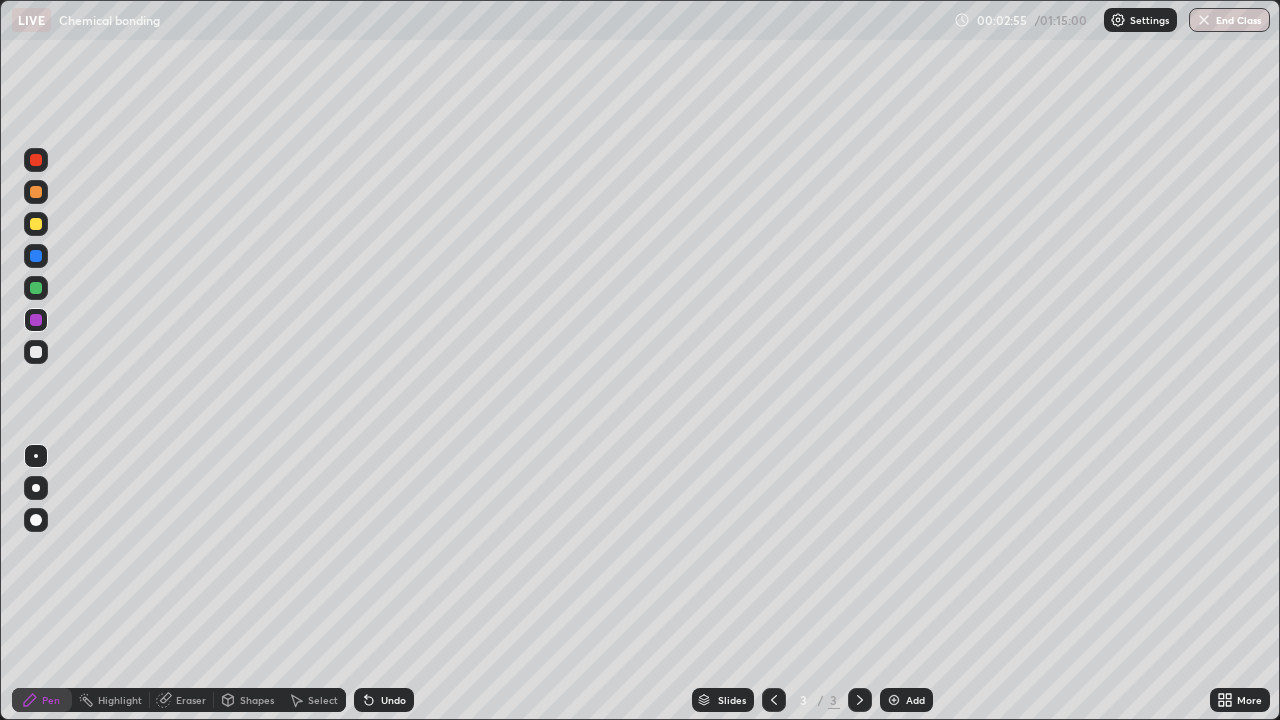 click on "Add" at bounding box center [915, 700] 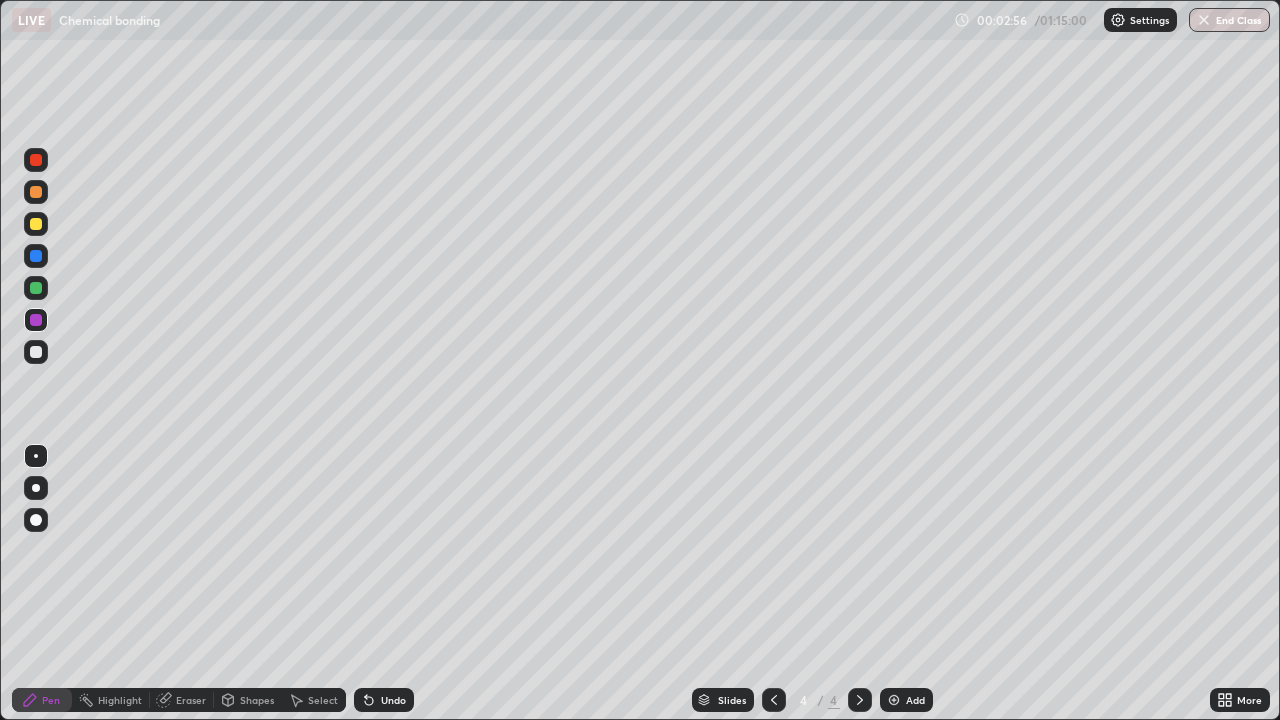click at bounding box center (36, 352) 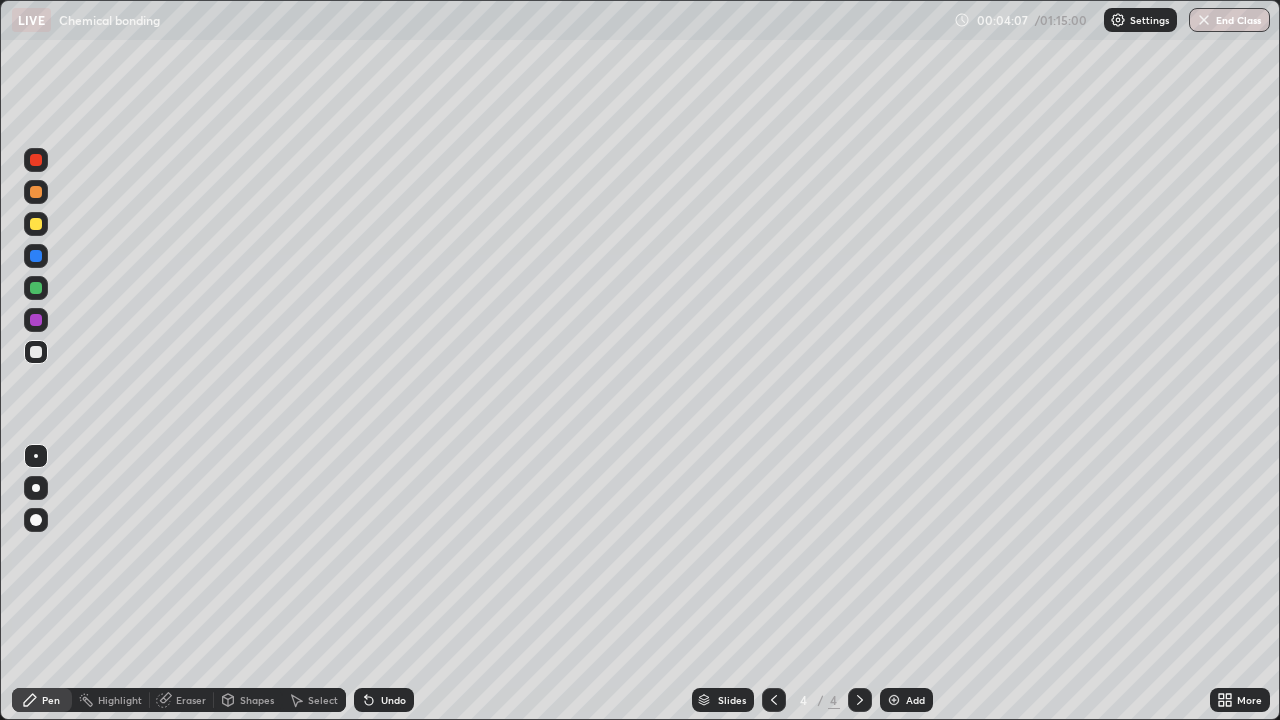 click on "Undo" at bounding box center [384, 700] 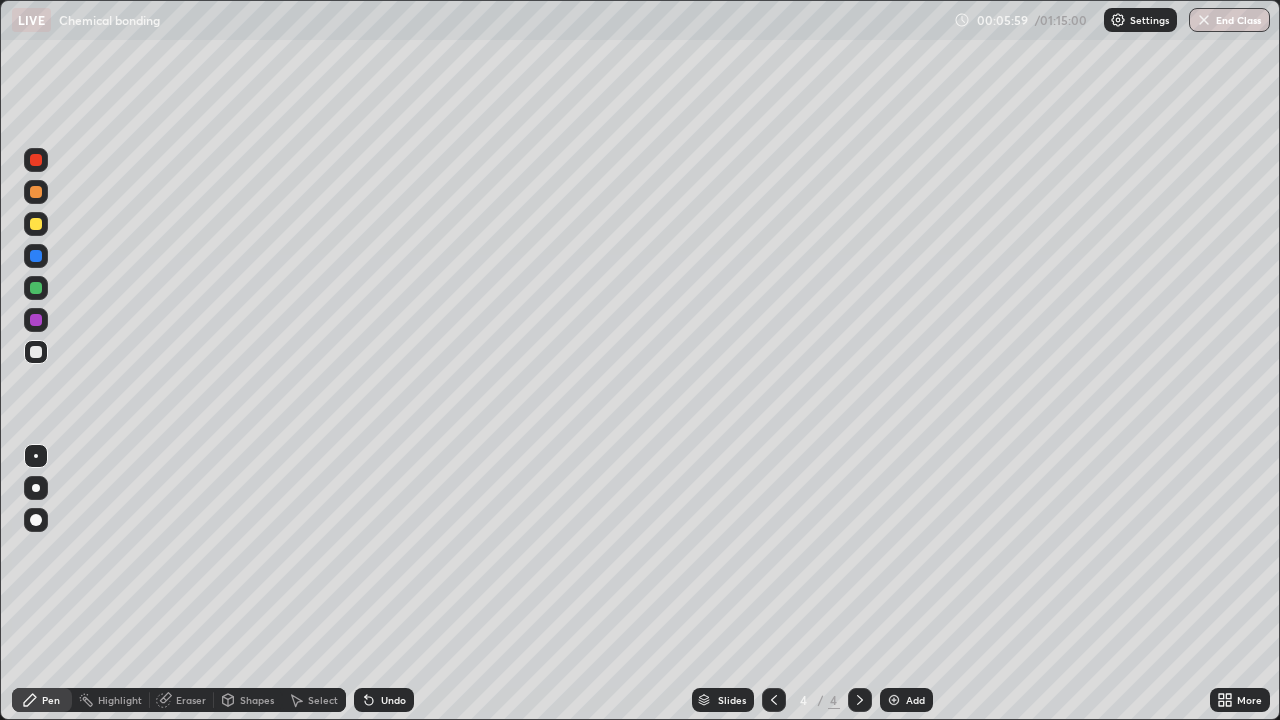 click on "Add" at bounding box center (906, 700) 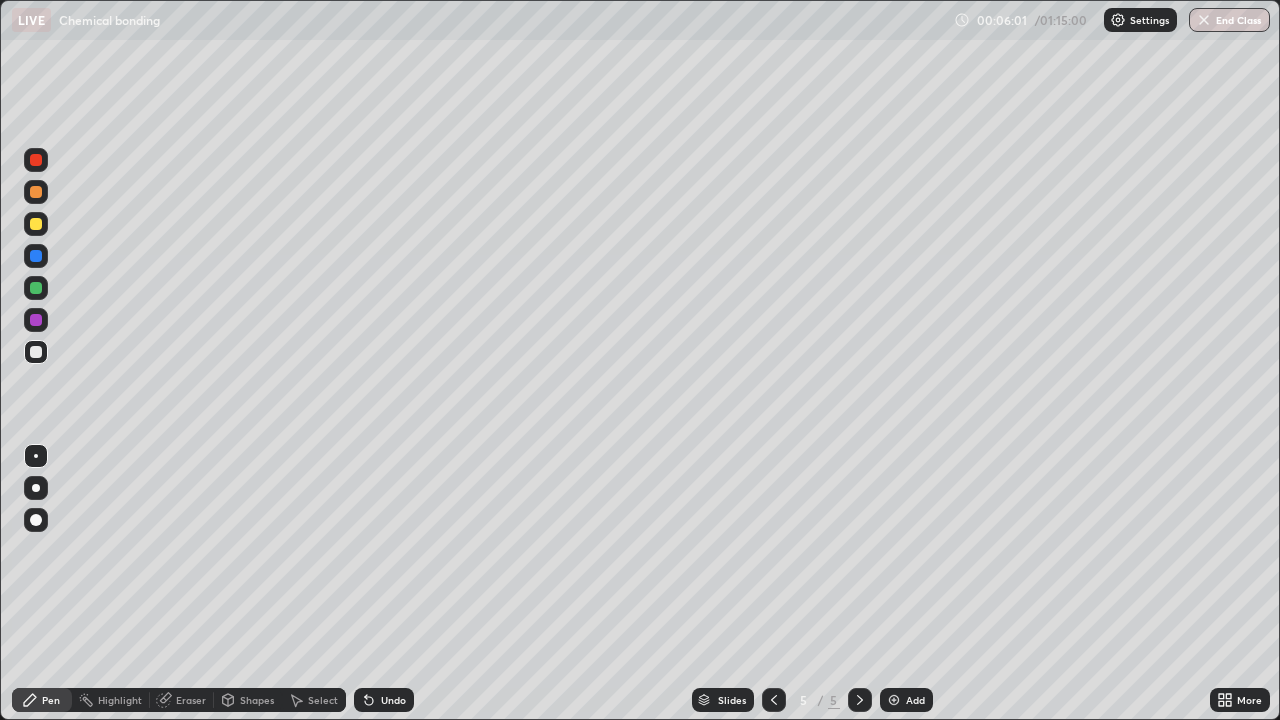 click at bounding box center [36, 352] 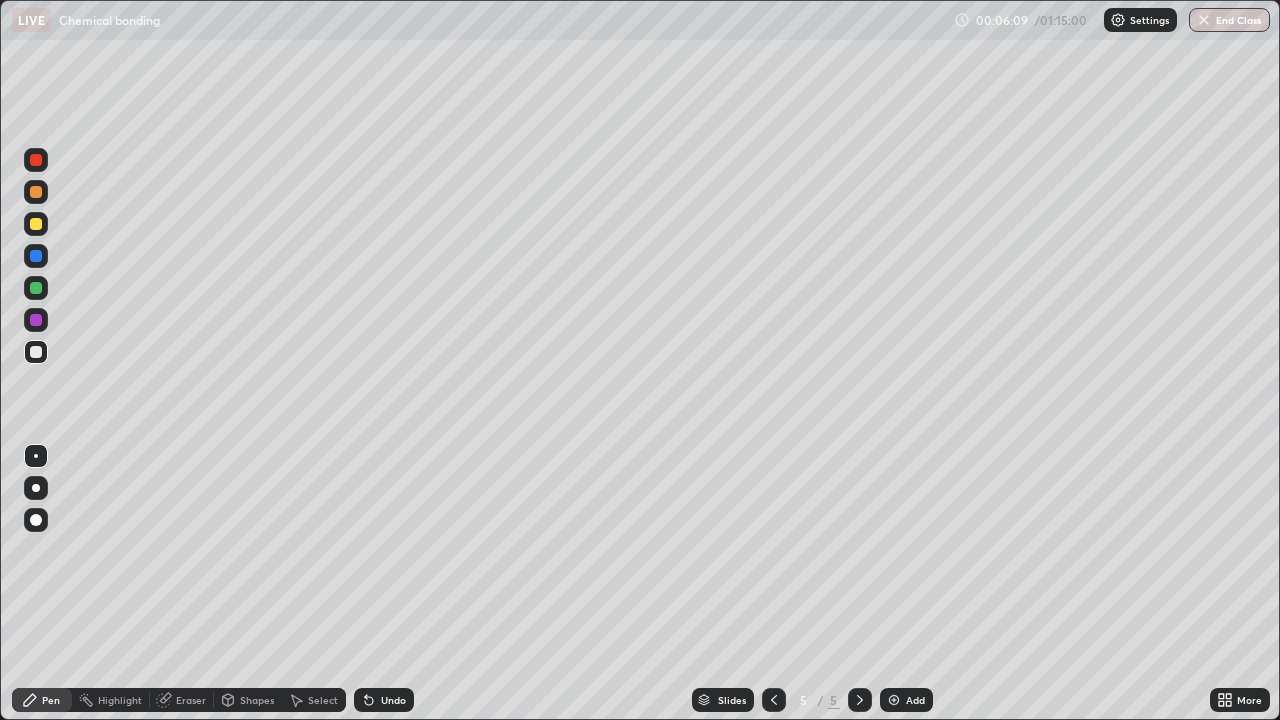 click on "Undo" at bounding box center (384, 700) 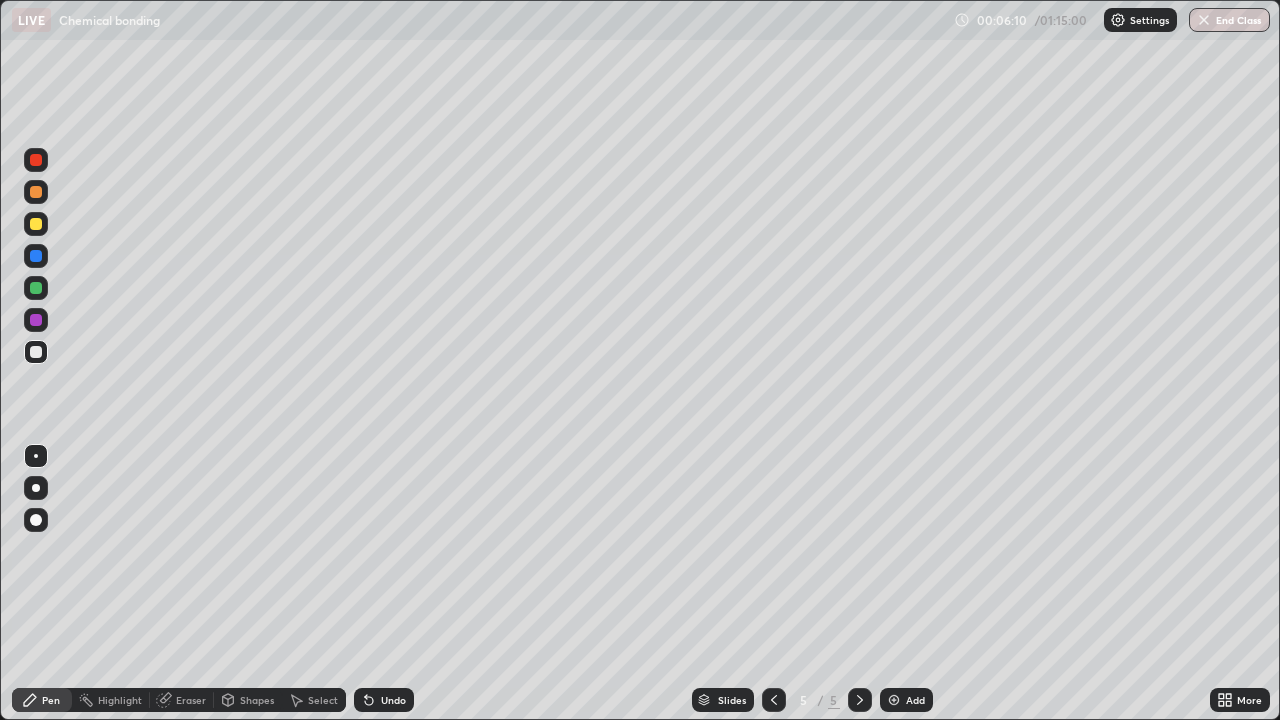 click on "Undo" at bounding box center (393, 700) 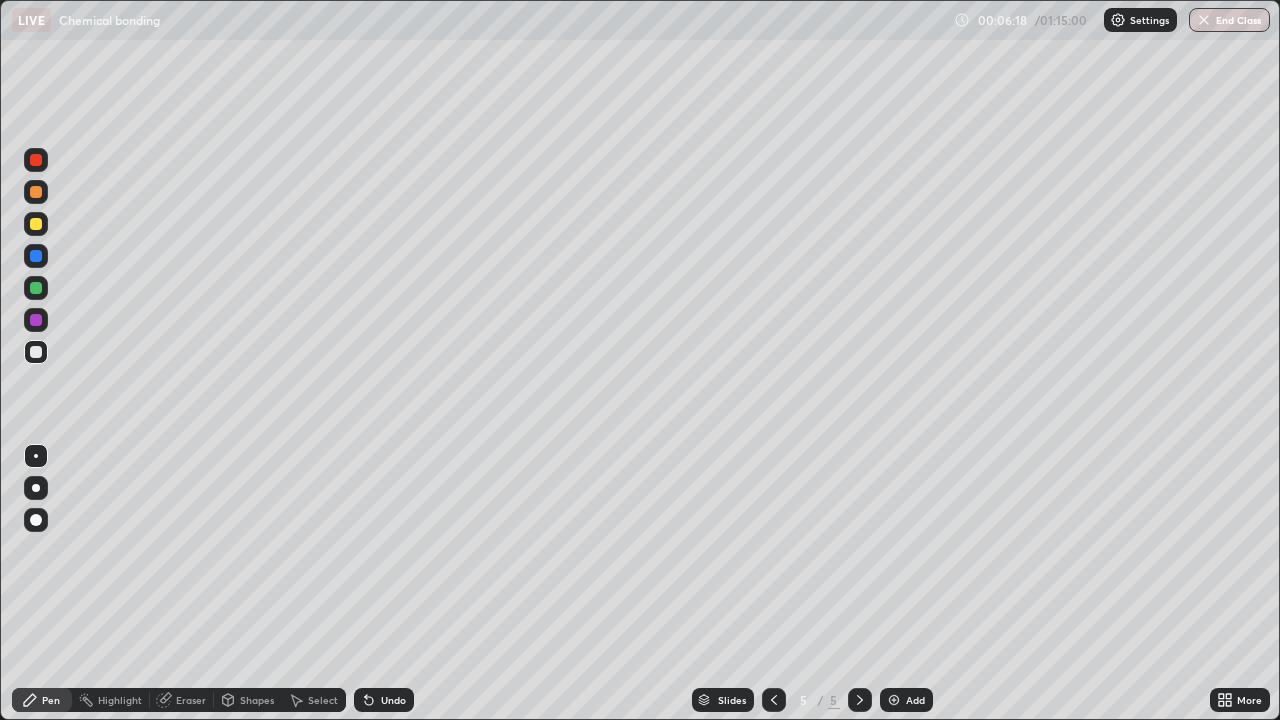 click at bounding box center (36, 352) 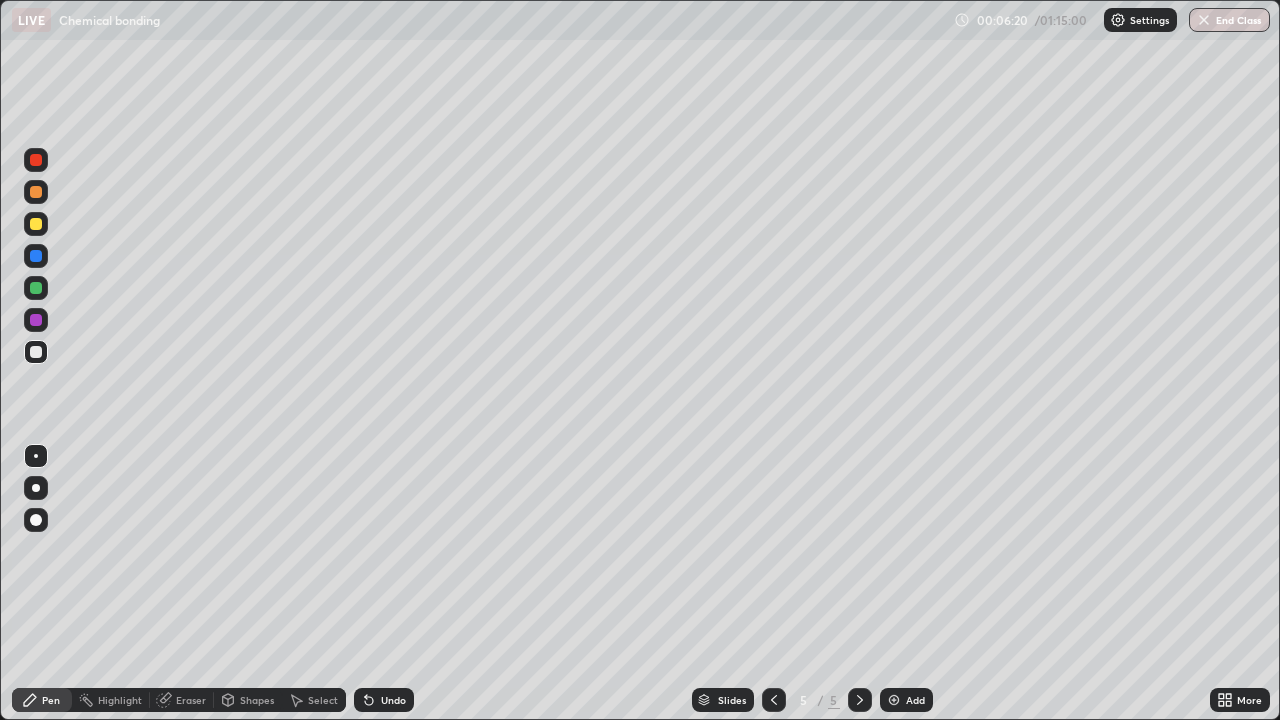 click on "Eraser" at bounding box center (191, 700) 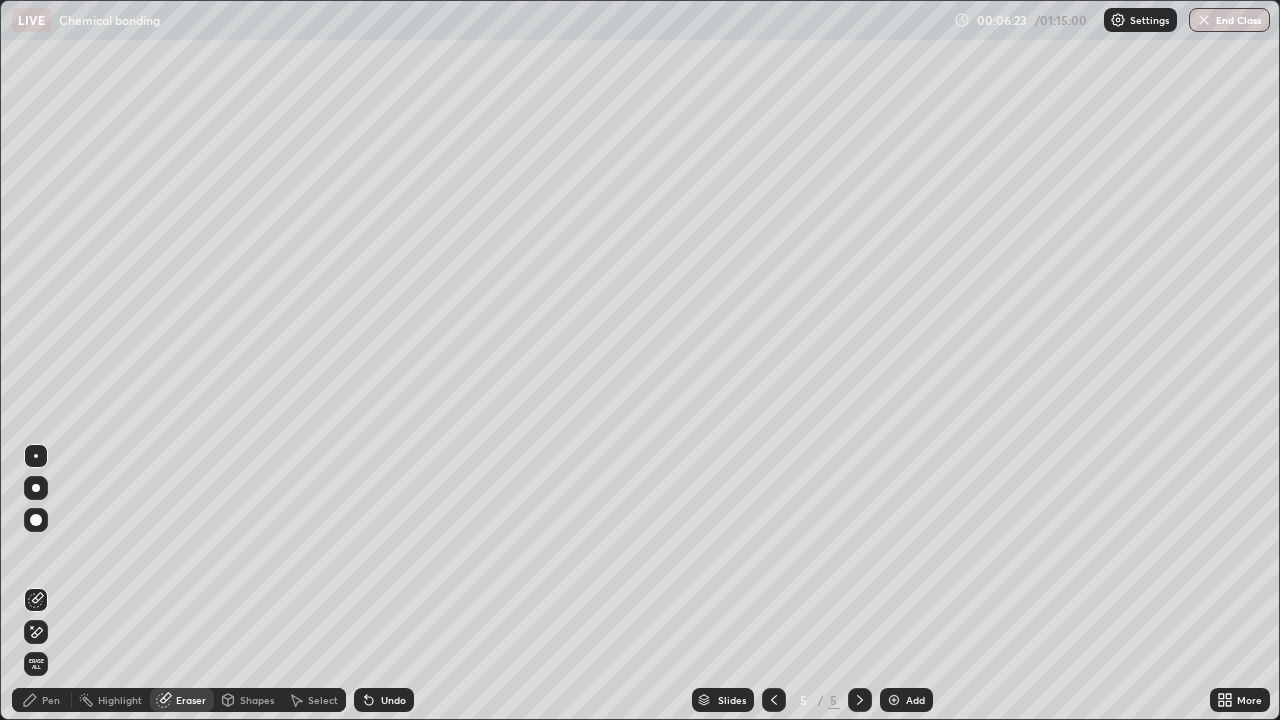 click on "Pen" at bounding box center (51, 700) 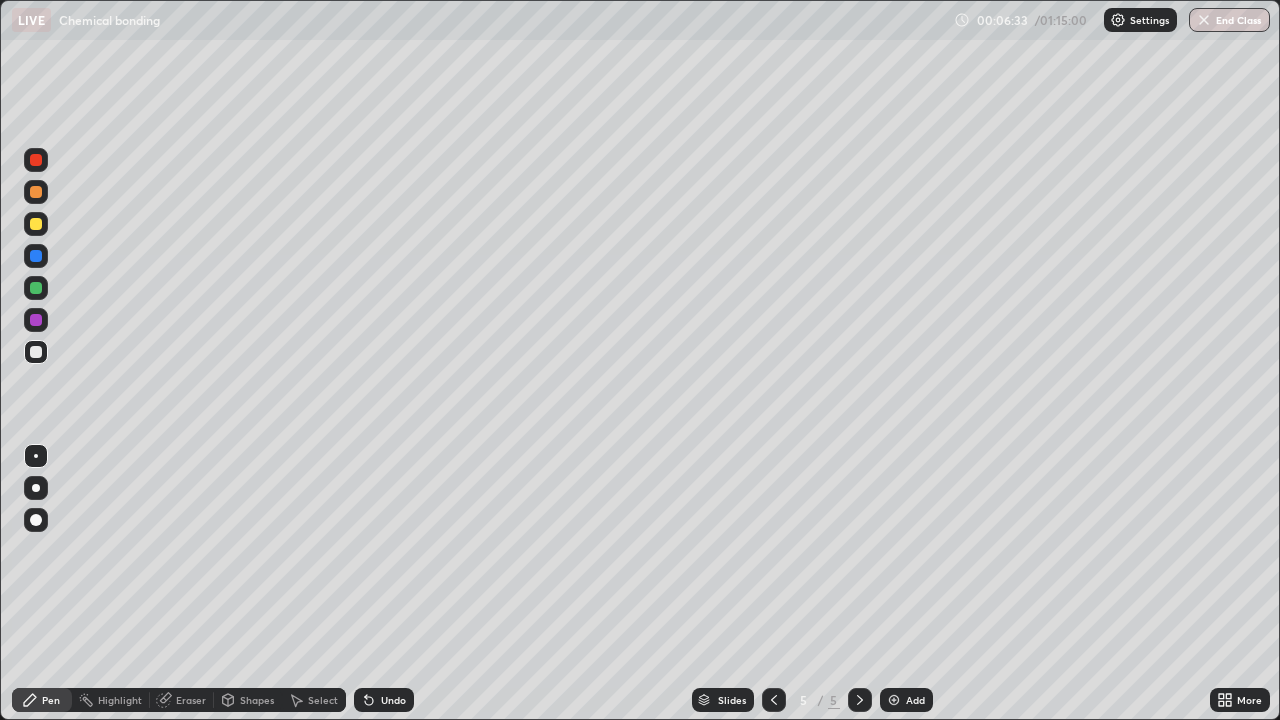 click on "Undo" at bounding box center [384, 700] 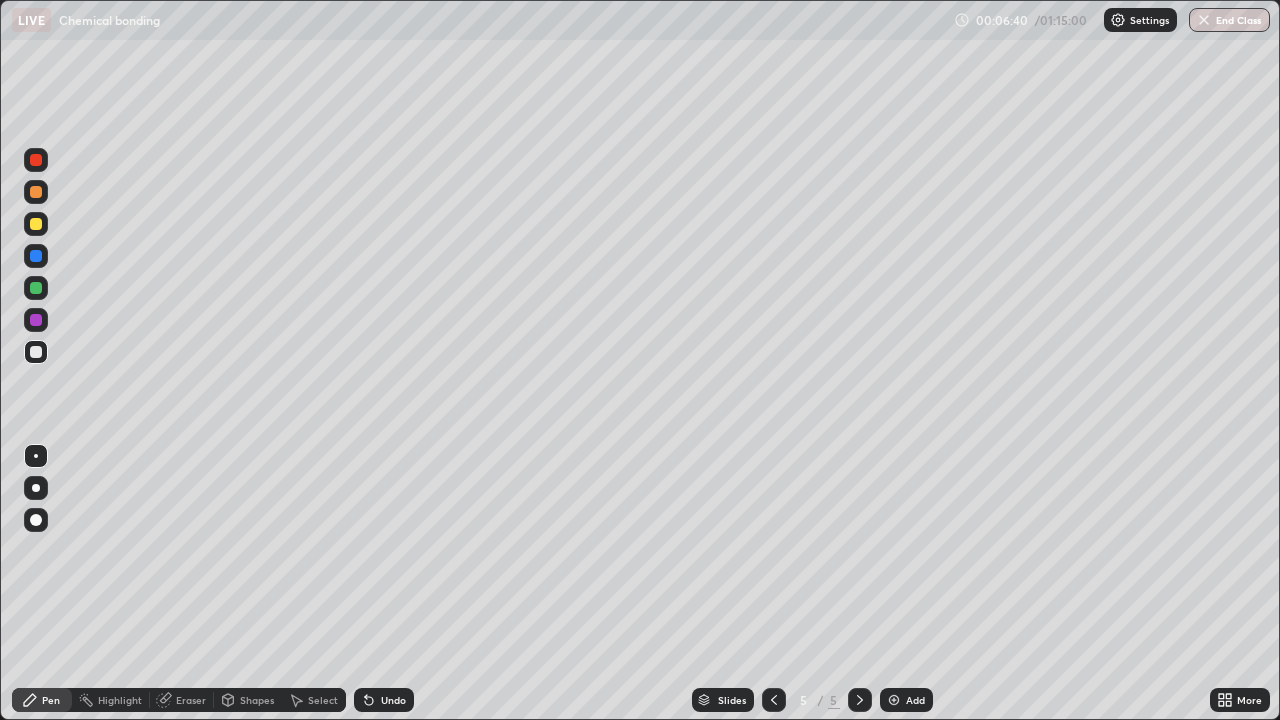 click at bounding box center (36, 288) 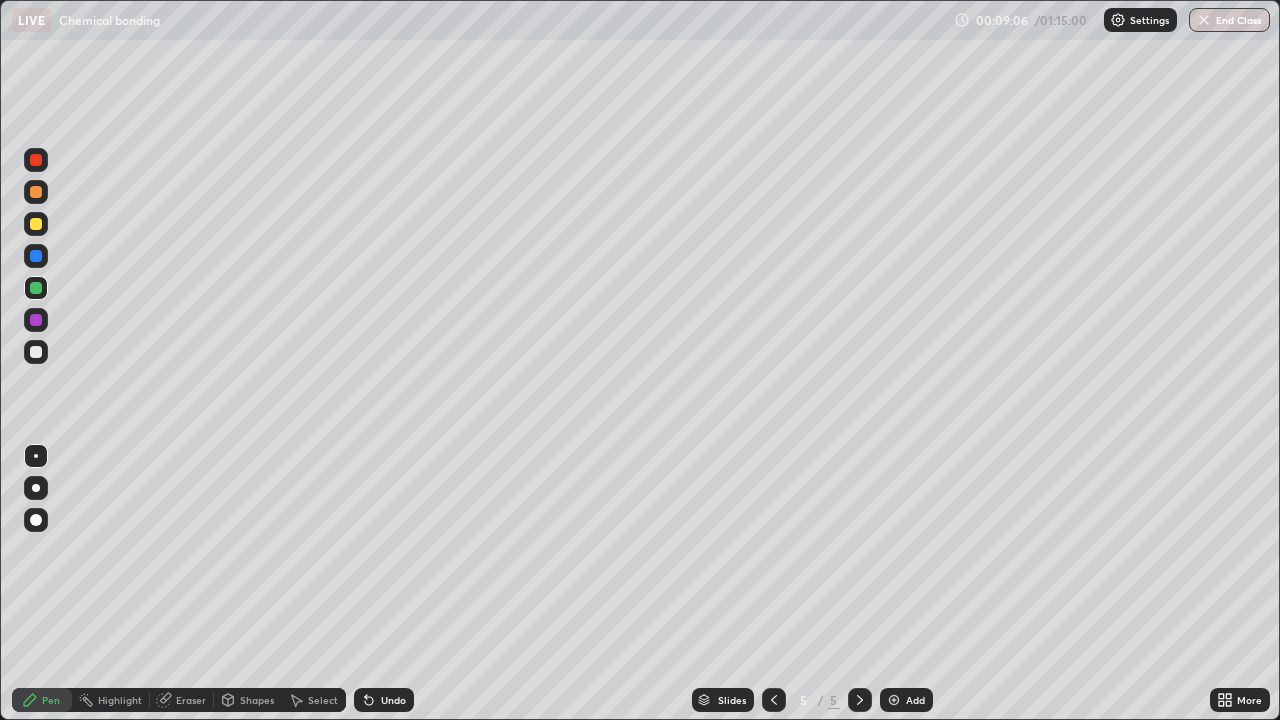 click at bounding box center [36, 352] 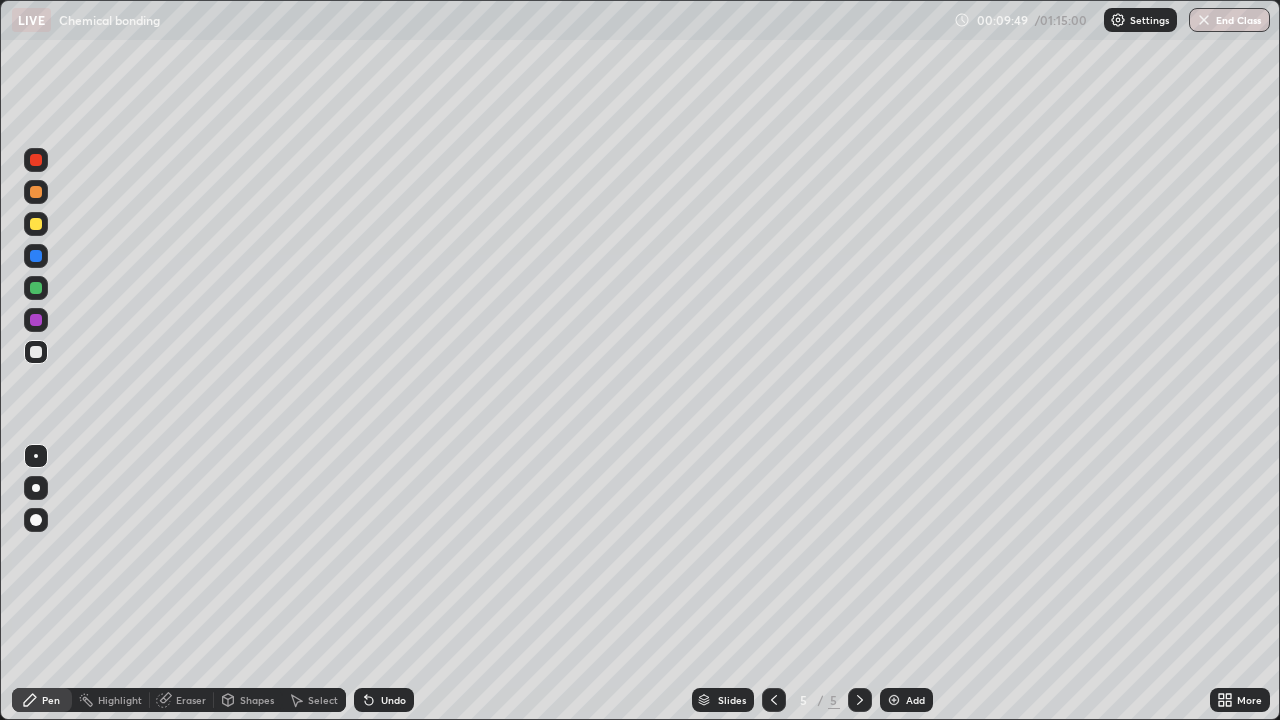click on "Undo" at bounding box center [393, 700] 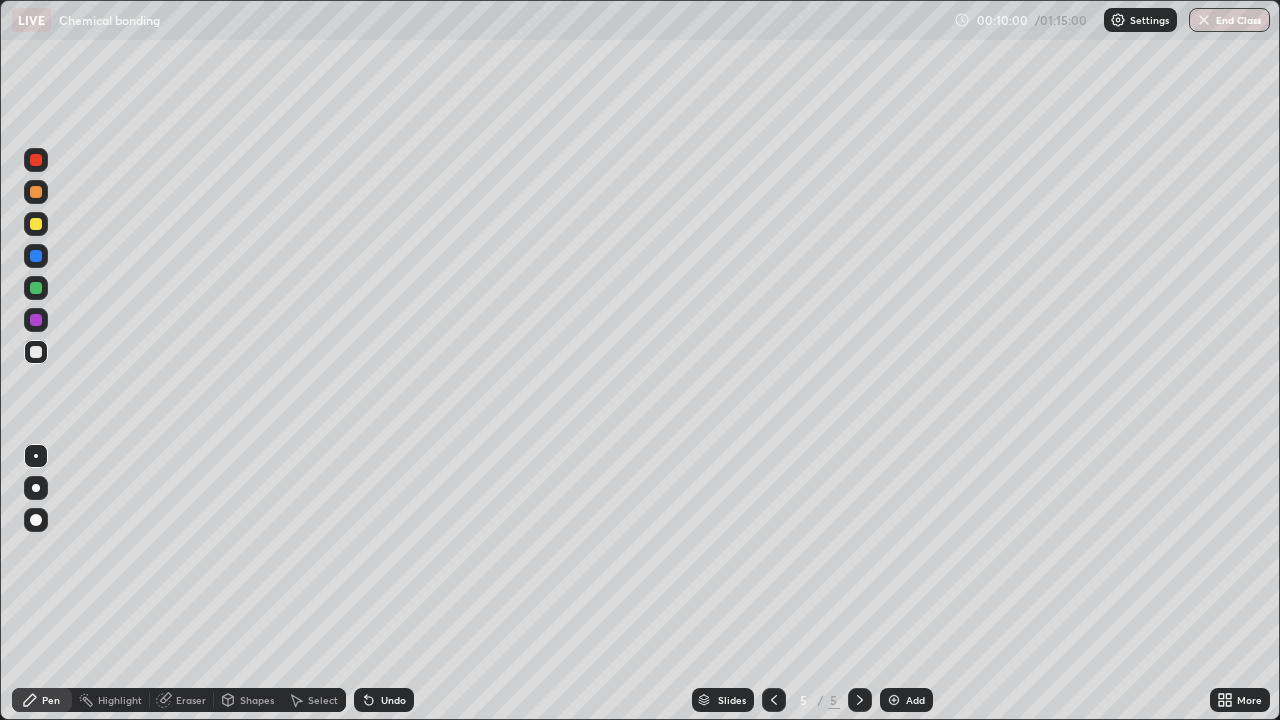 click at bounding box center [36, 288] 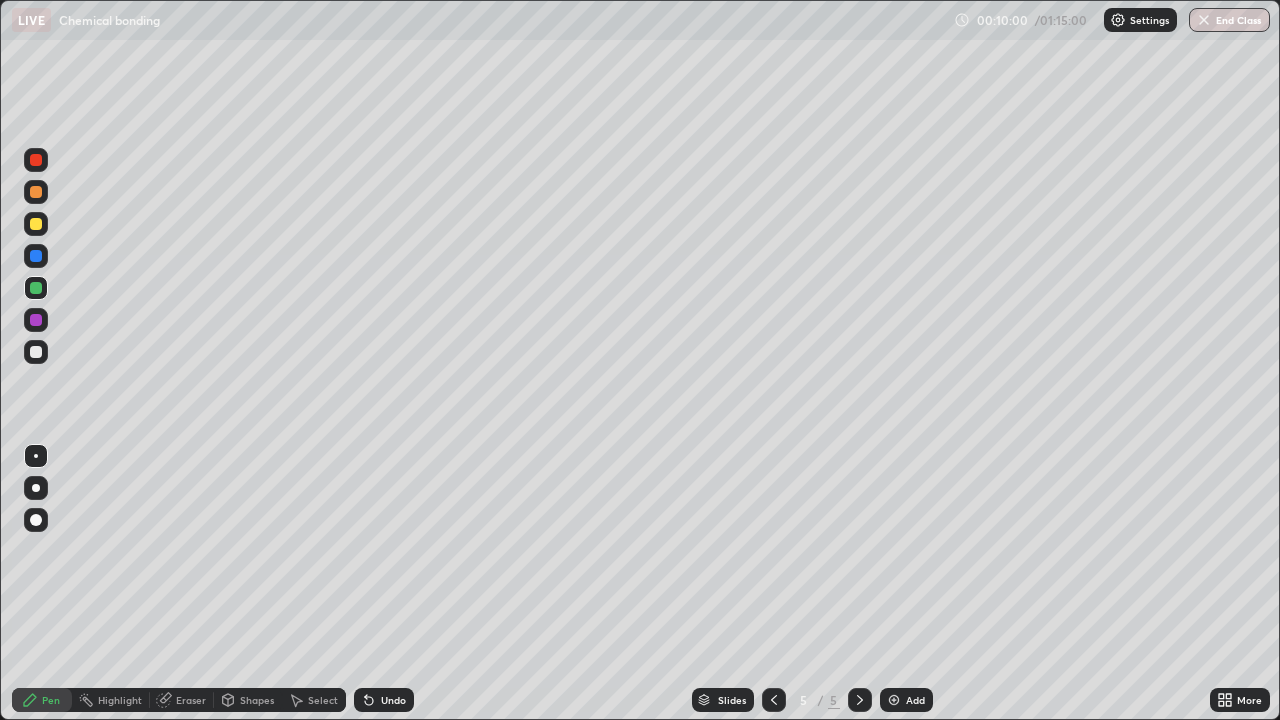 click at bounding box center (36, 256) 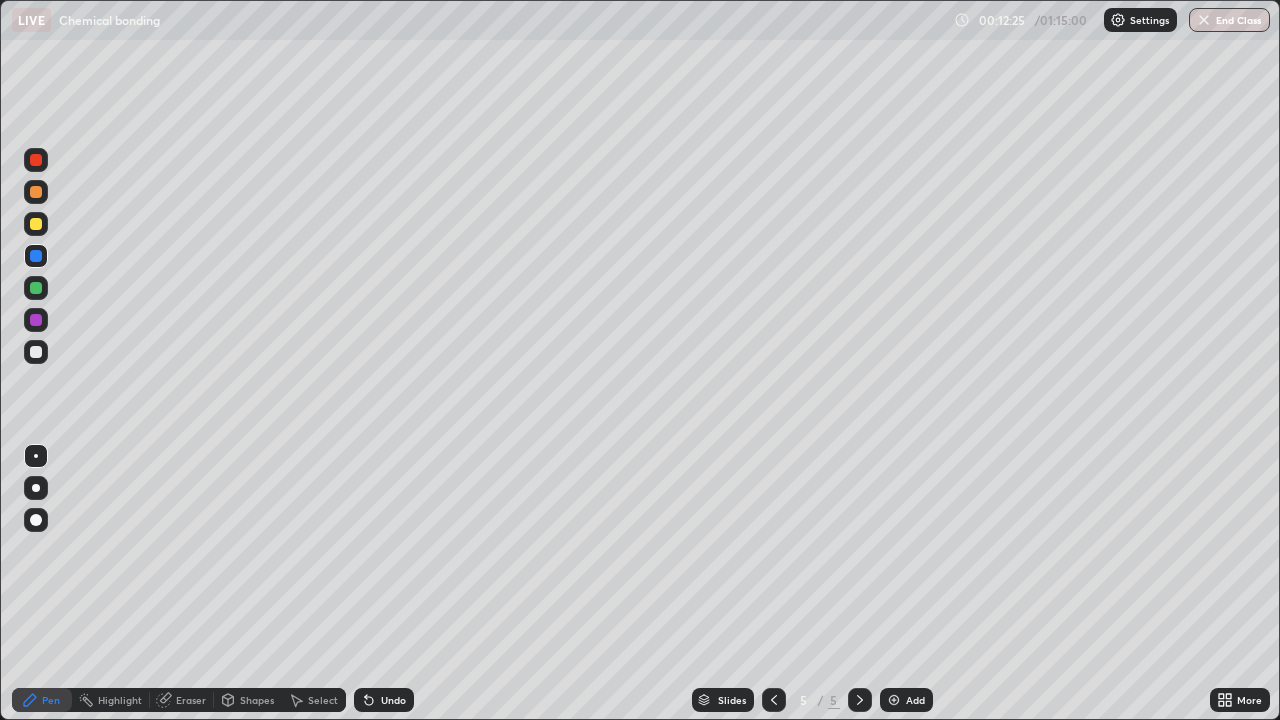 click on "Add" at bounding box center (915, 700) 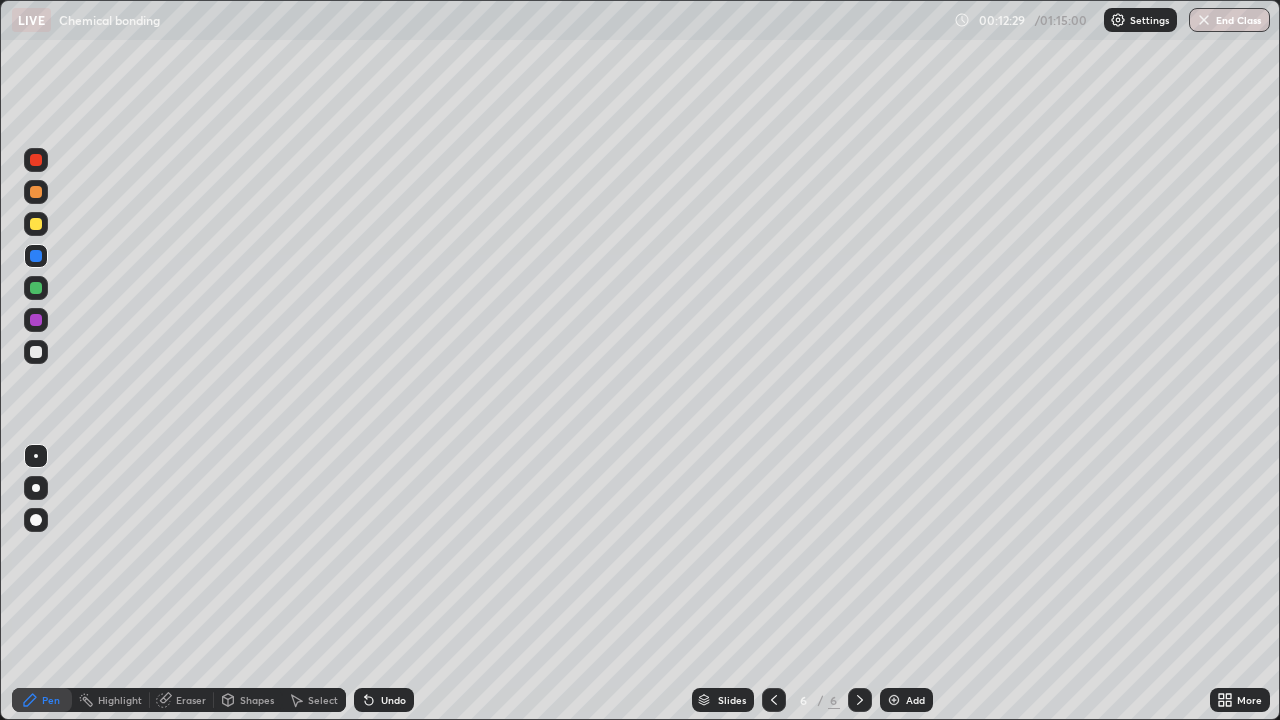click at bounding box center (36, 352) 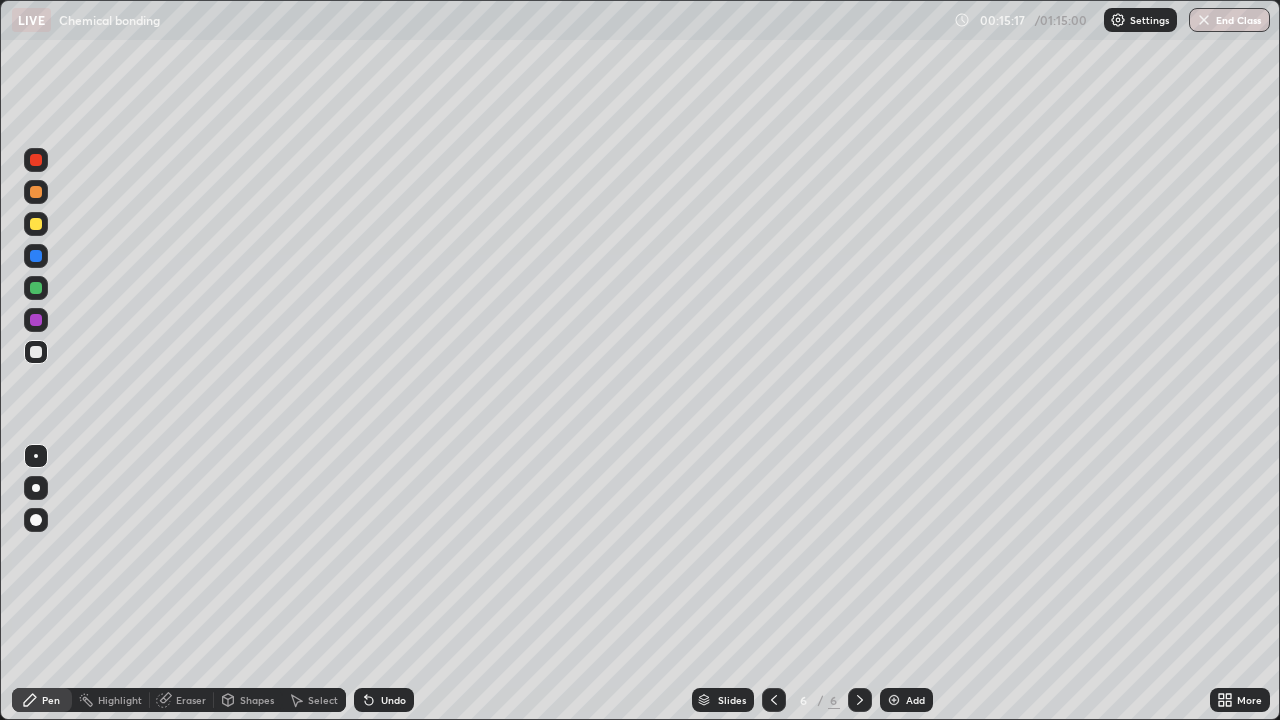 click at bounding box center (36, 320) 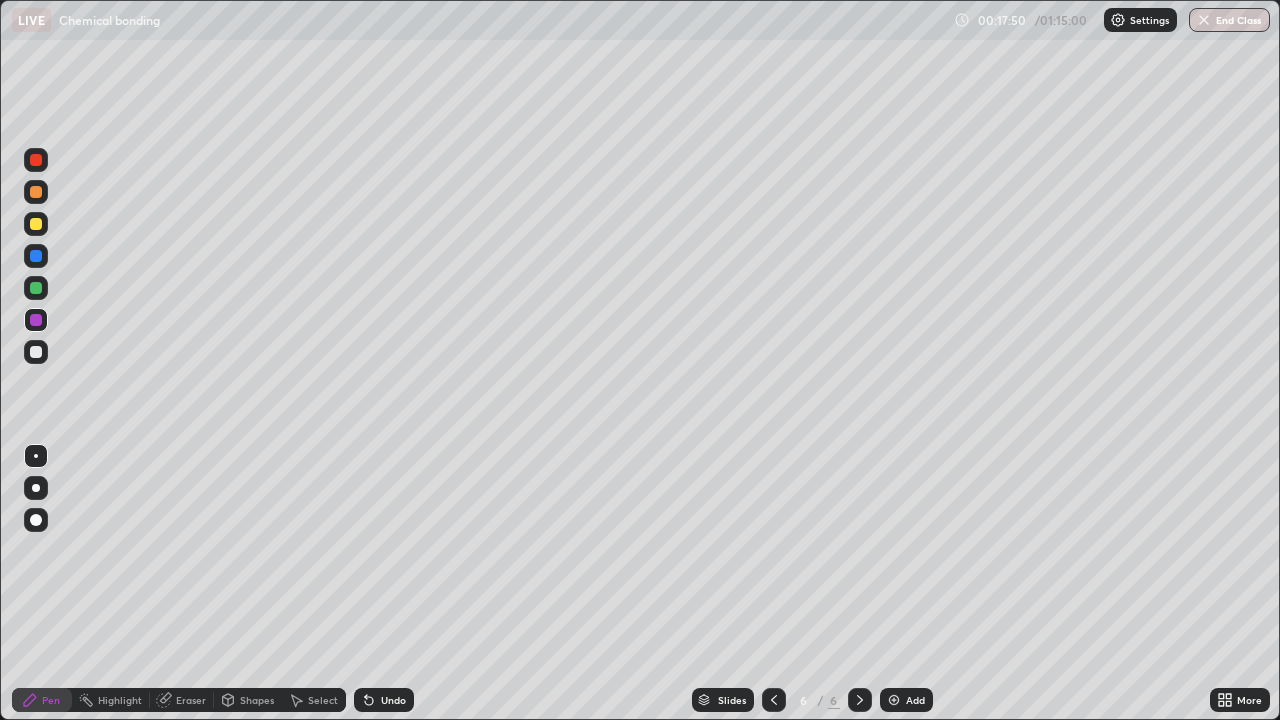 click at bounding box center (894, 700) 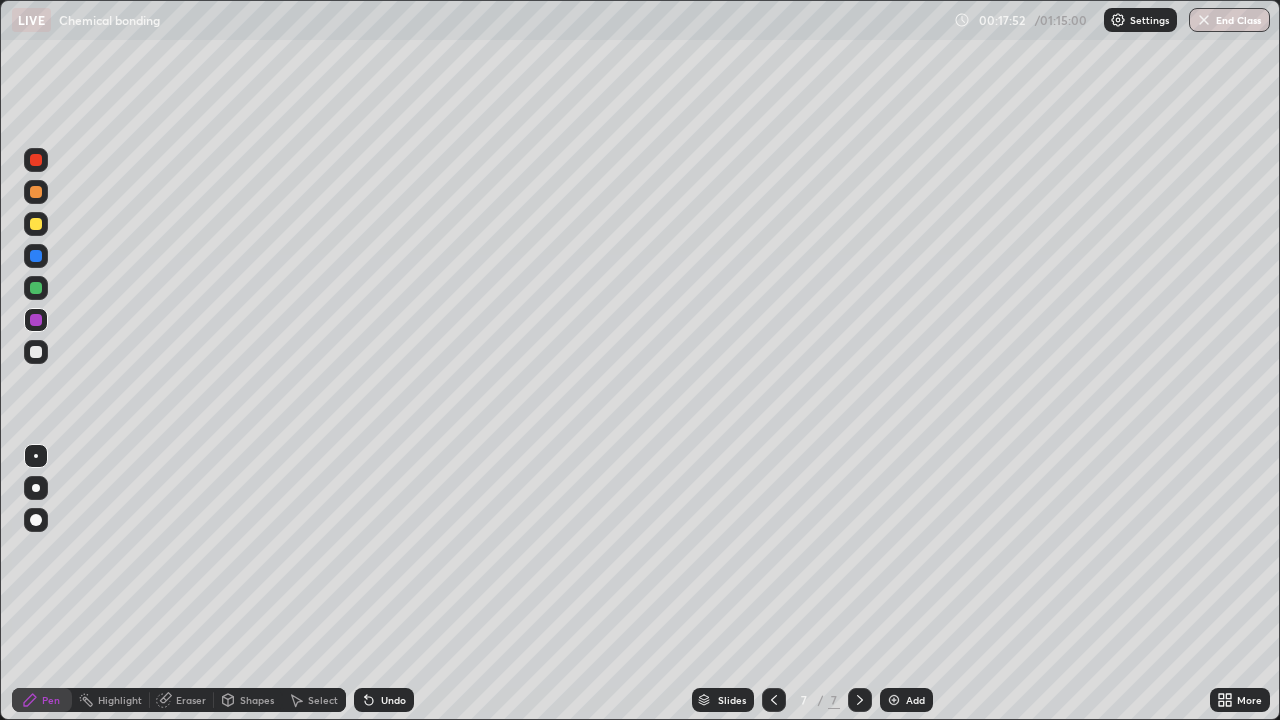 click at bounding box center (36, 352) 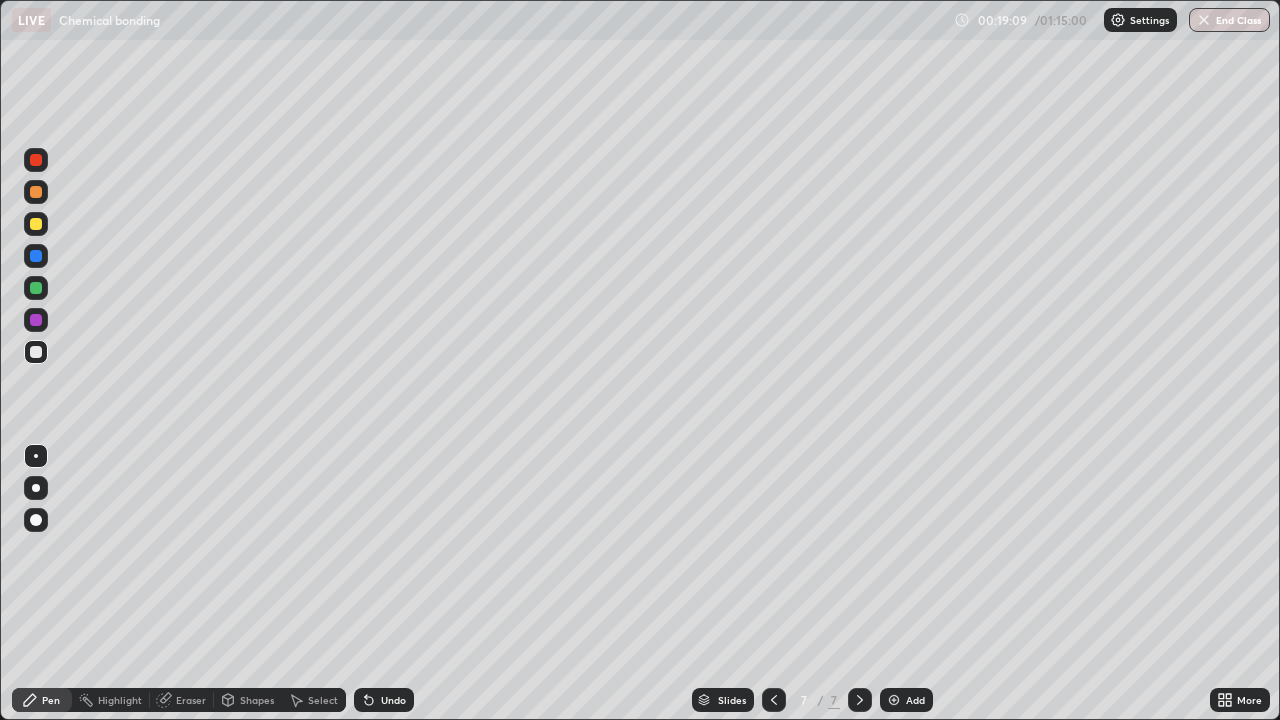click at bounding box center (36, 288) 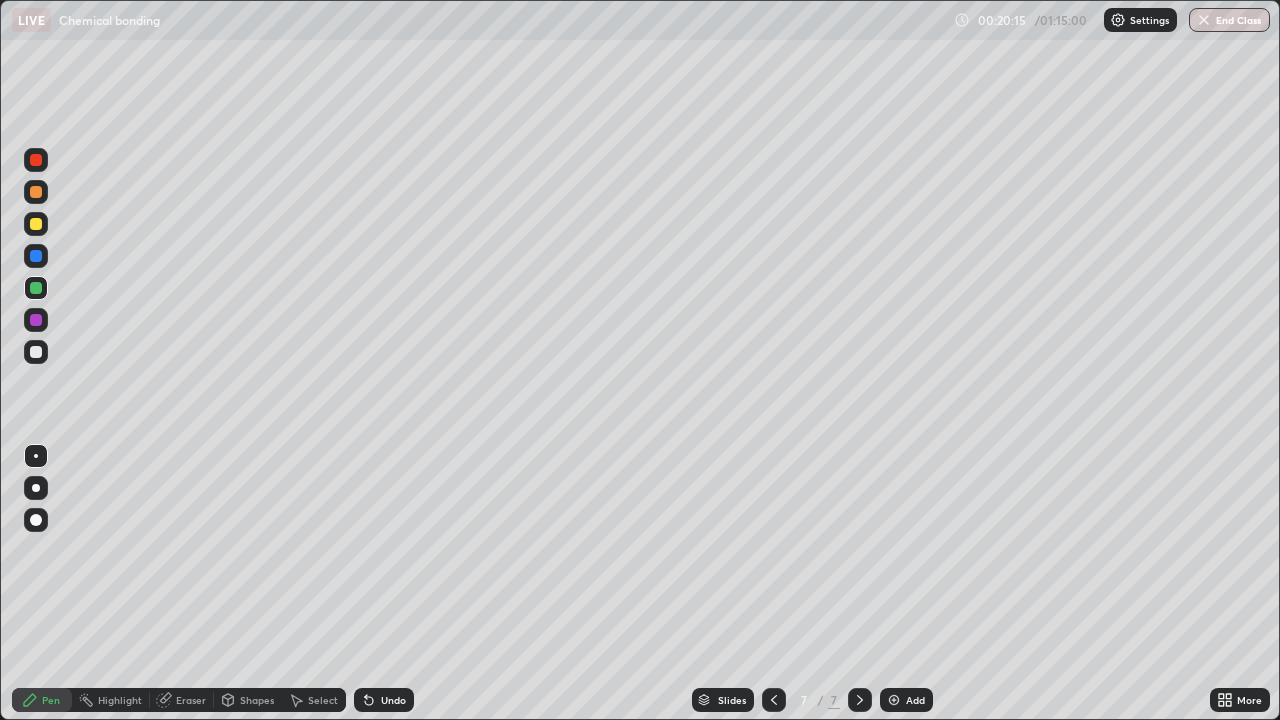 click at bounding box center [36, 352] 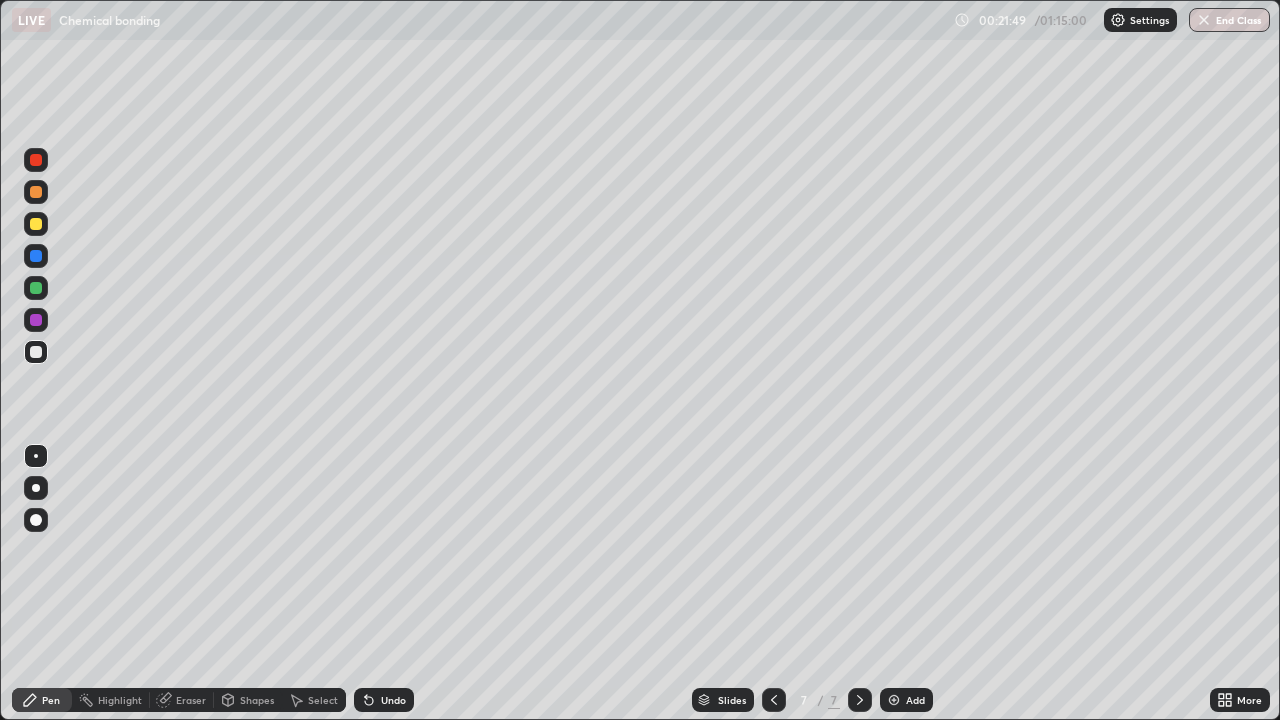 click on "Undo" at bounding box center (393, 700) 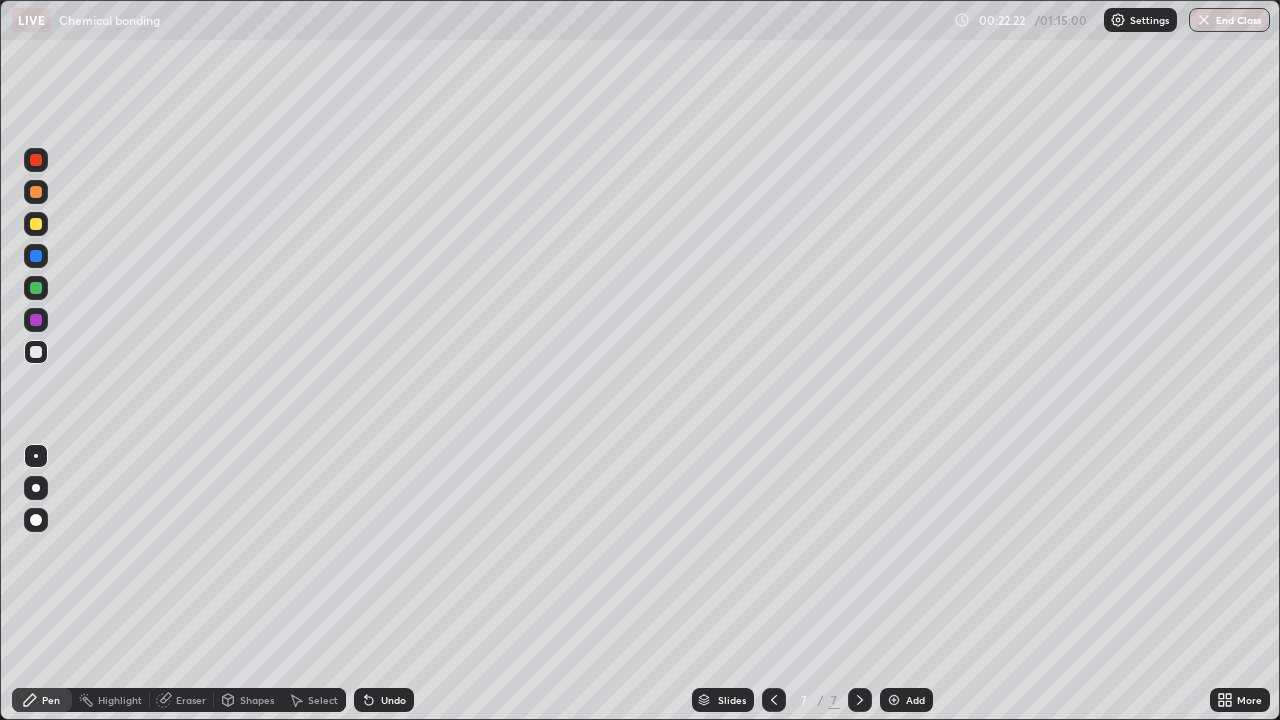 click on "Undo" at bounding box center (393, 700) 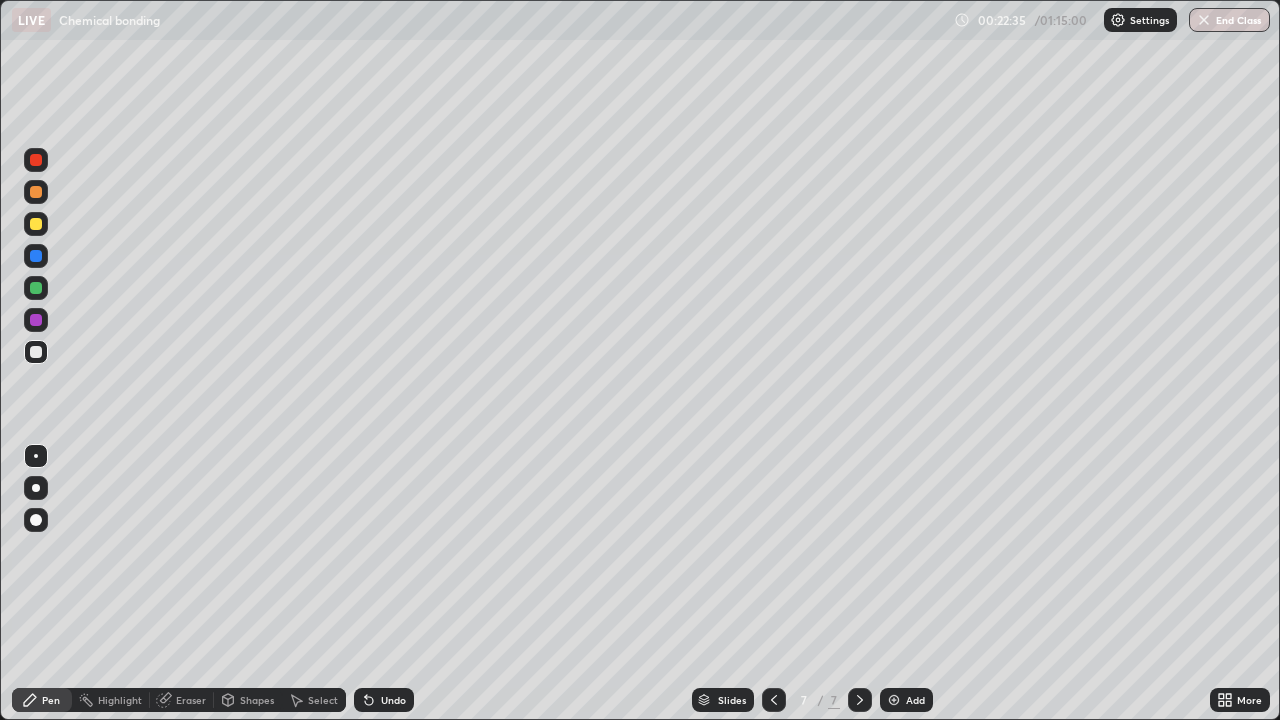 click on "Eraser" at bounding box center [191, 700] 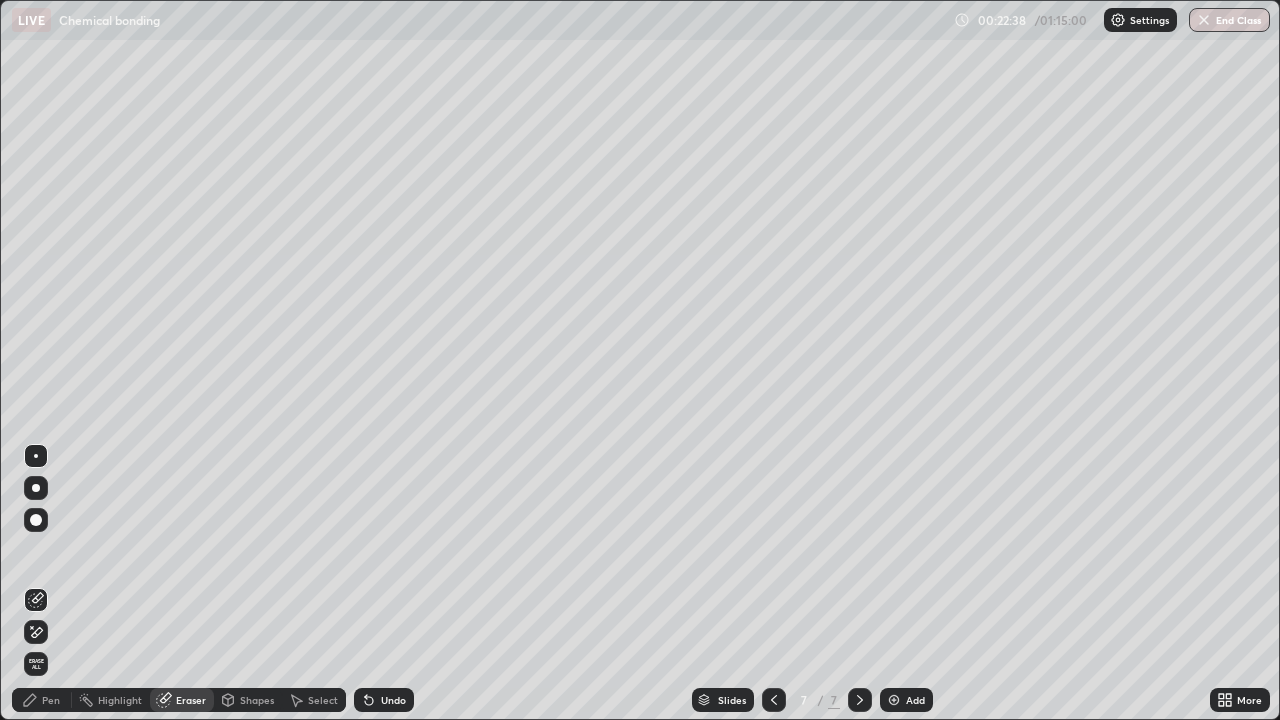 click on "Pen" at bounding box center [51, 700] 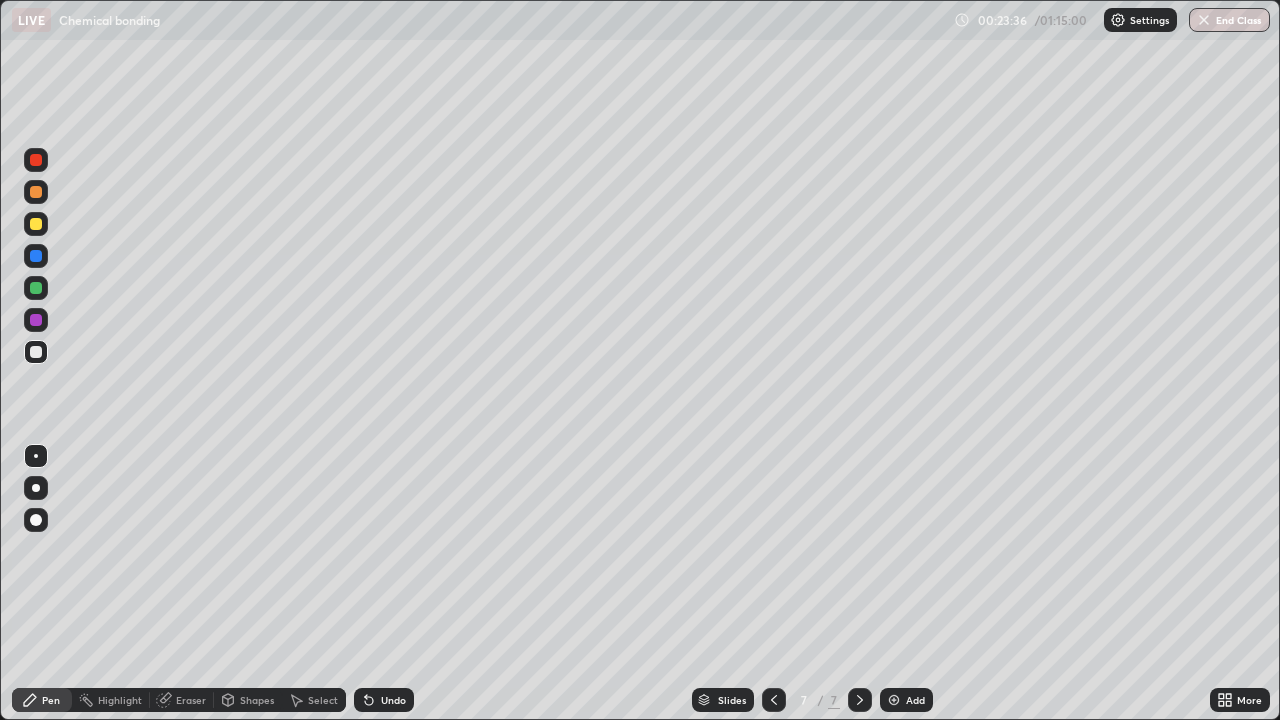 click on "Eraser" at bounding box center [191, 700] 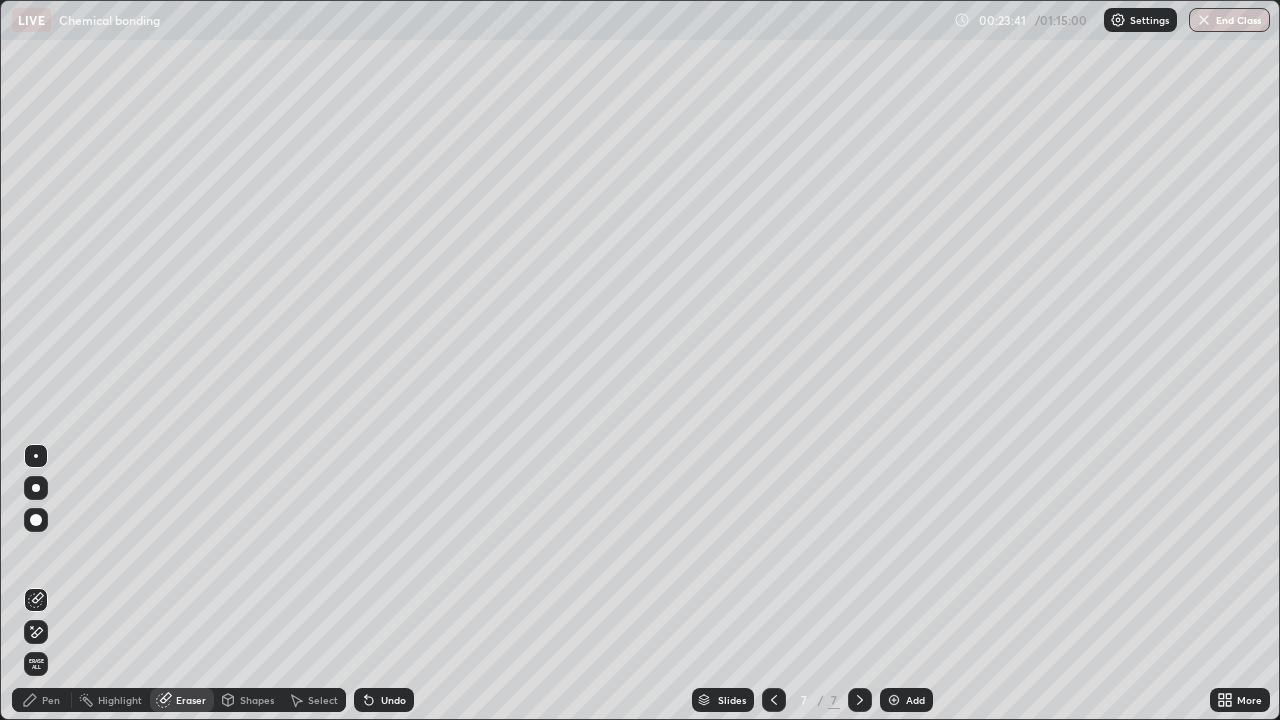 click on "Pen" at bounding box center (51, 700) 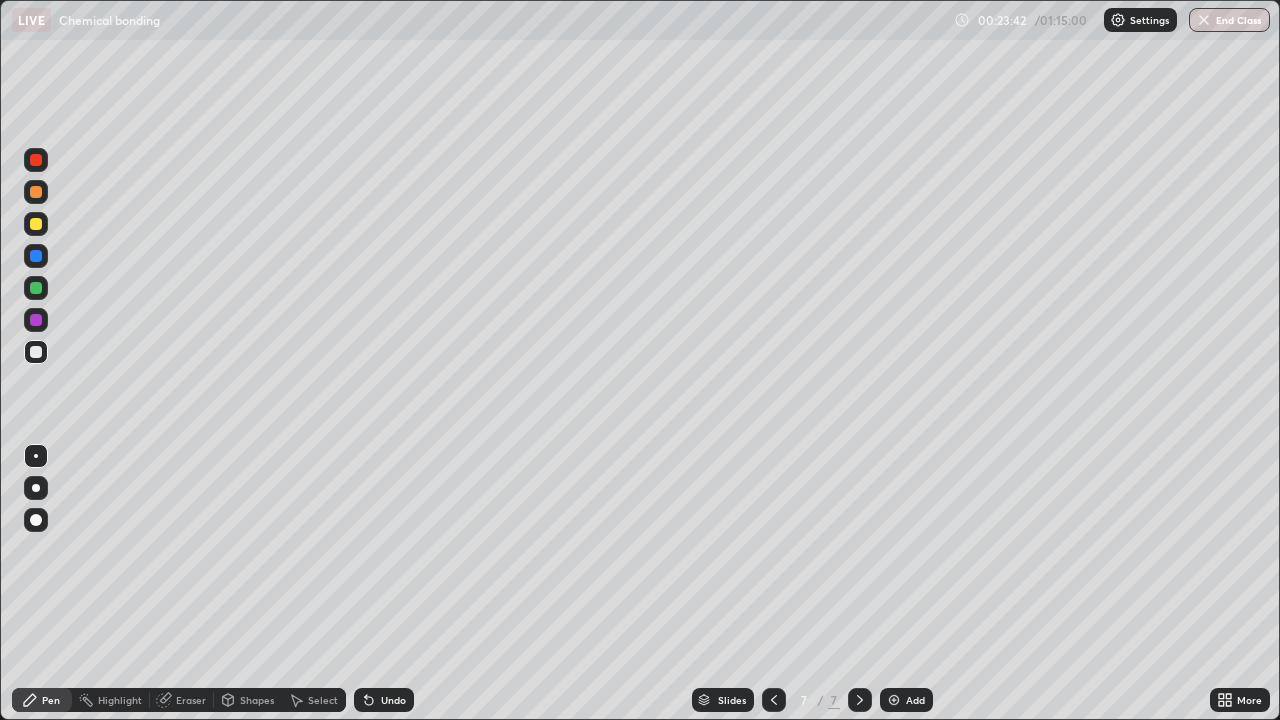 click at bounding box center [36, 288] 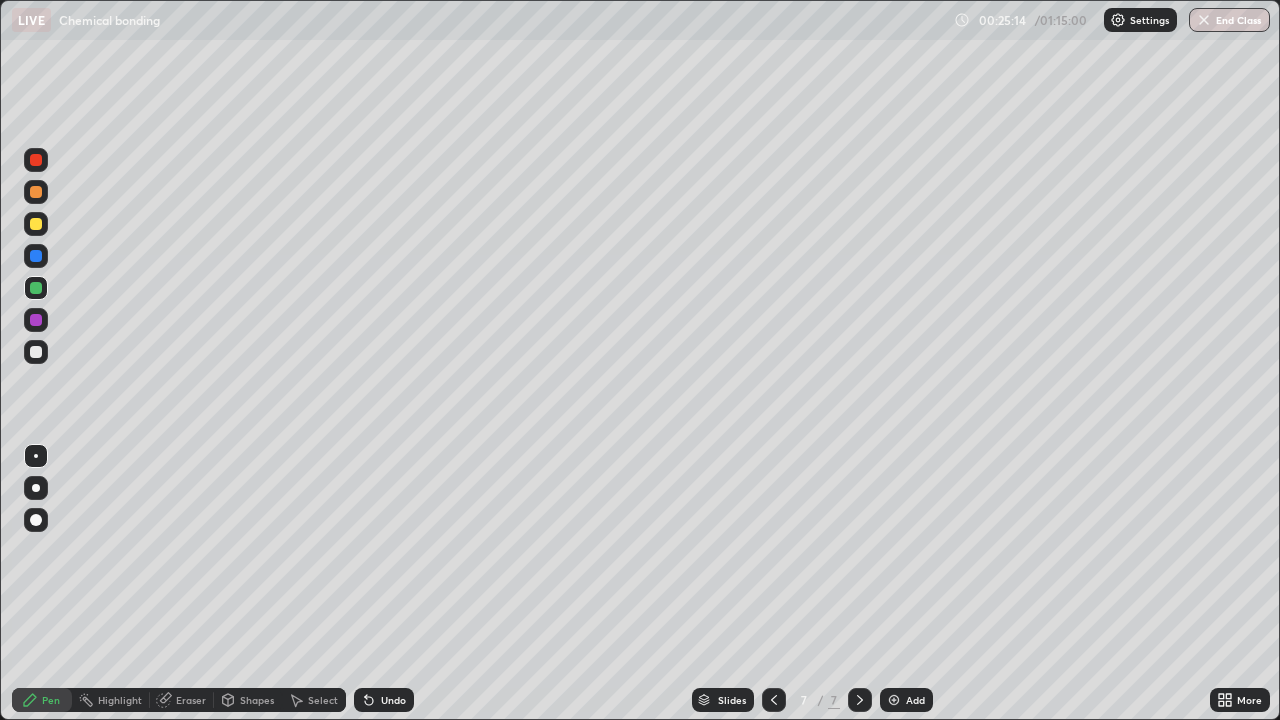 click 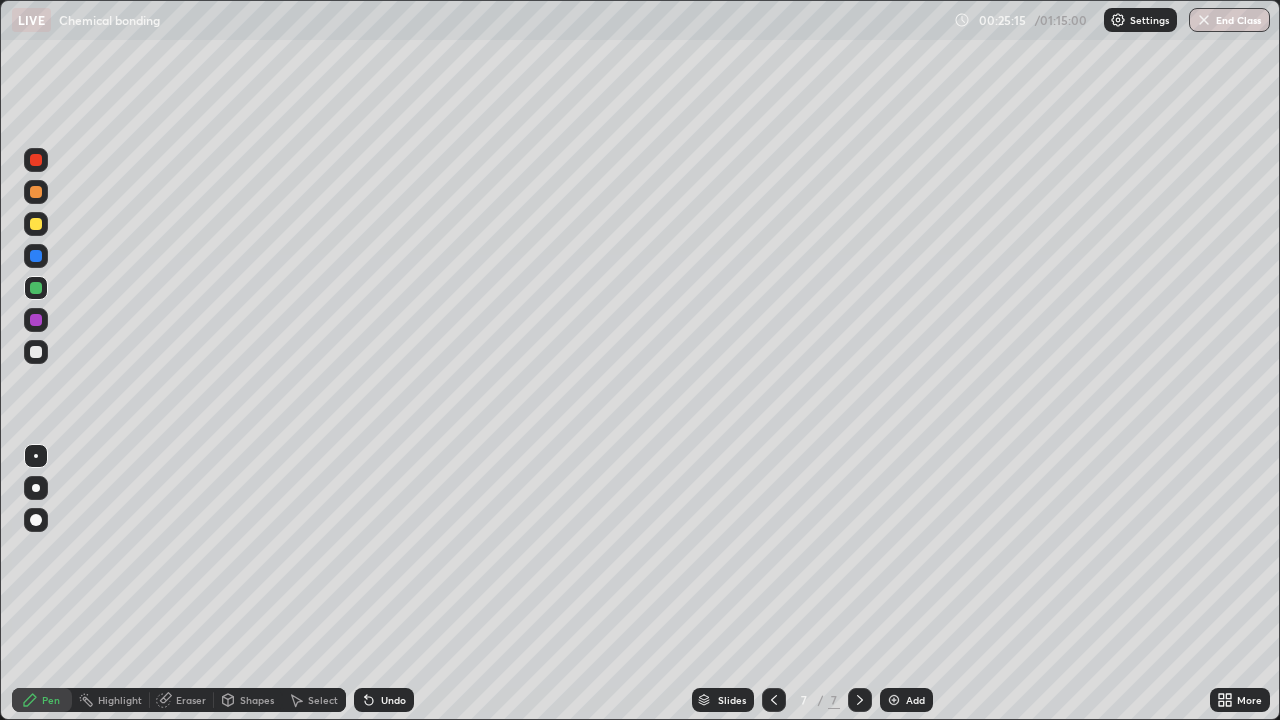 click 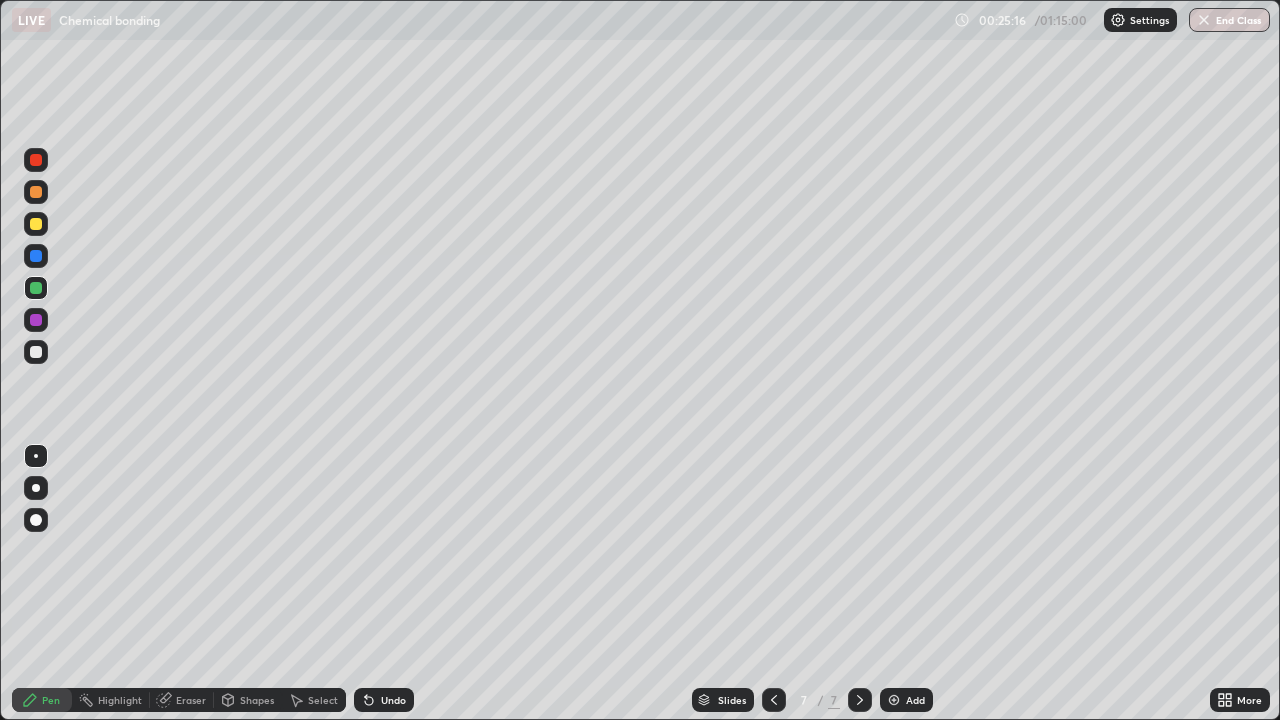 click 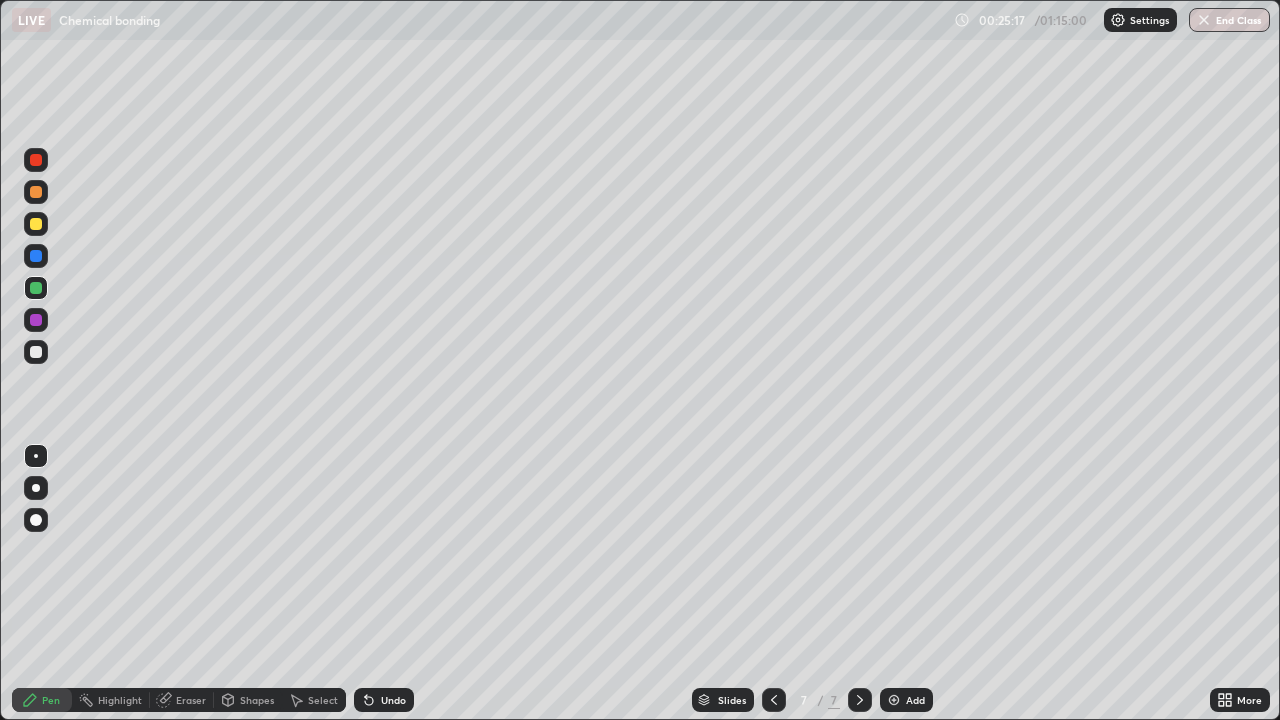 click 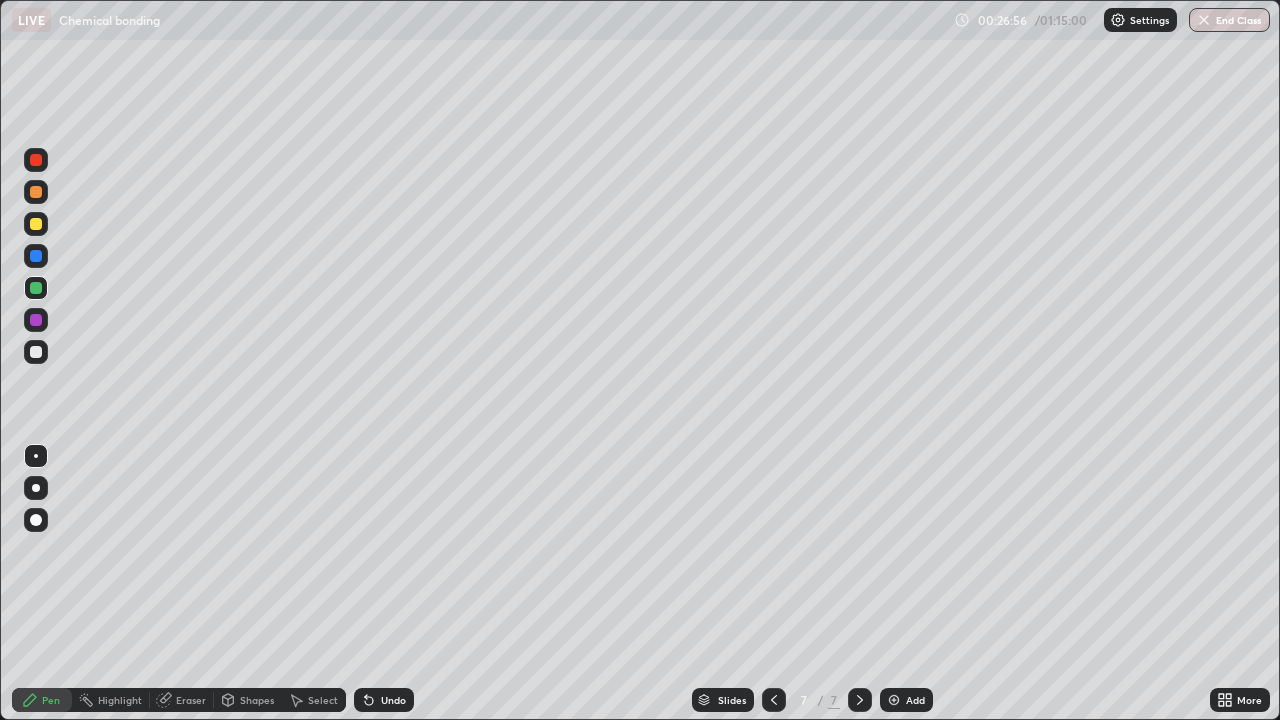 click on "Undo" at bounding box center [393, 700] 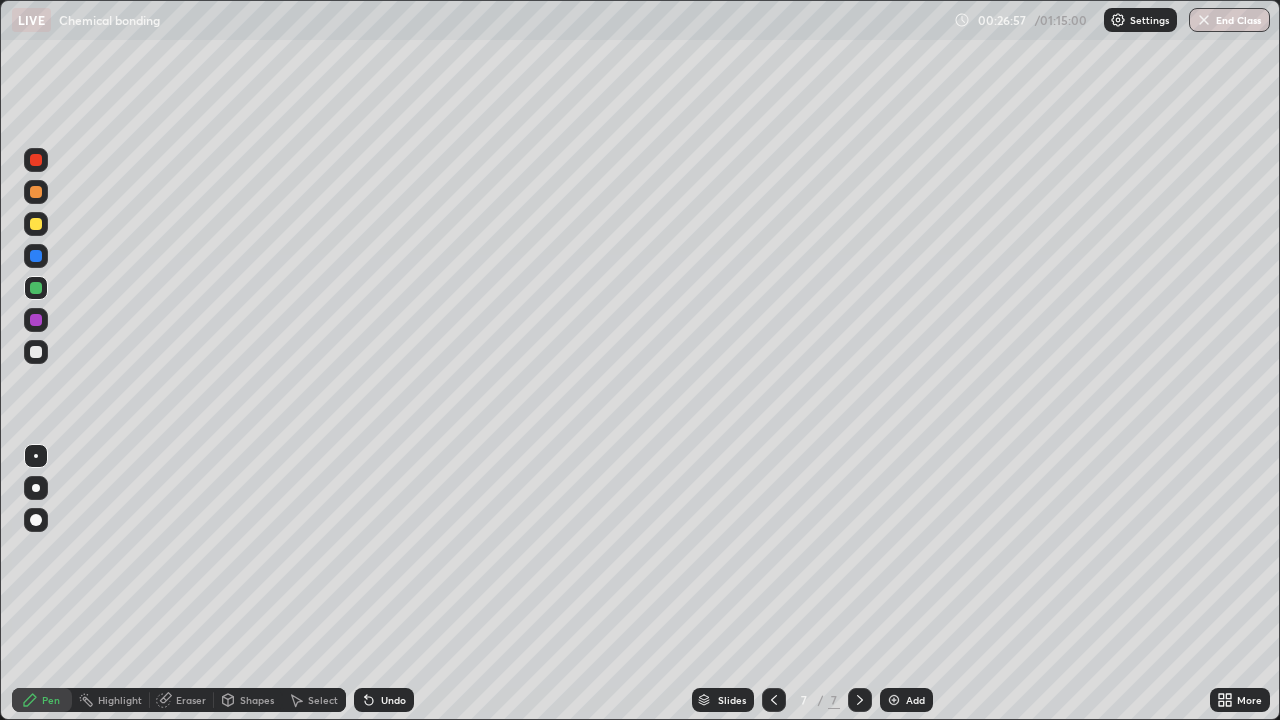 click on "Undo" at bounding box center [393, 700] 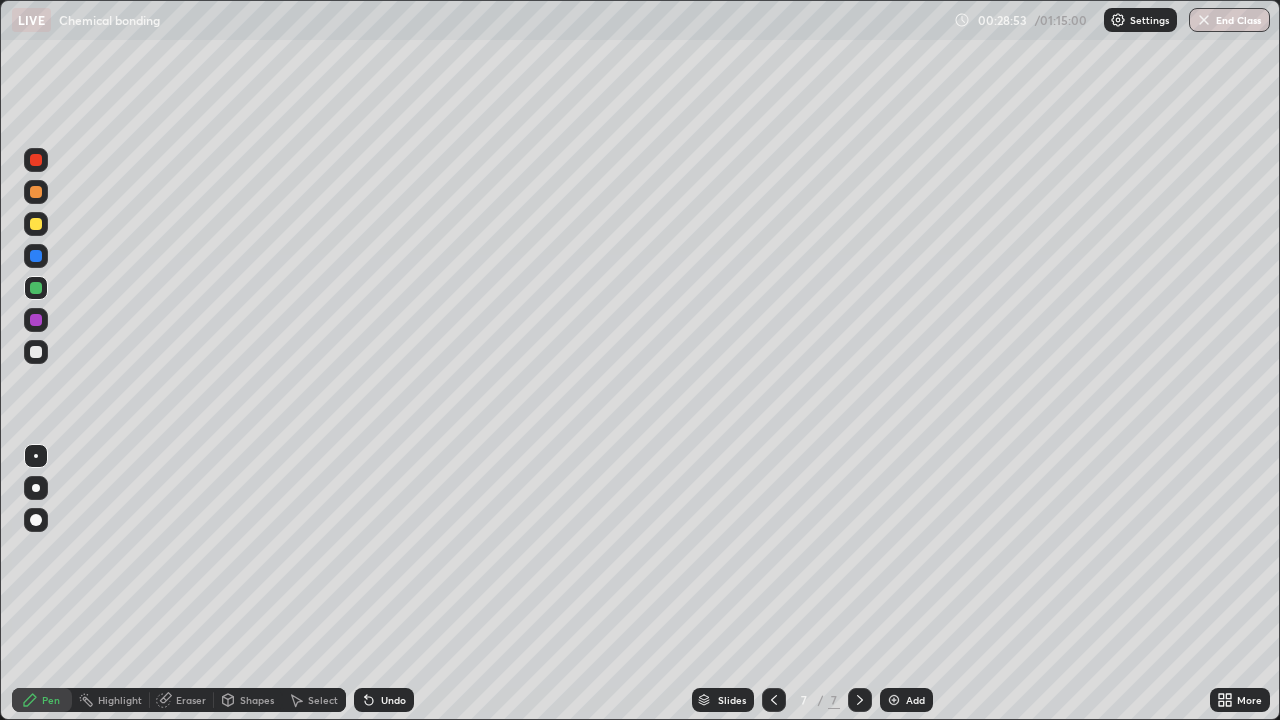 click at bounding box center [894, 700] 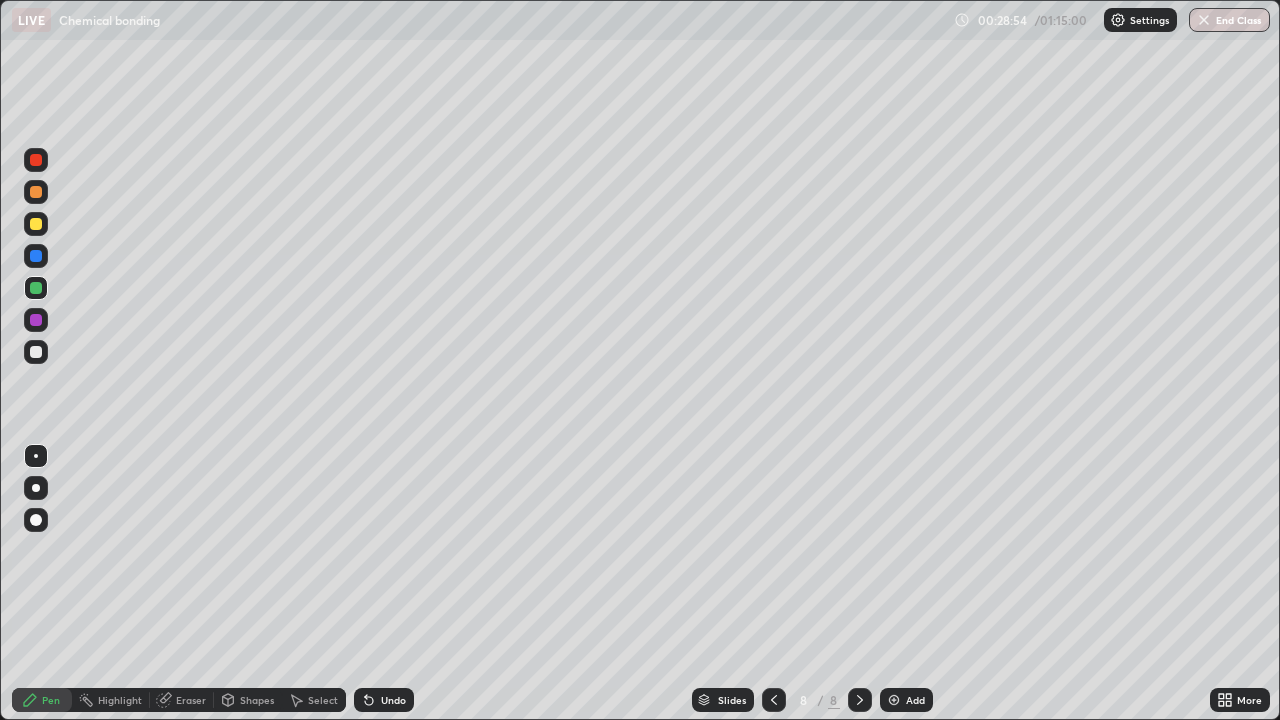 click at bounding box center [36, 352] 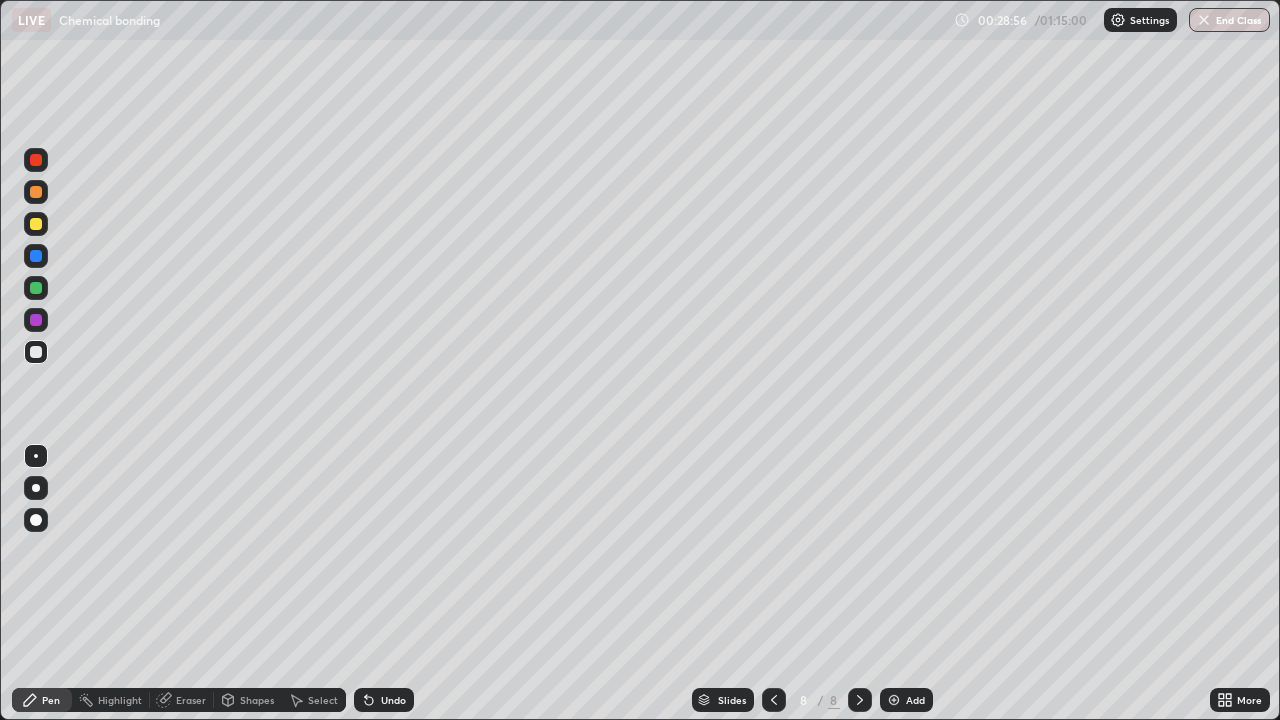 click at bounding box center [36, 352] 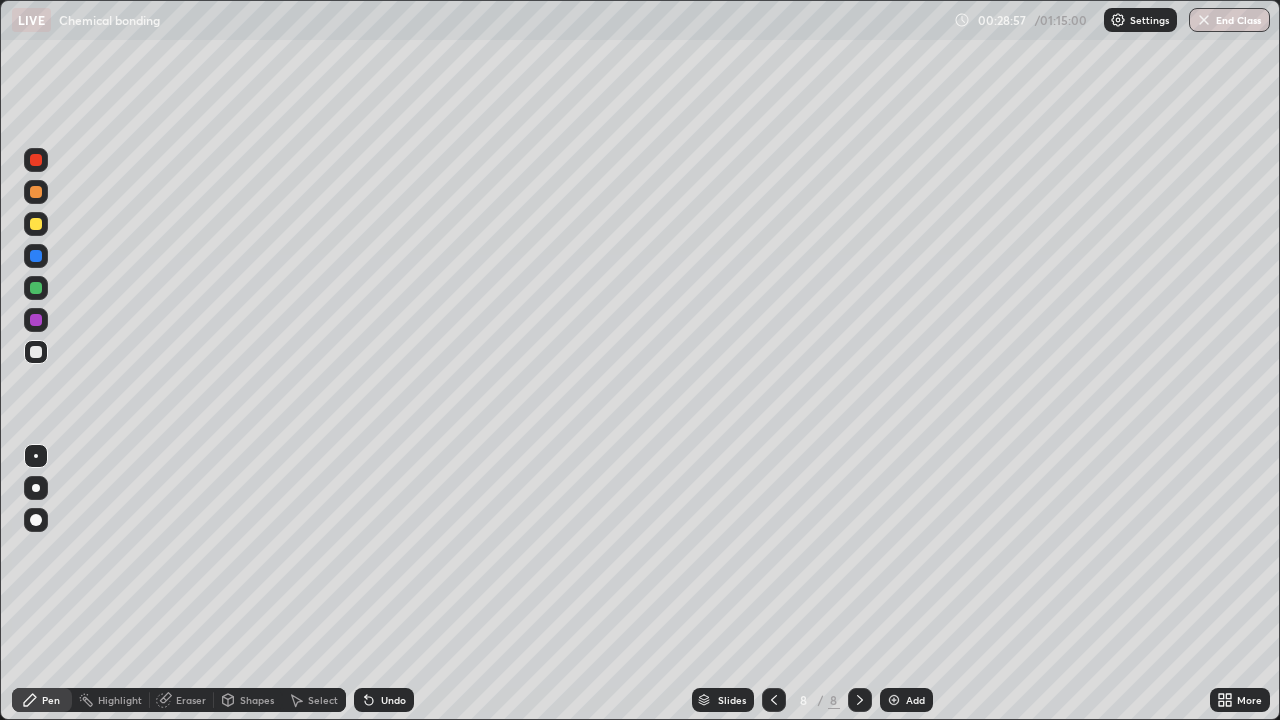 click at bounding box center [36, 352] 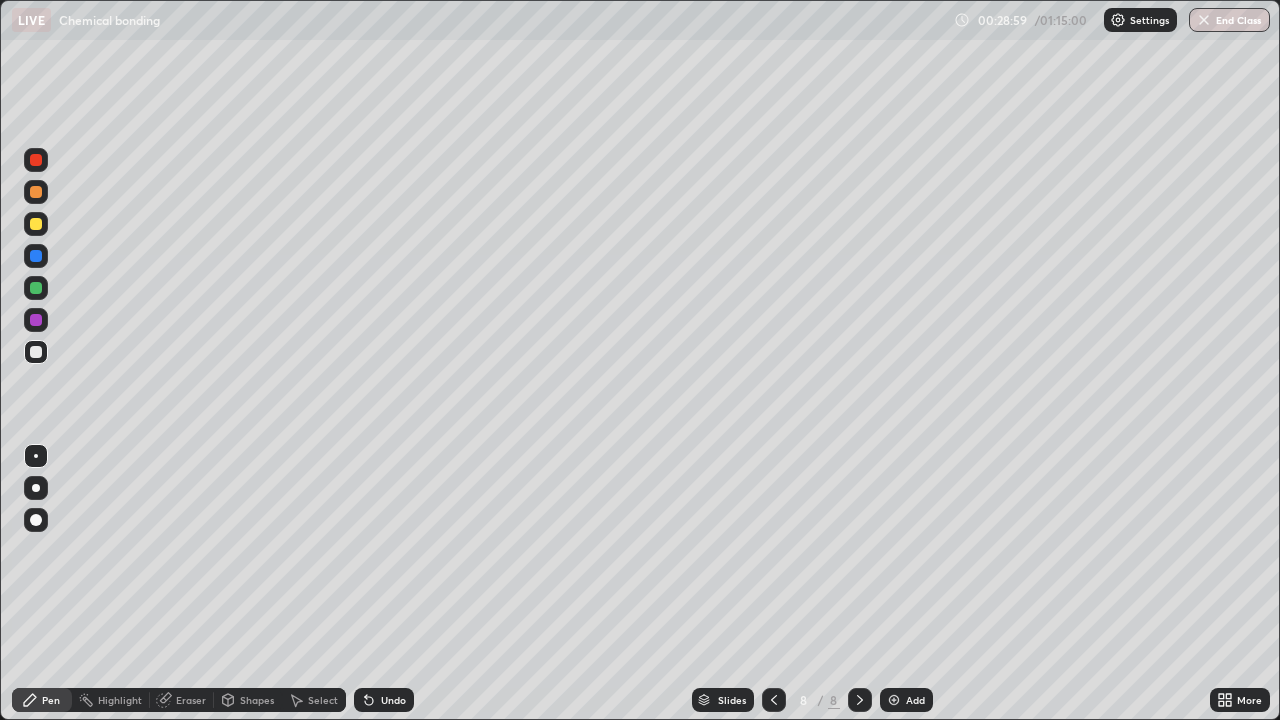 click 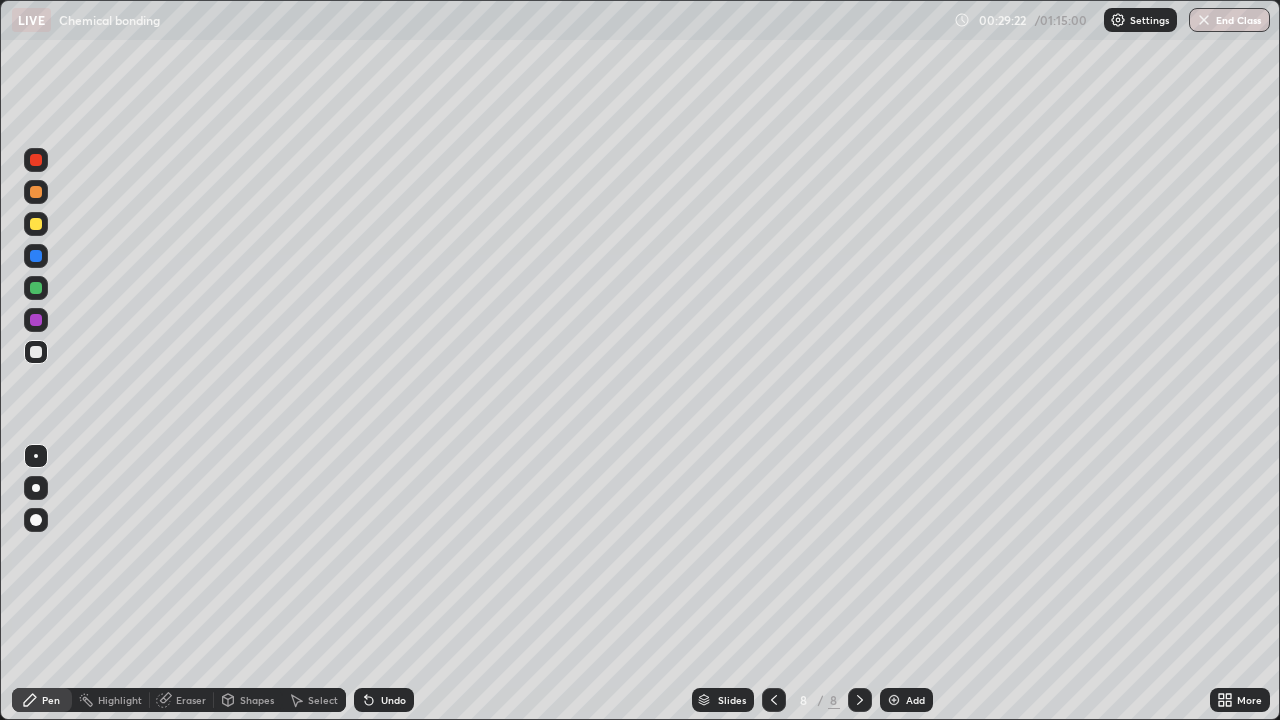 click at bounding box center (36, 352) 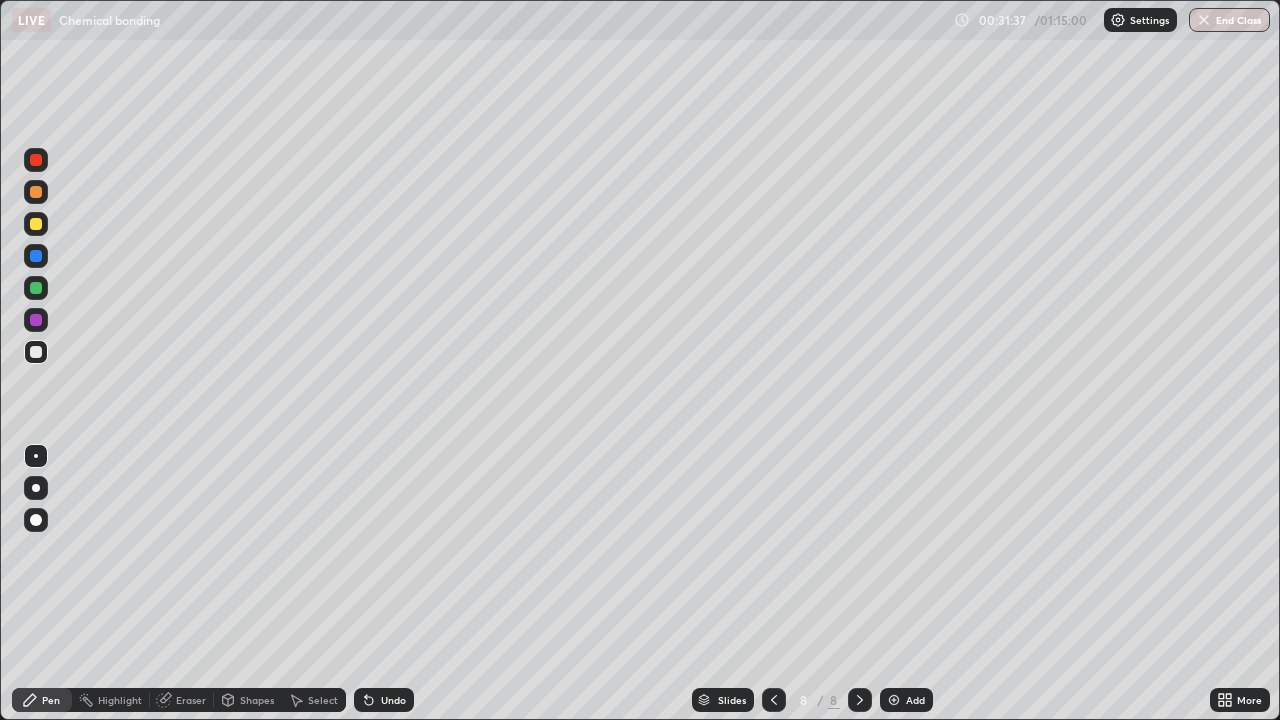 click on "Eraser" at bounding box center [191, 700] 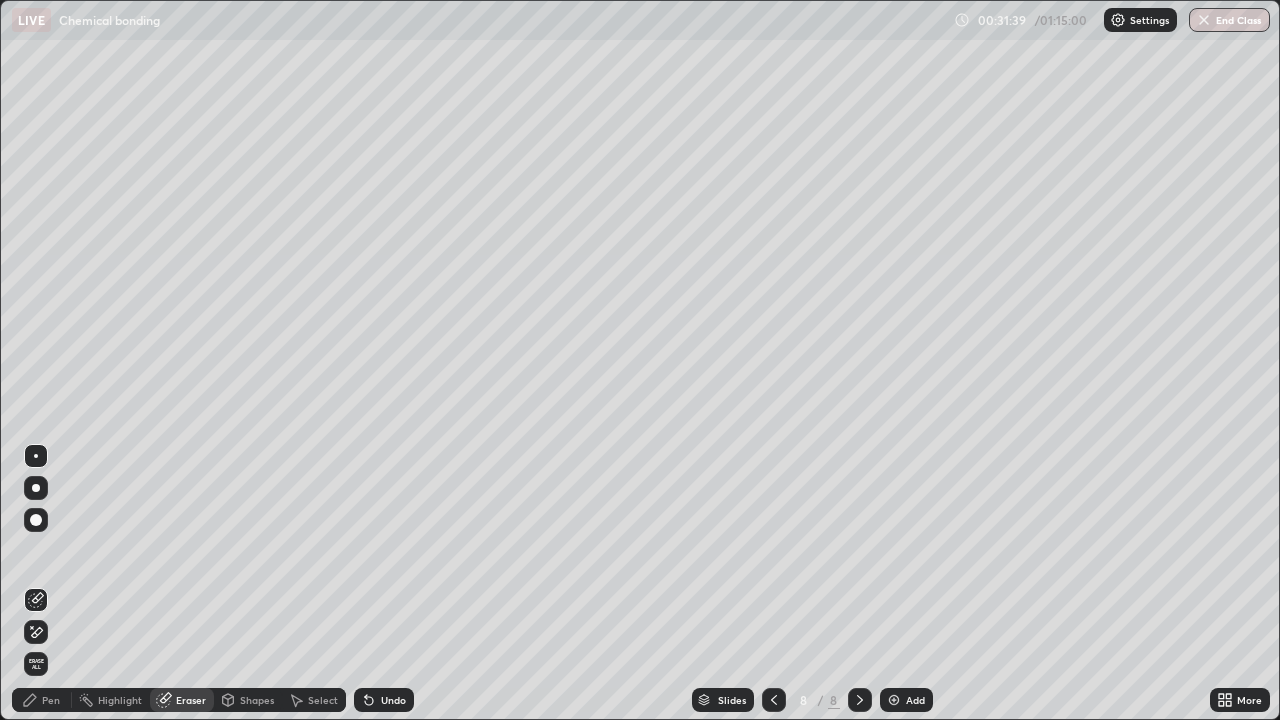 click on "Pen" at bounding box center [42, 700] 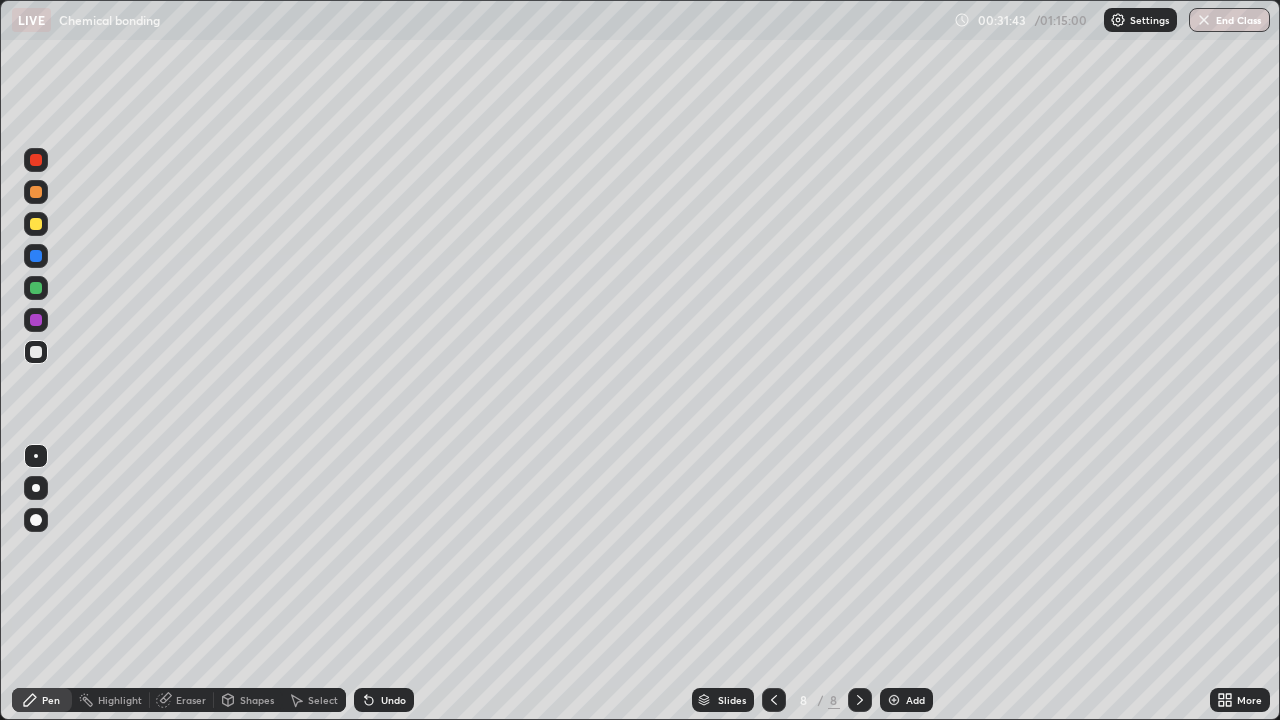 click 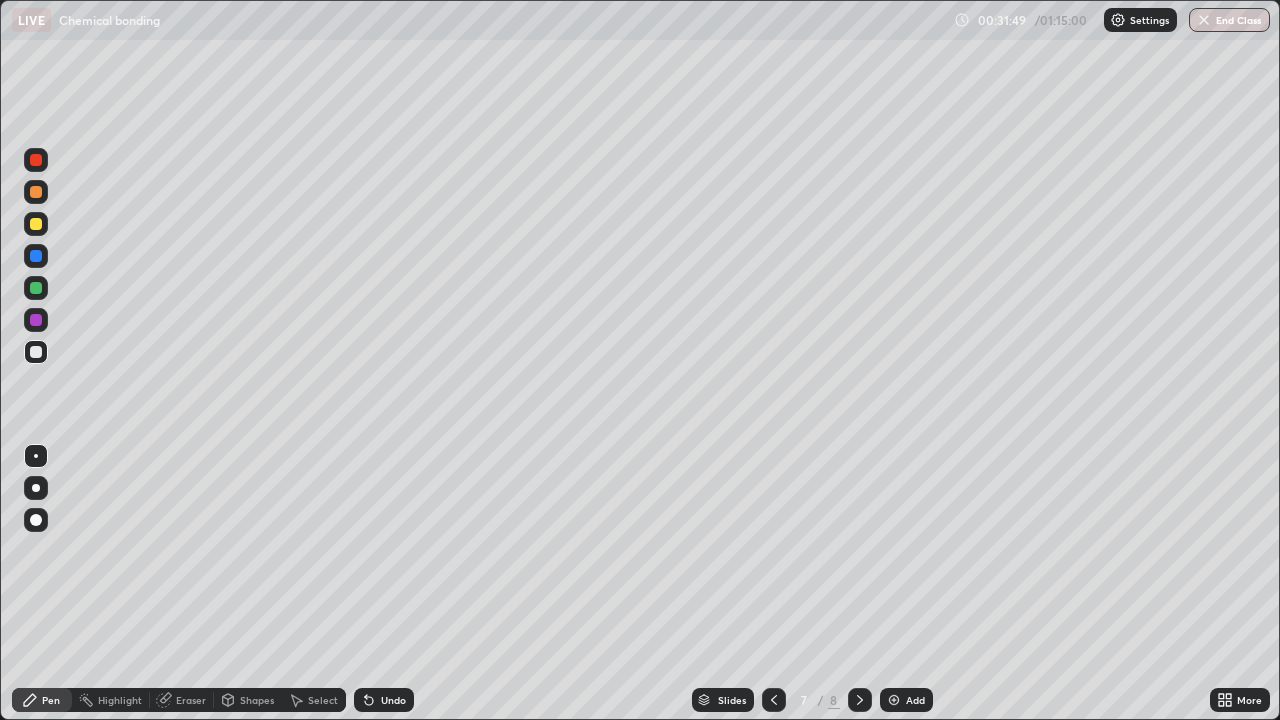 click 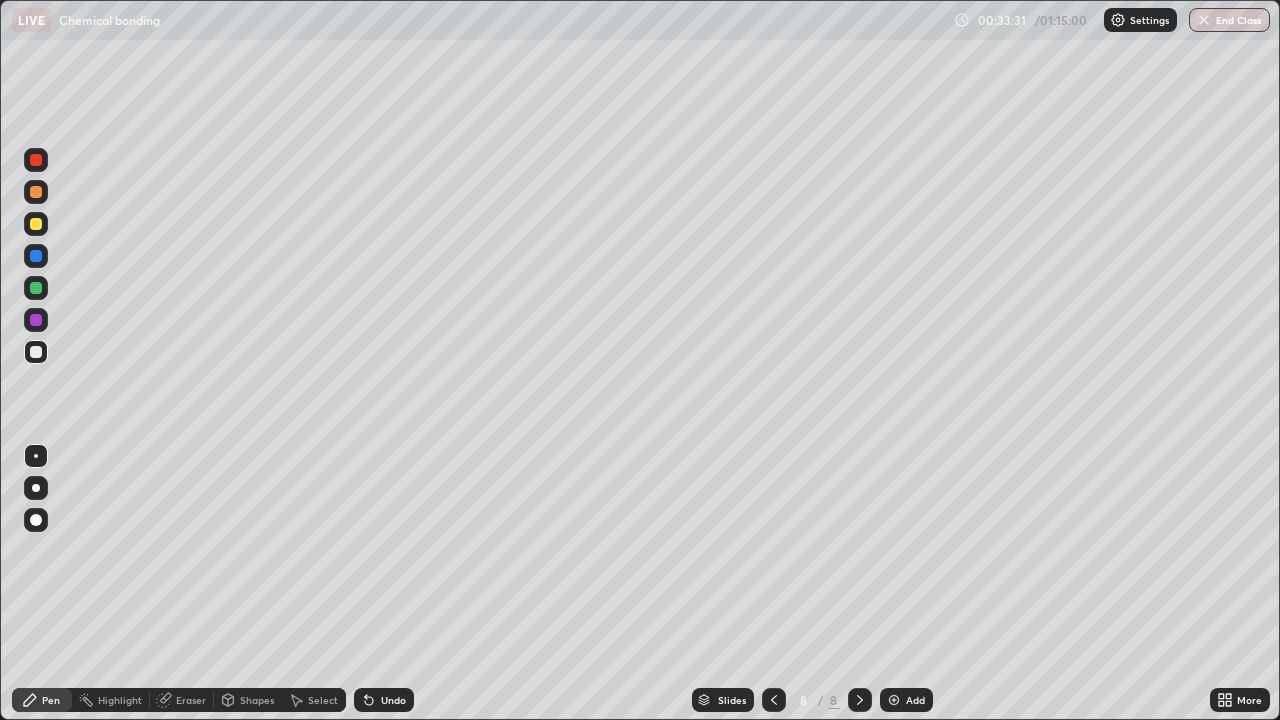 click on "Undo" at bounding box center [393, 700] 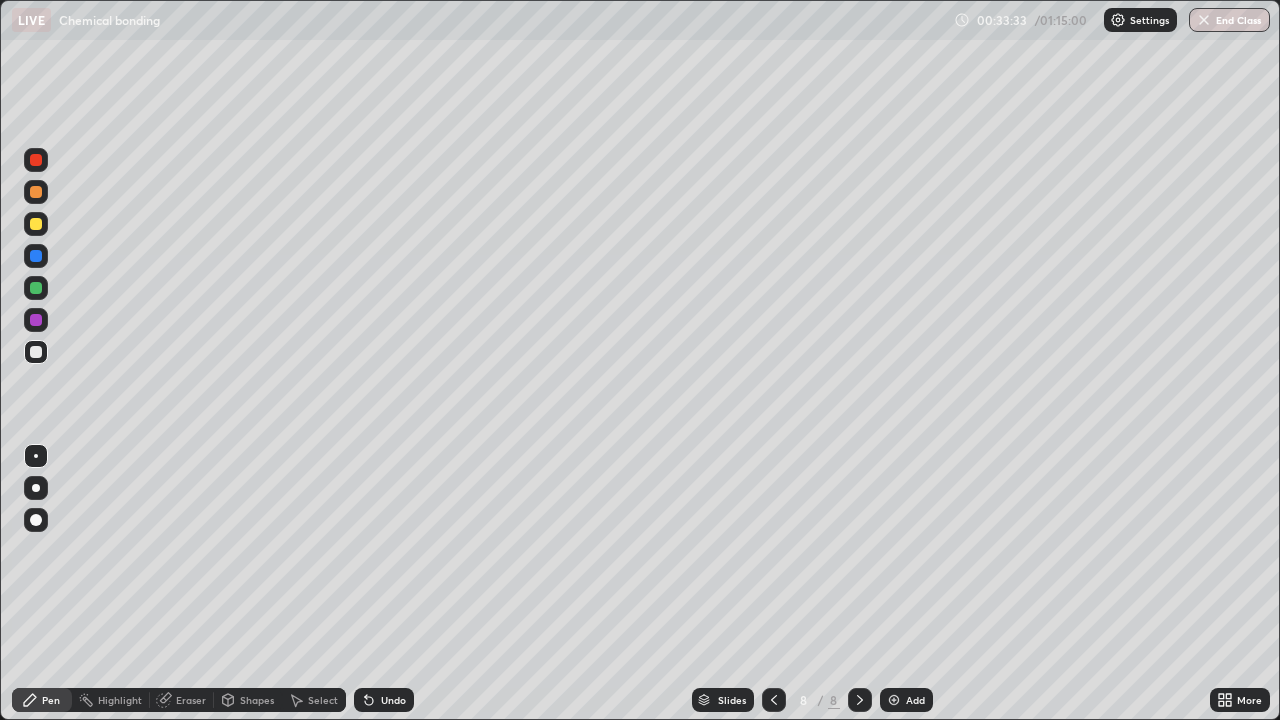 click on "Eraser" at bounding box center (182, 700) 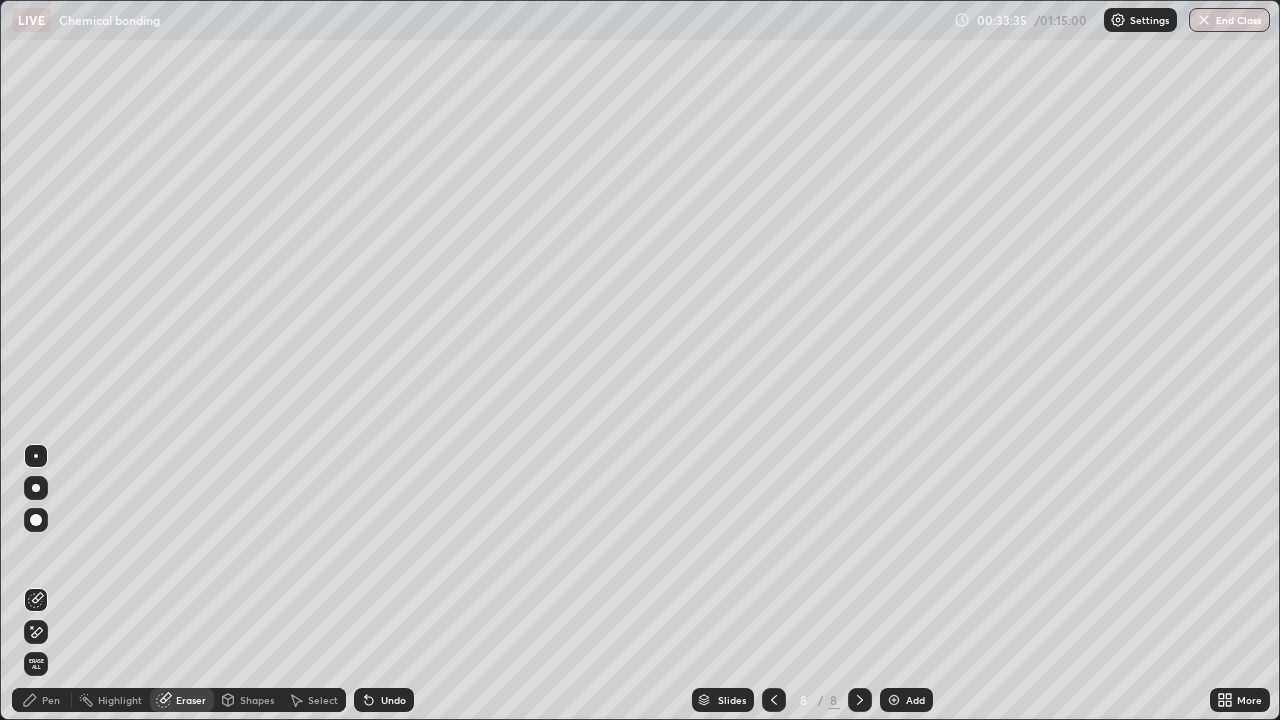 click on "Pen" at bounding box center (51, 700) 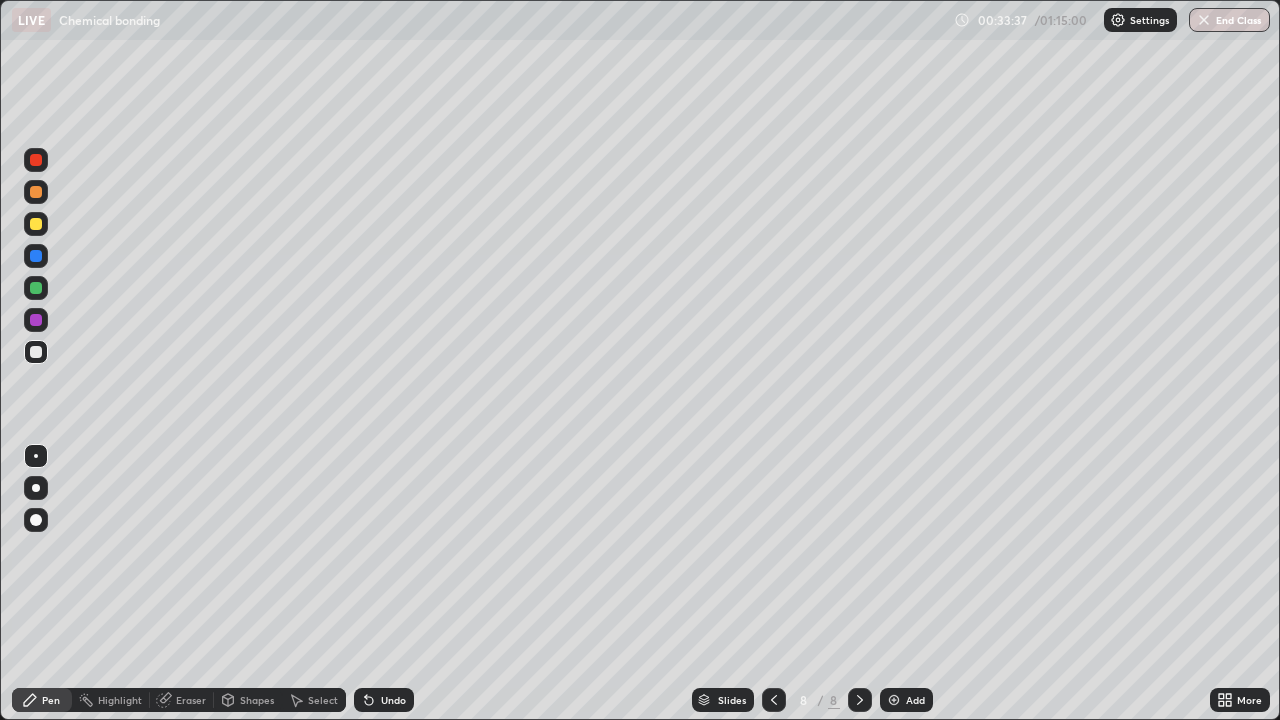 click on "Eraser" at bounding box center [191, 700] 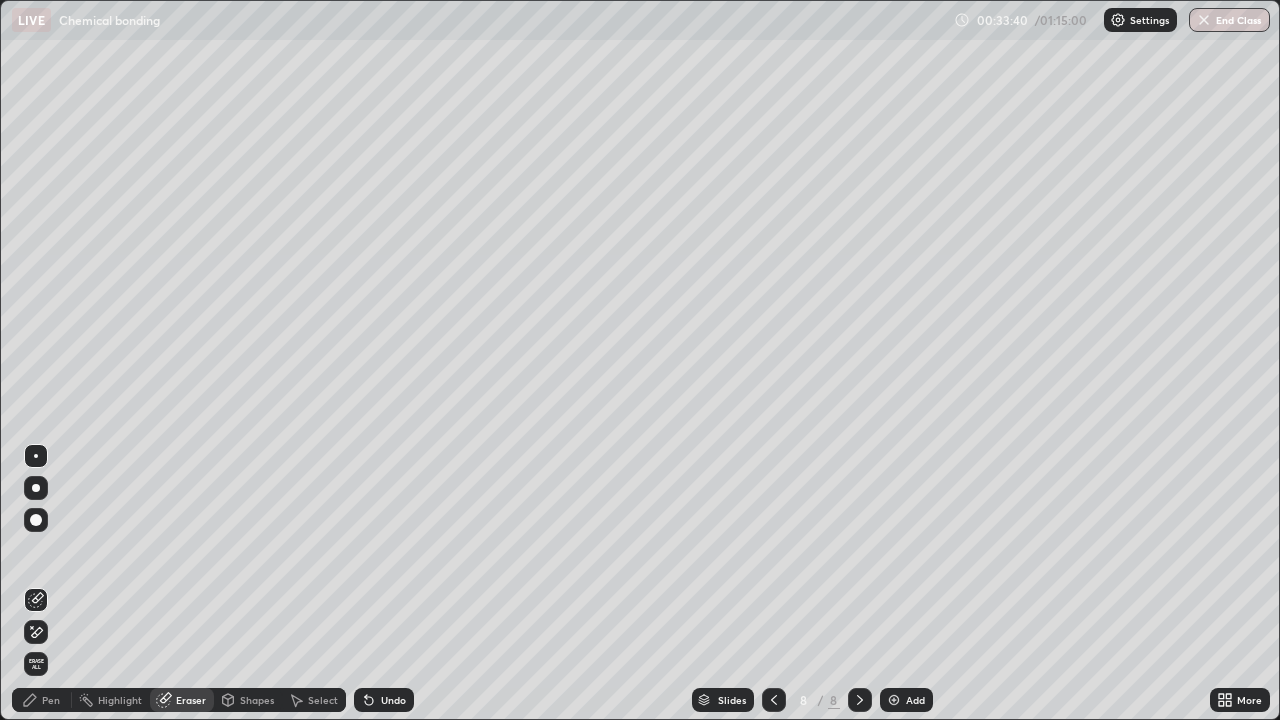 click on "Pen" at bounding box center [51, 700] 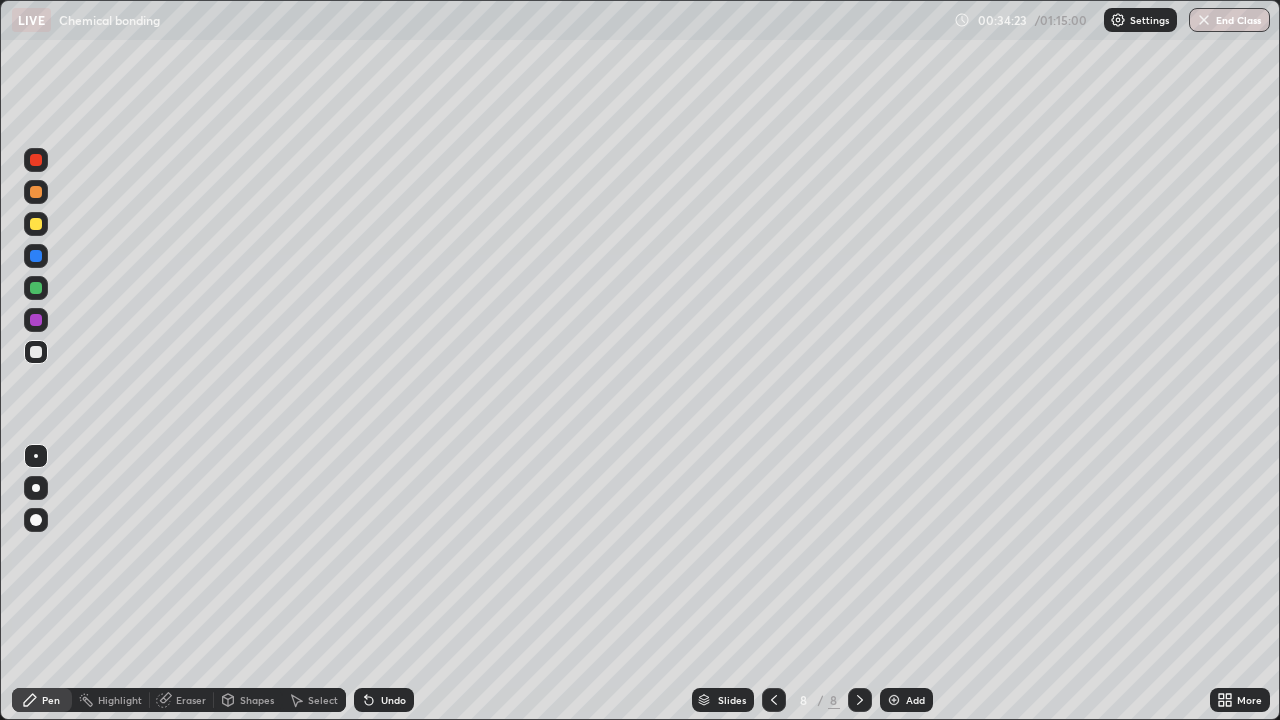 click on "Eraser" at bounding box center (191, 700) 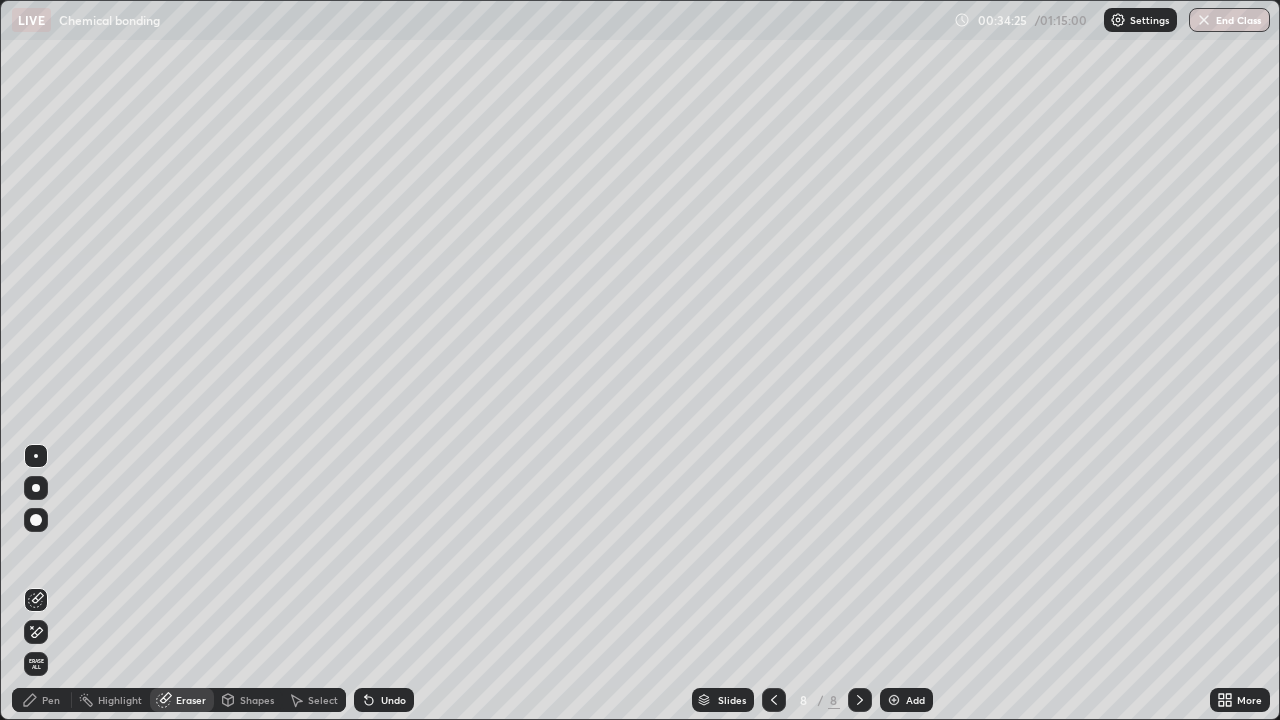 click 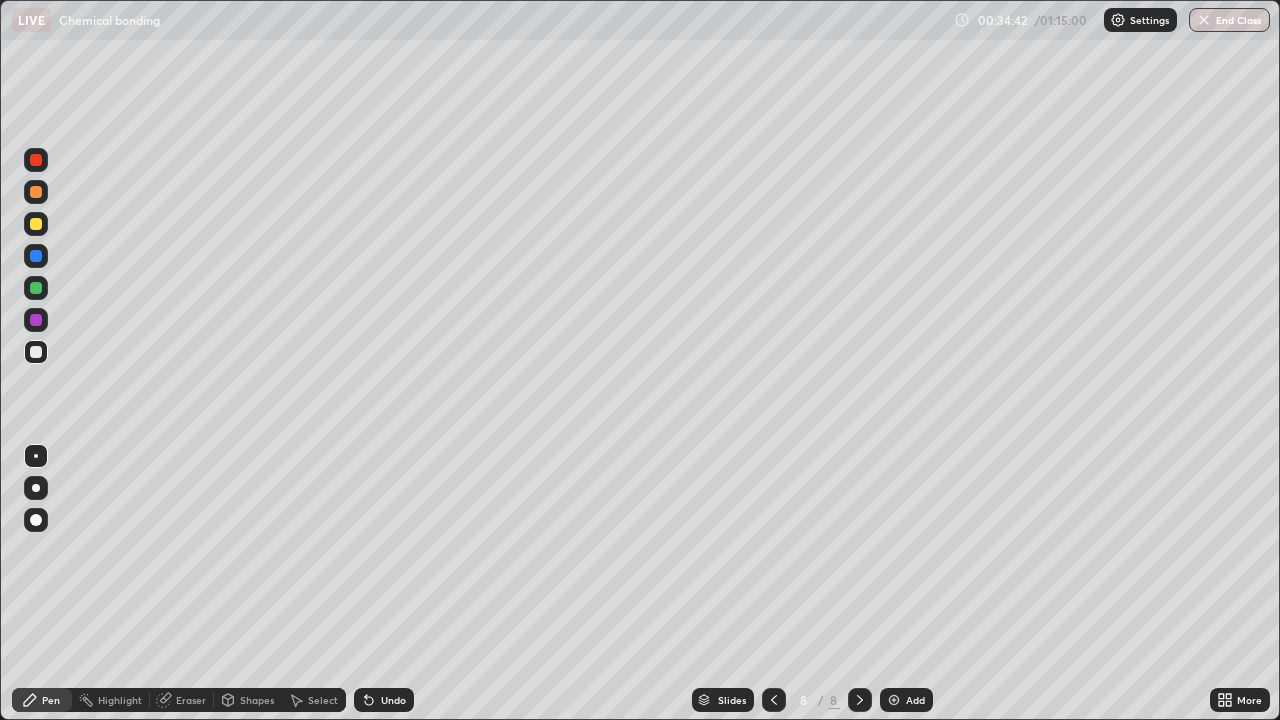 click on "Eraser" at bounding box center (182, 700) 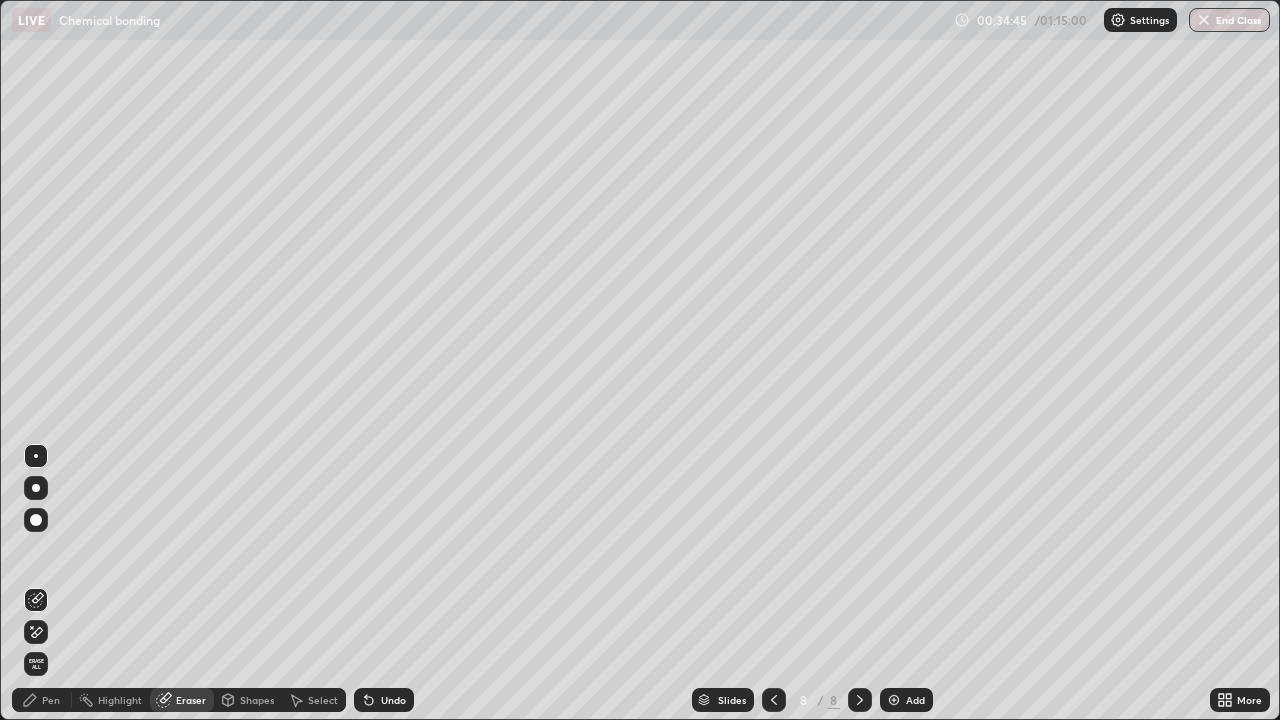 click on "Pen" at bounding box center (42, 700) 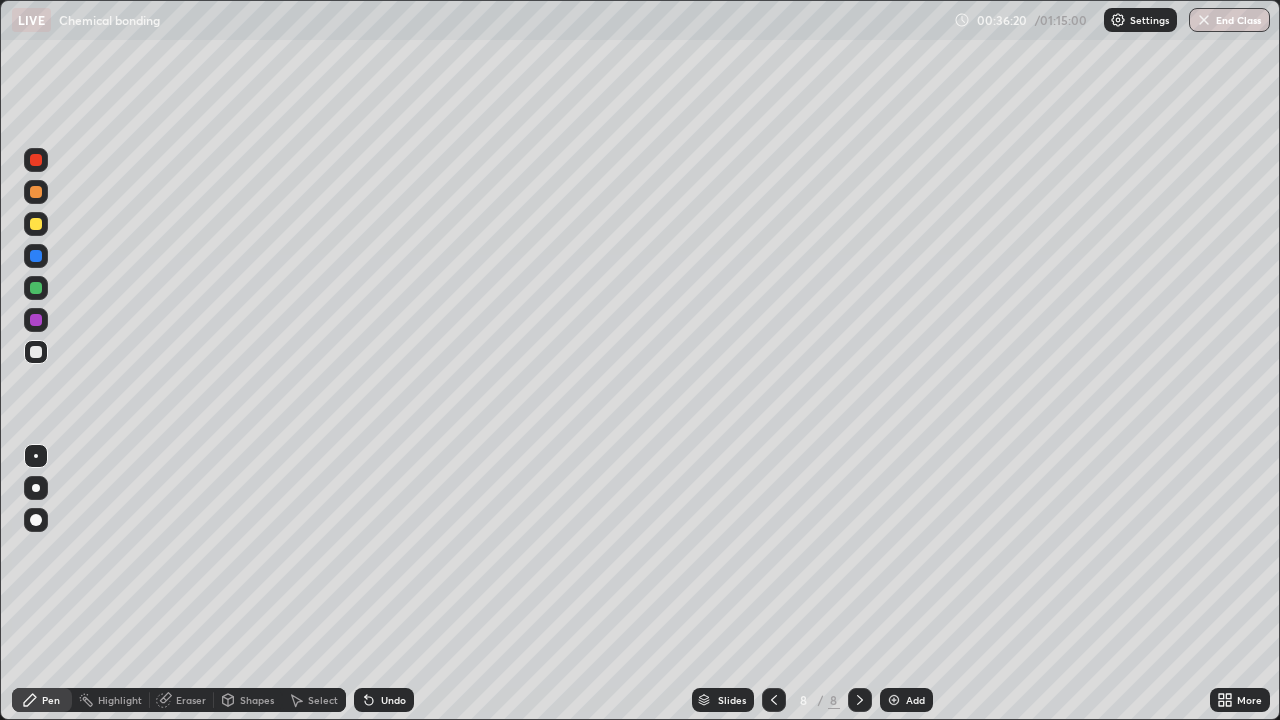 click on "Add" at bounding box center (906, 700) 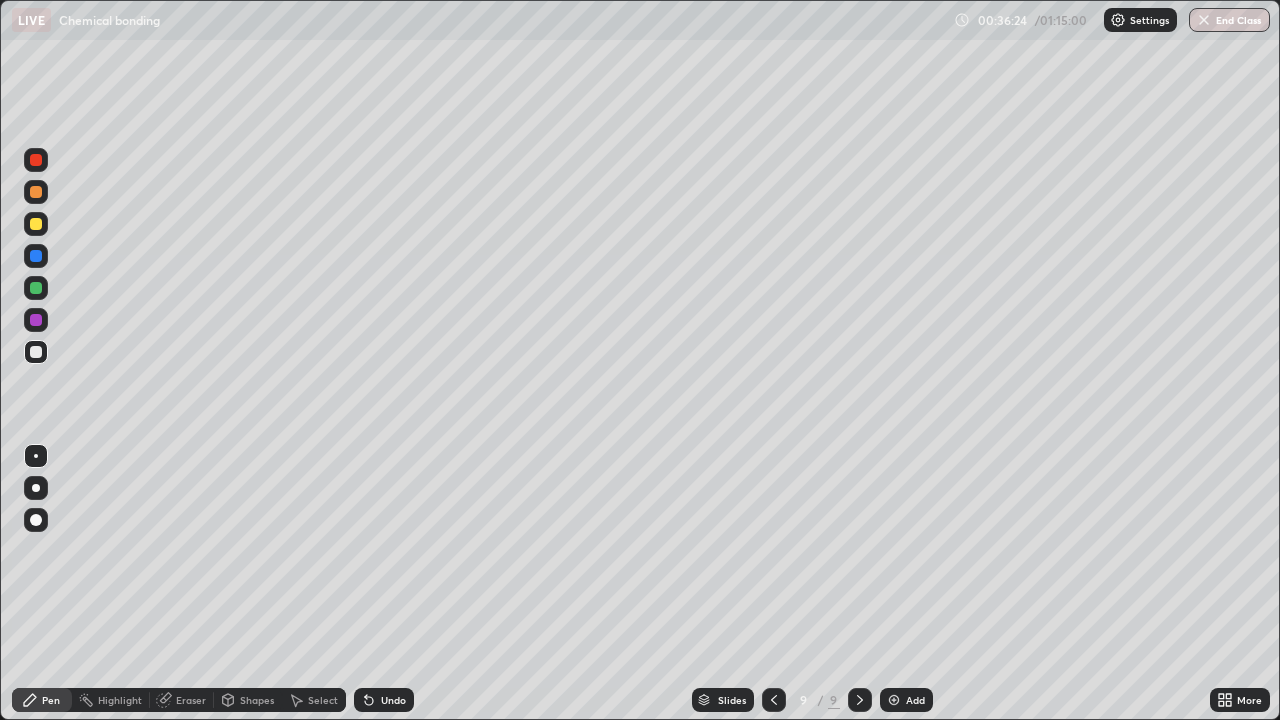 click at bounding box center [36, 352] 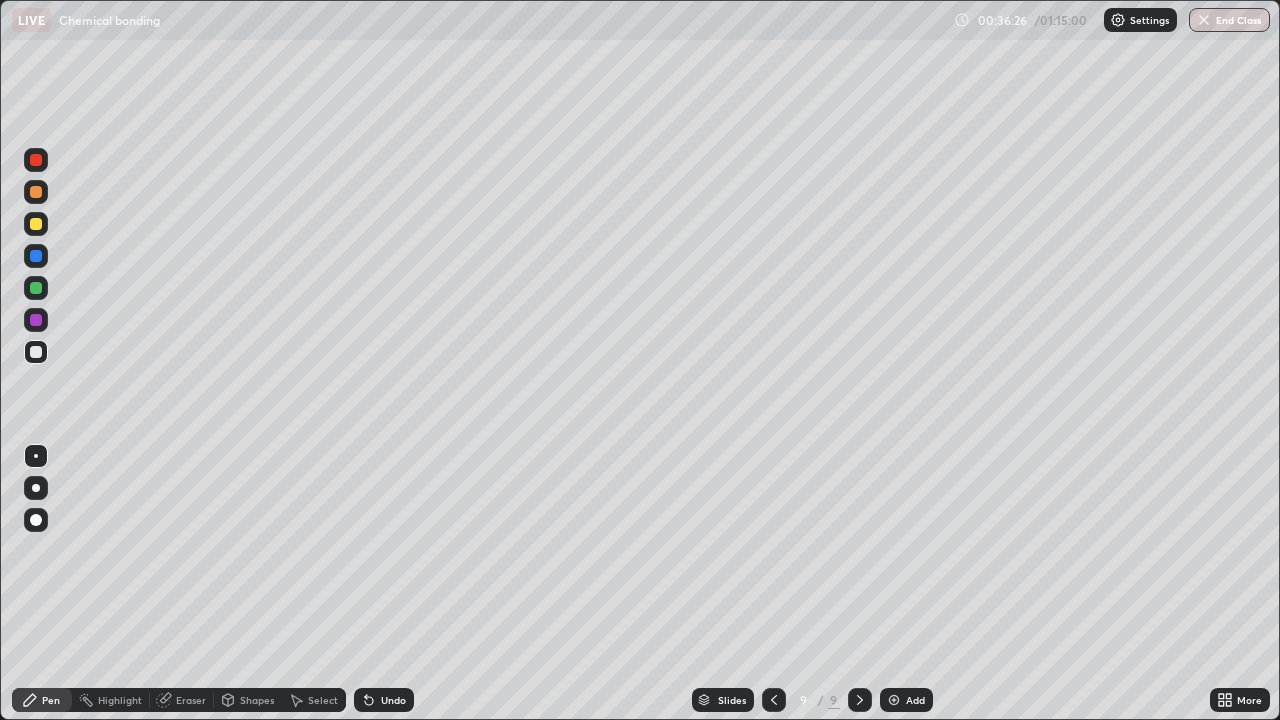 click at bounding box center (36, 352) 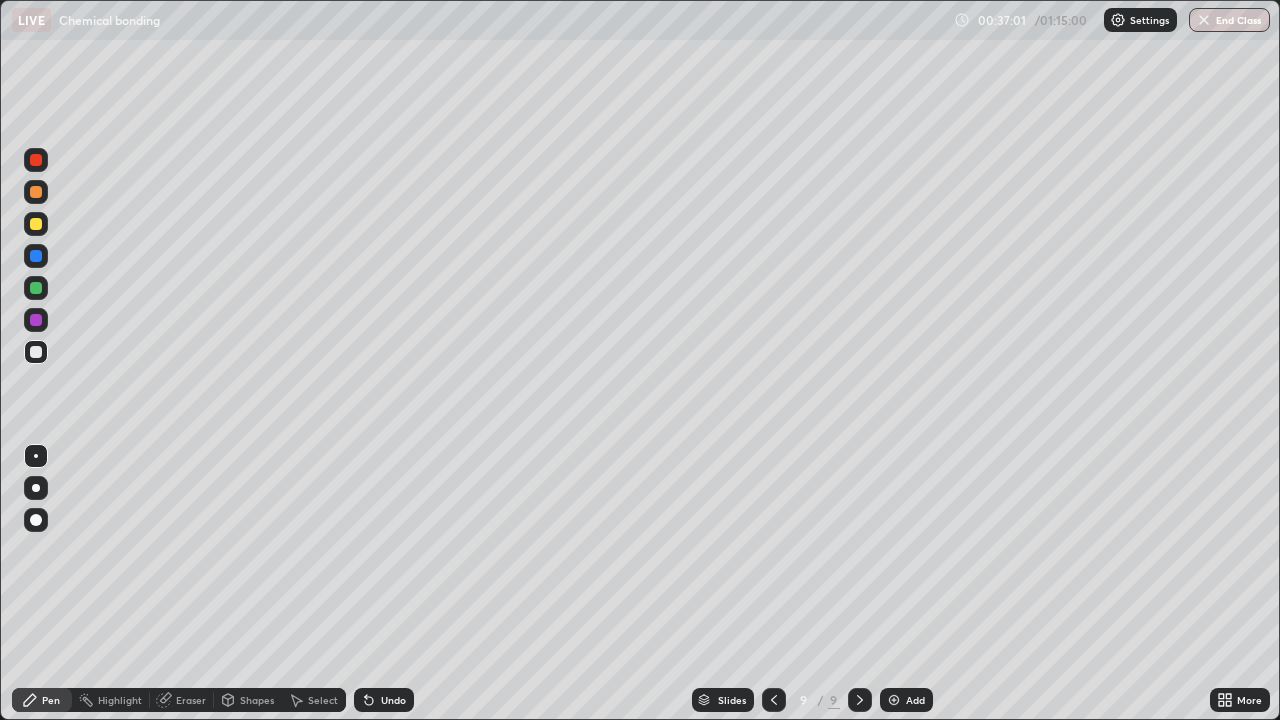 click 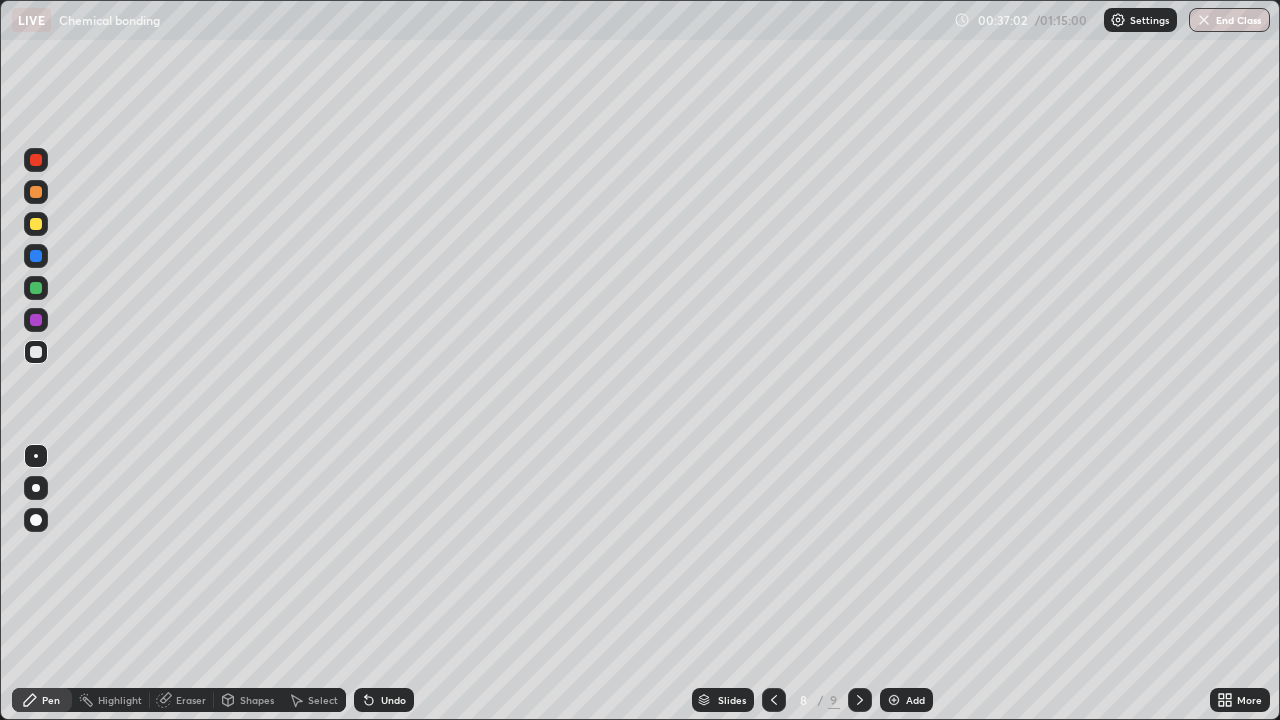 click 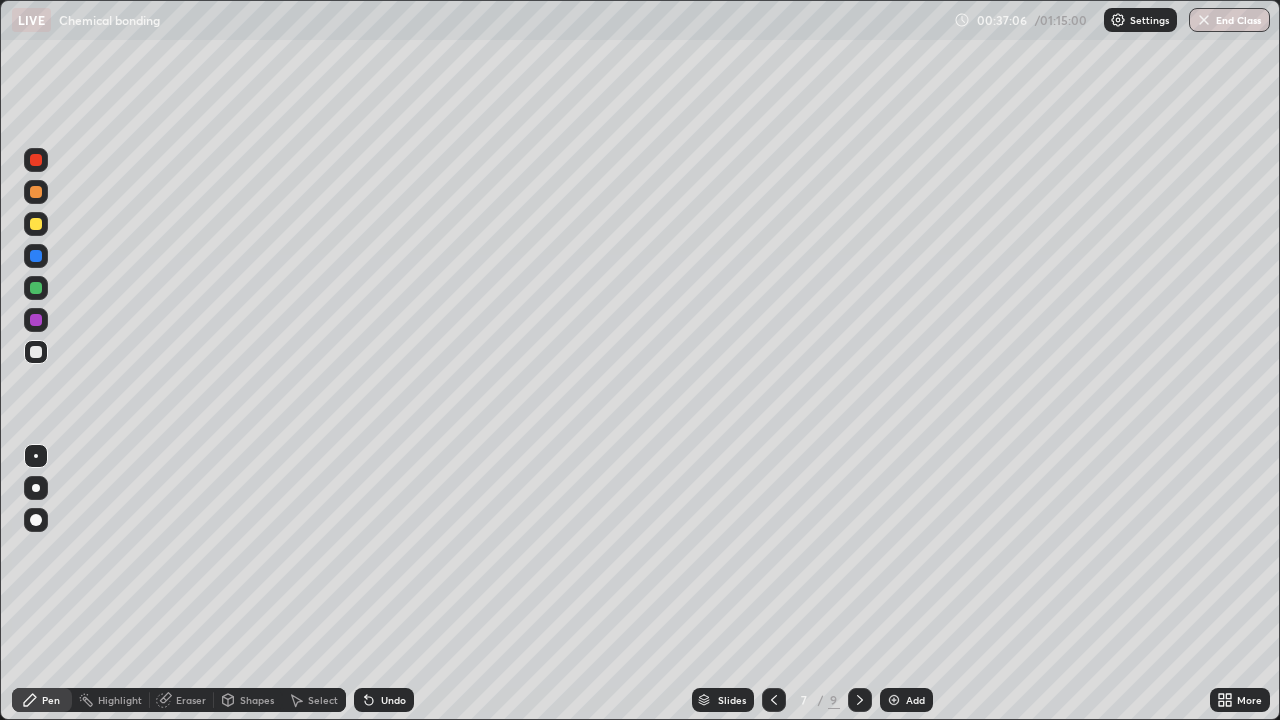 click at bounding box center (860, 700) 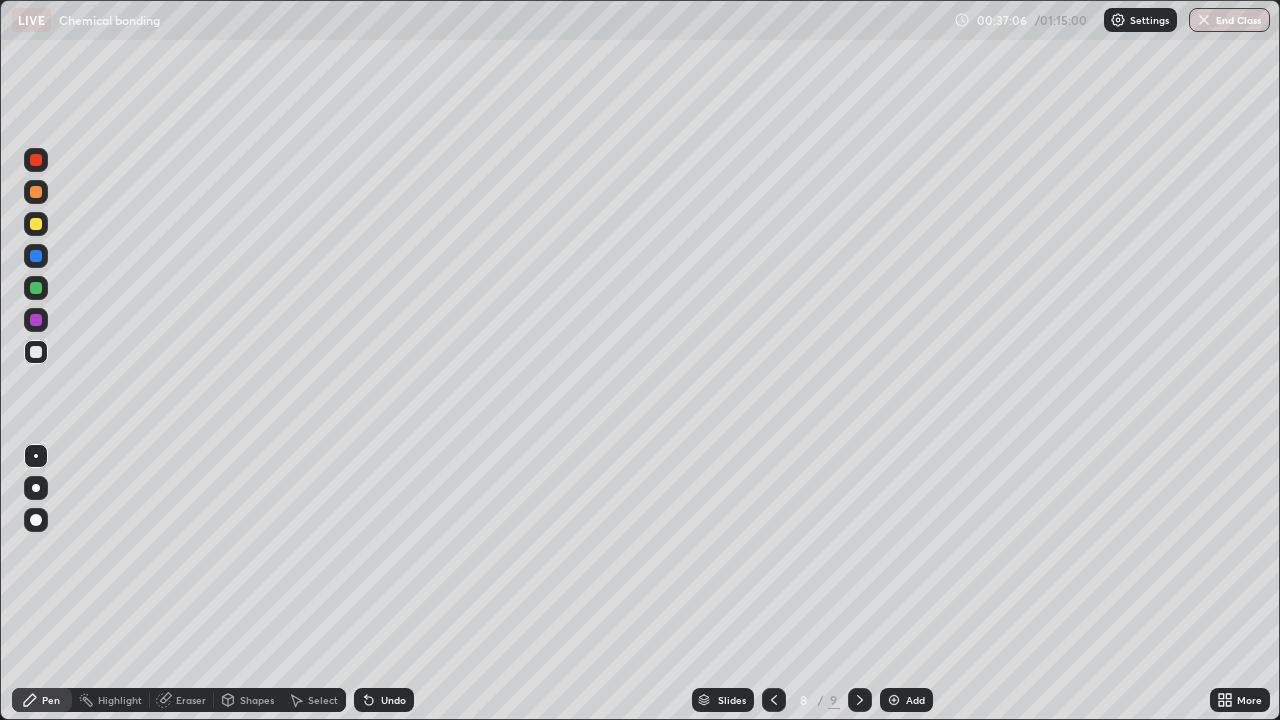 click 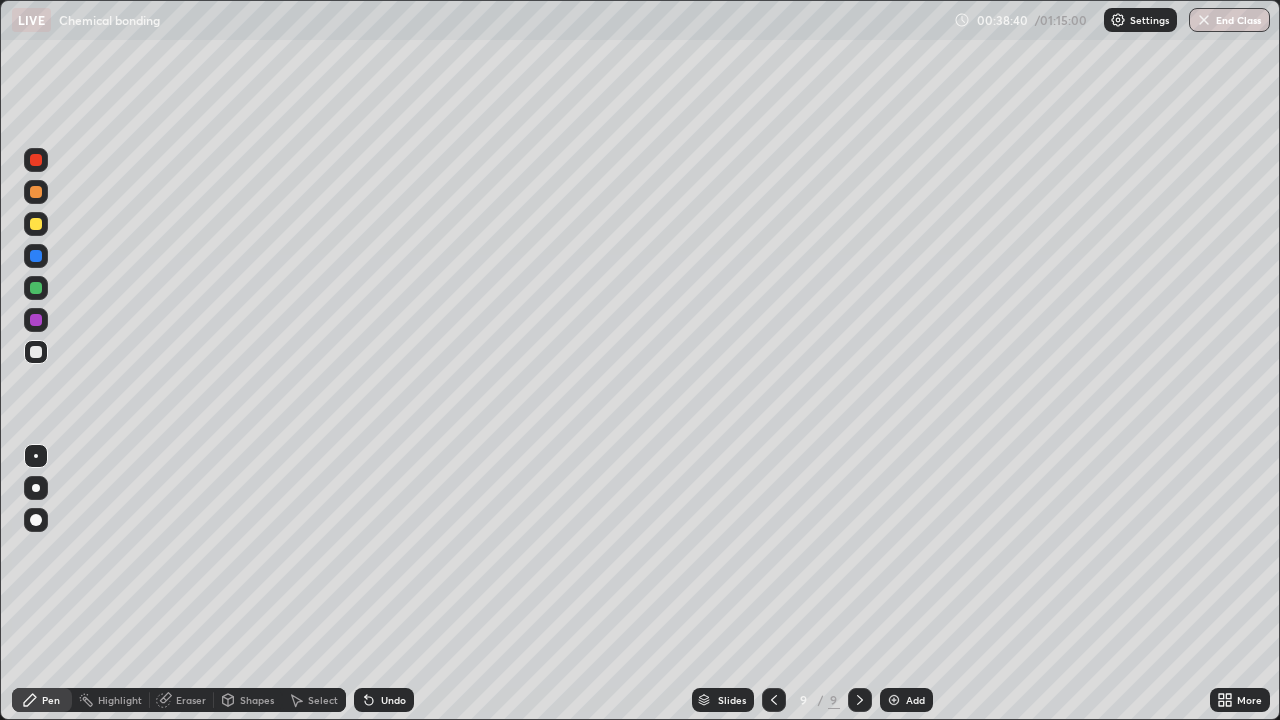 click at bounding box center [36, 352] 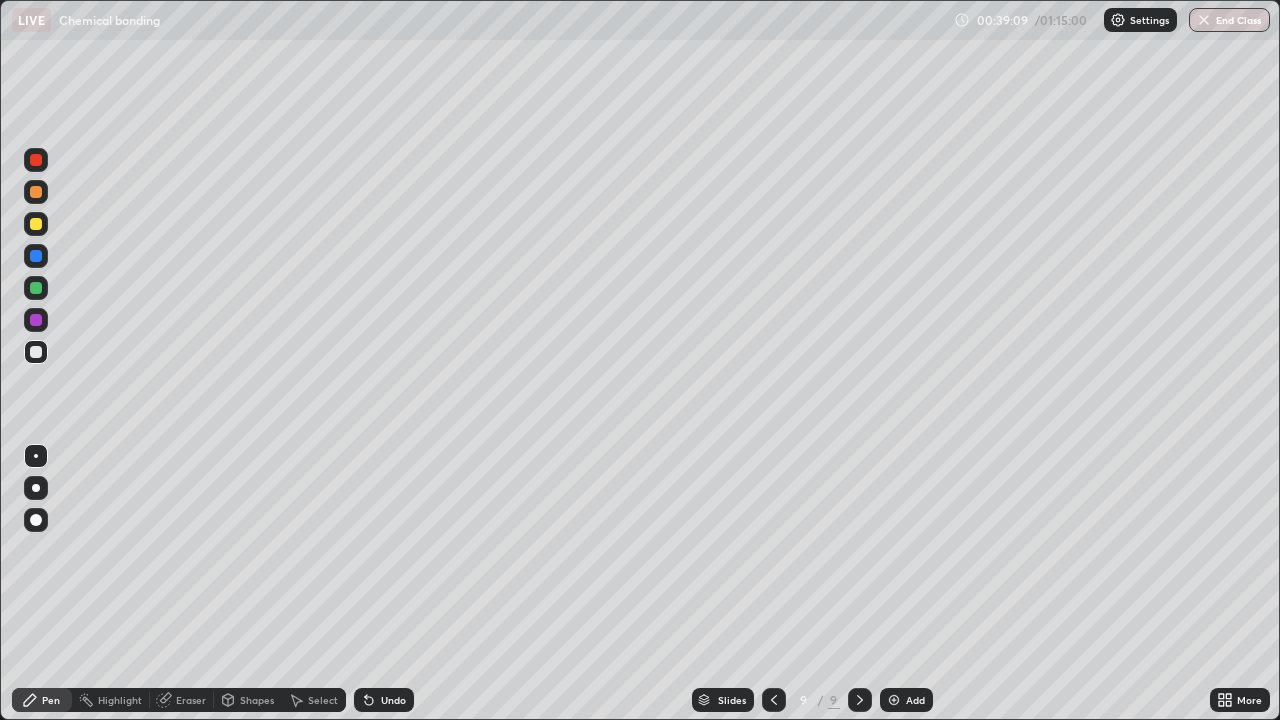 click on "Undo" at bounding box center (384, 700) 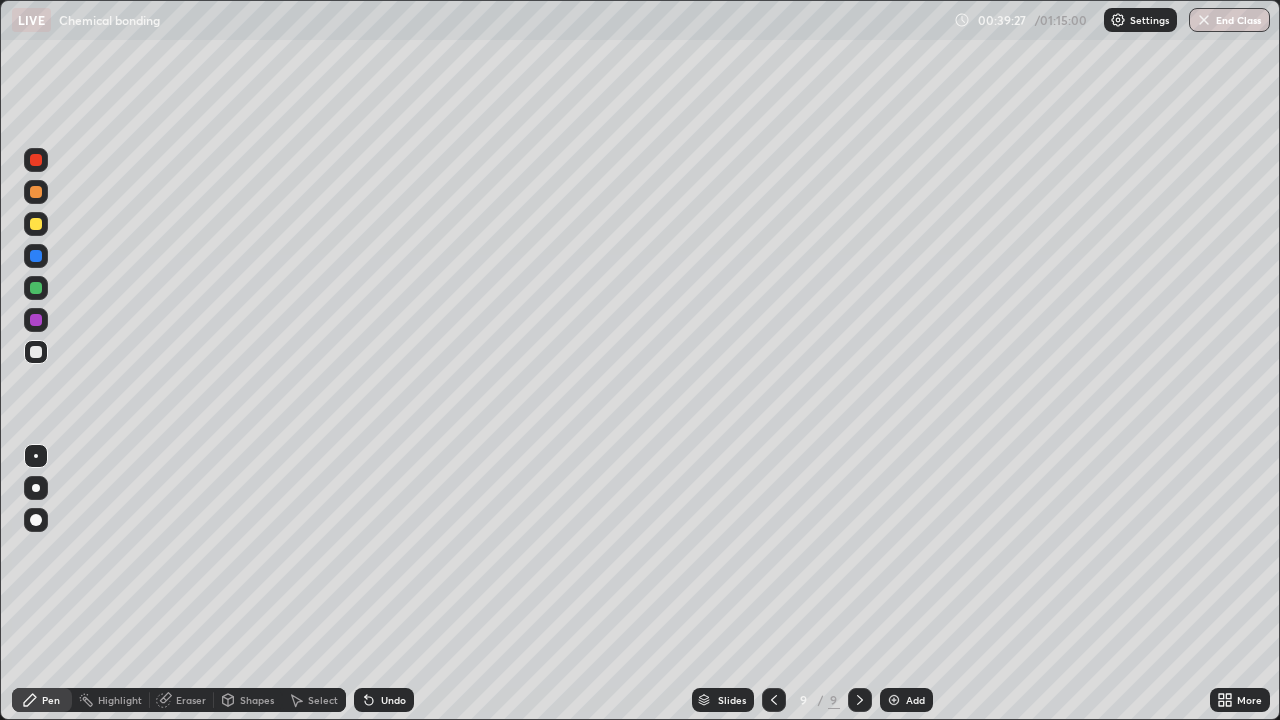 click on "Shapes" at bounding box center [257, 700] 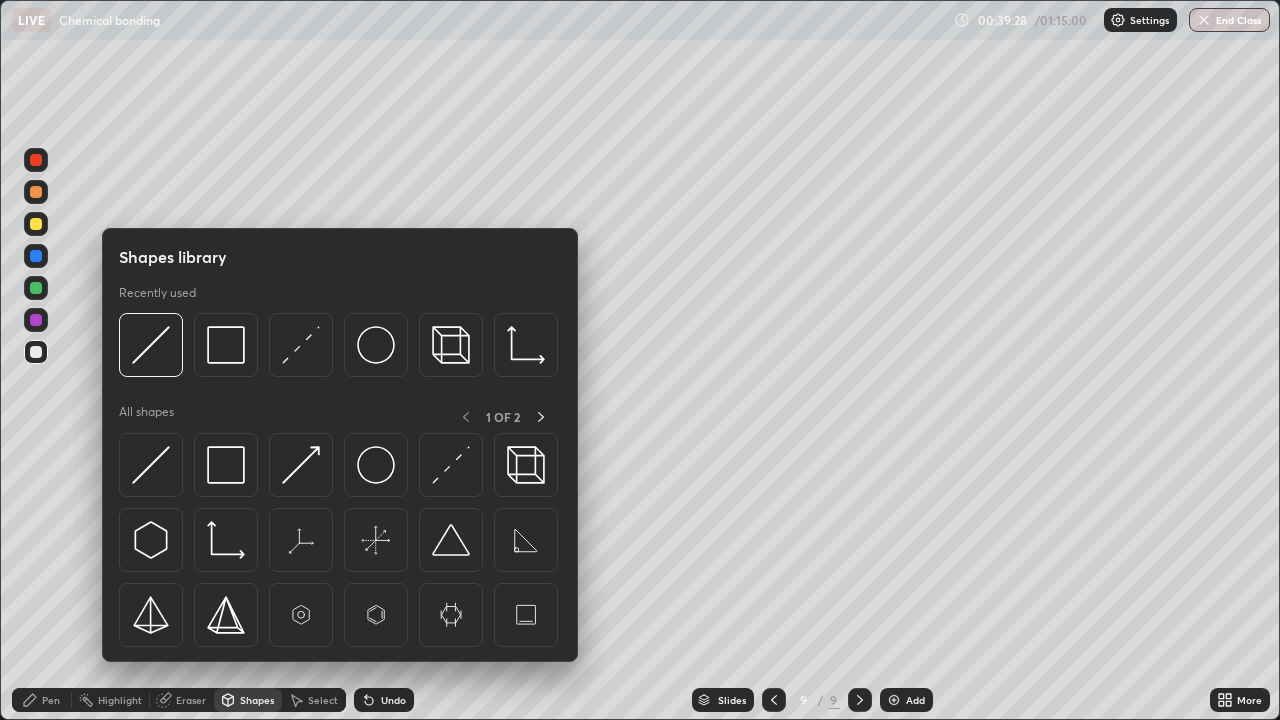 click on "Eraser" at bounding box center [182, 700] 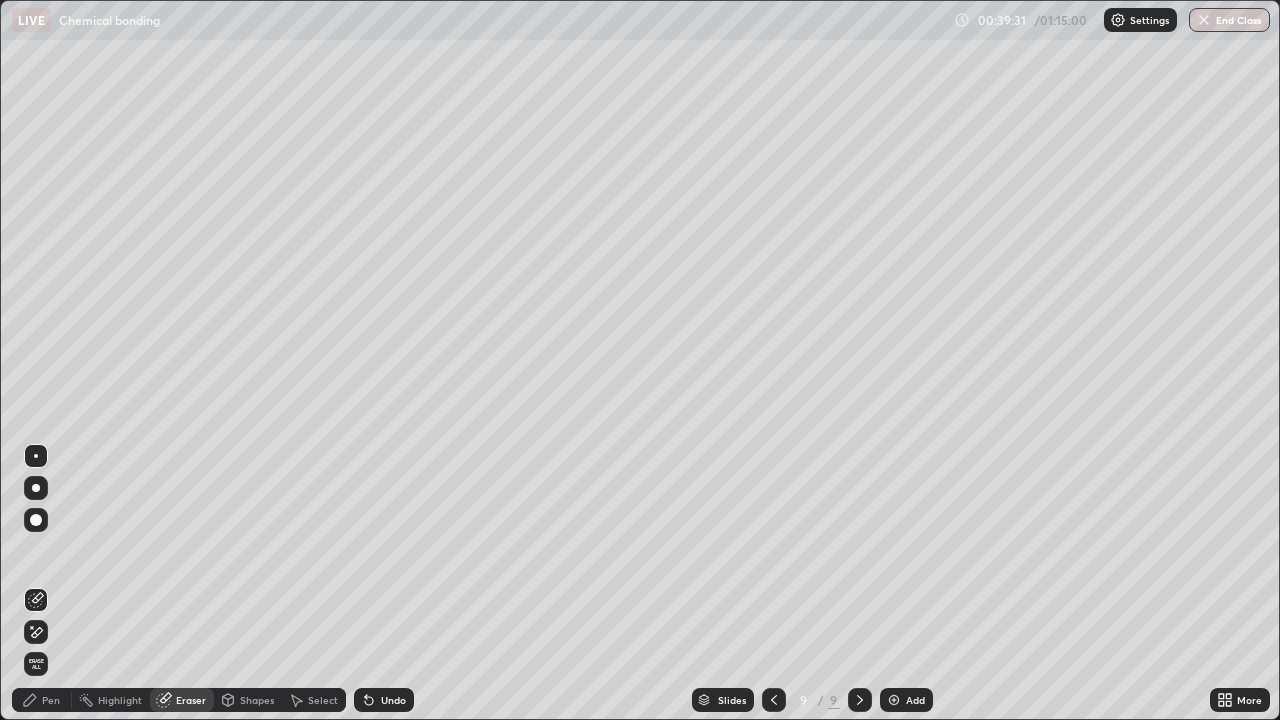 click on "Pen" at bounding box center (51, 700) 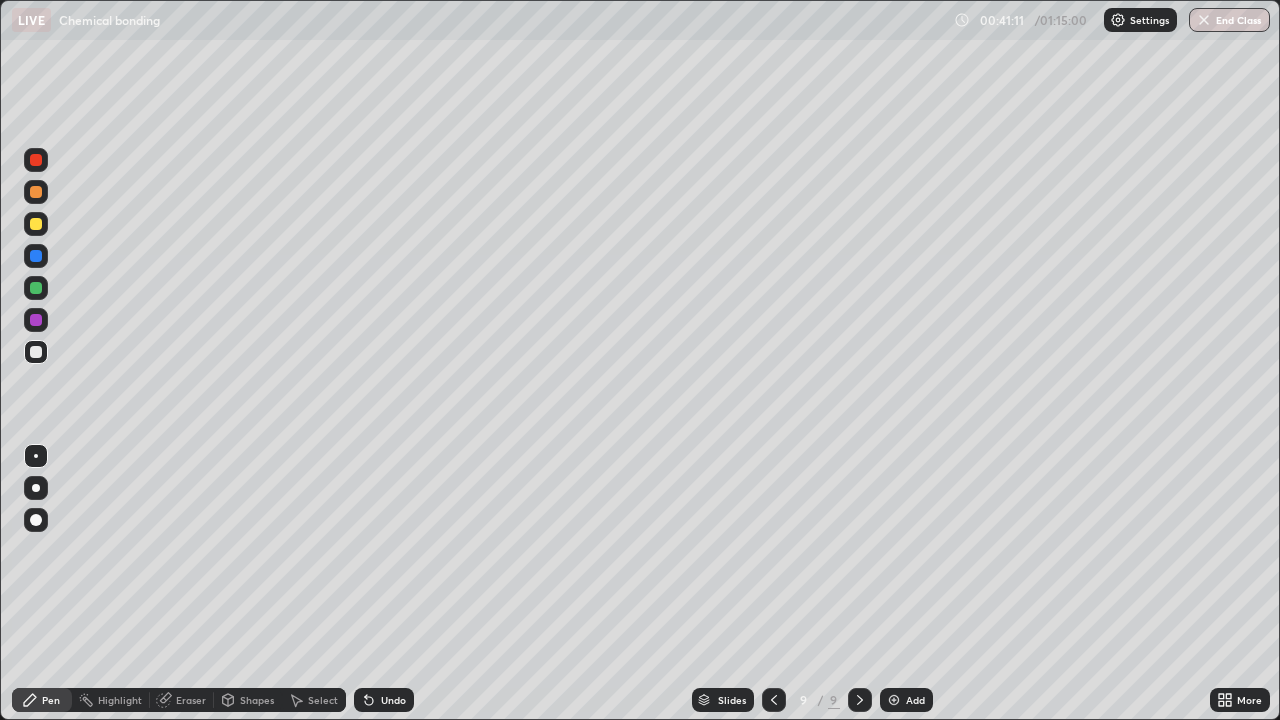 click on "Undo" at bounding box center [393, 700] 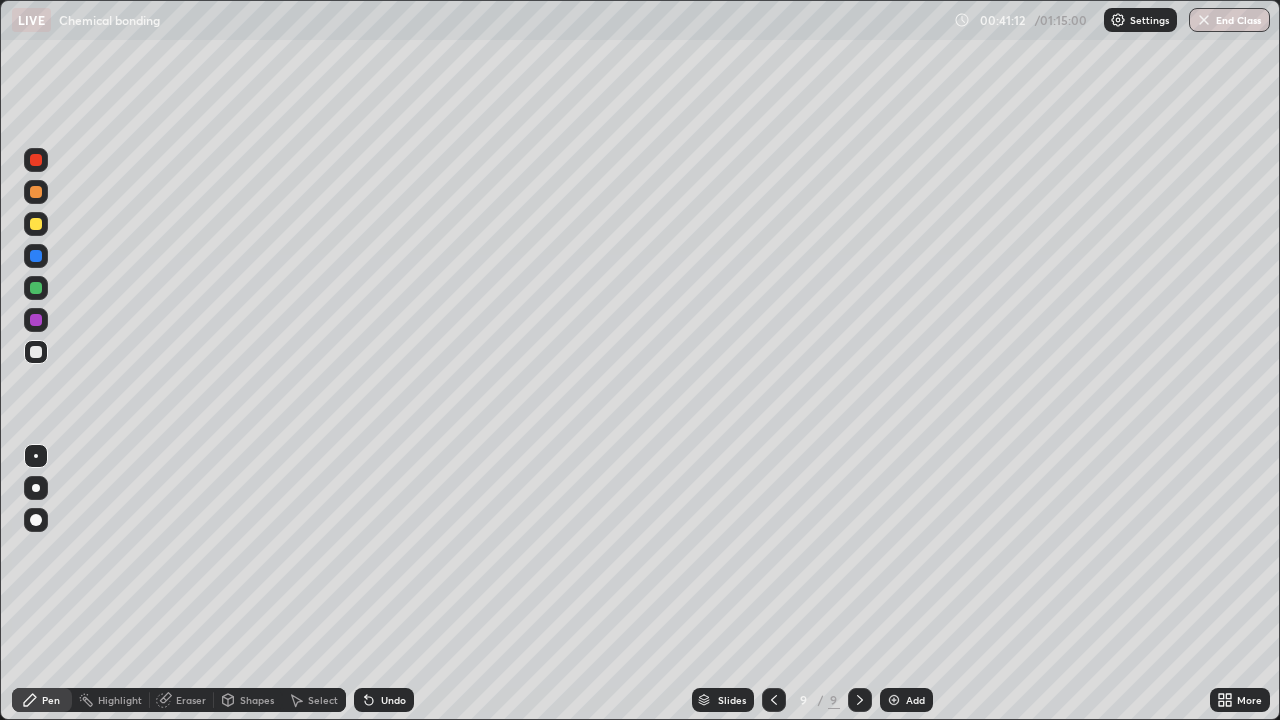 click on "Undo" at bounding box center (384, 700) 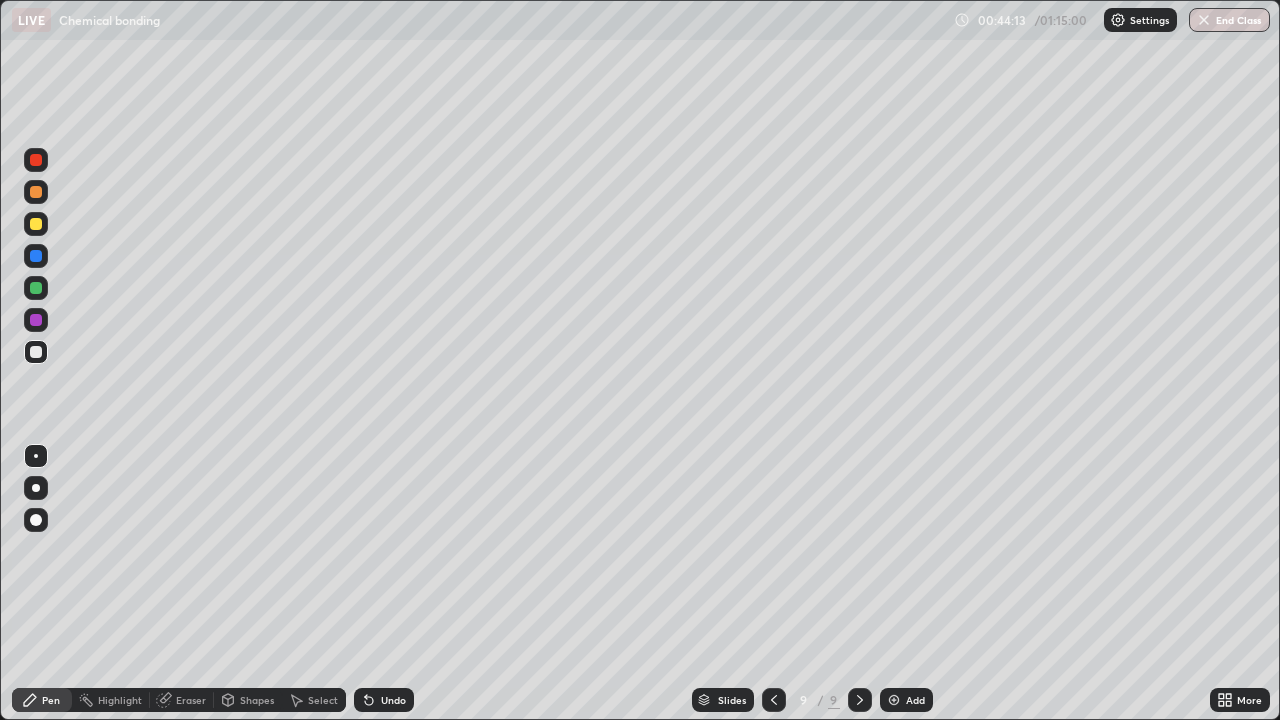 click on "Eraser" at bounding box center (191, 700) 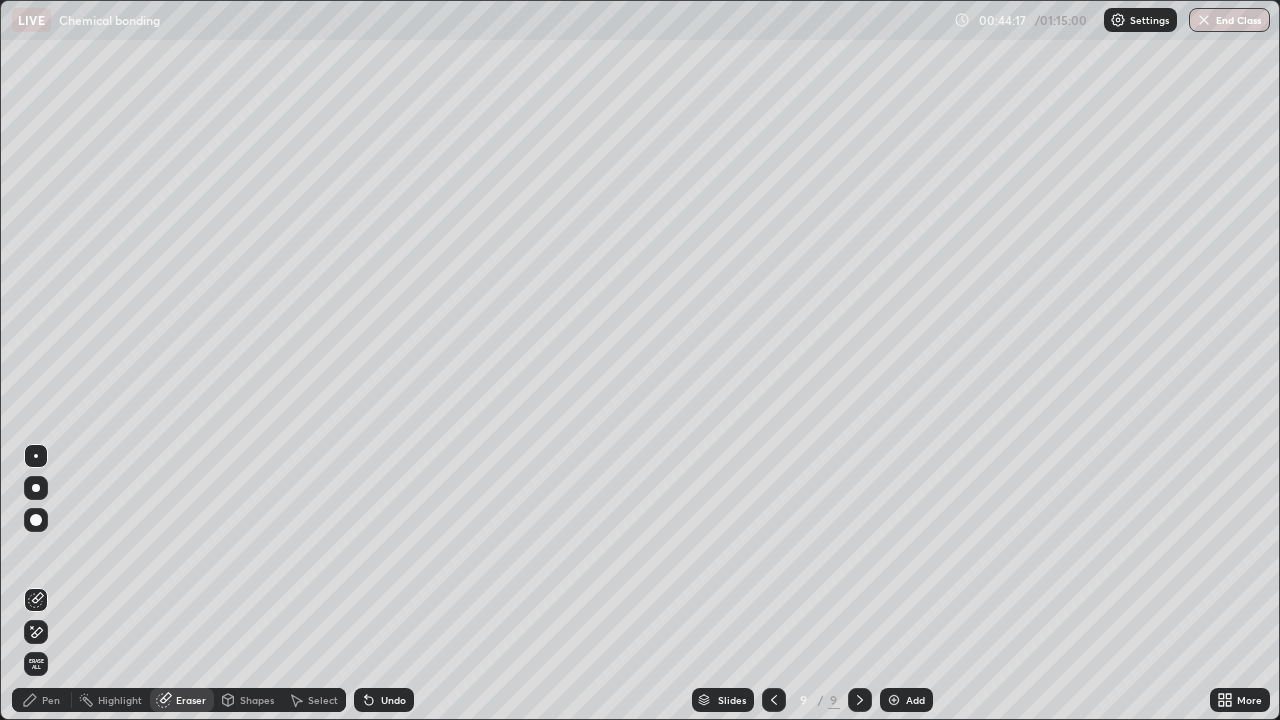 click on "Pen" at bounding box center (51, 700) 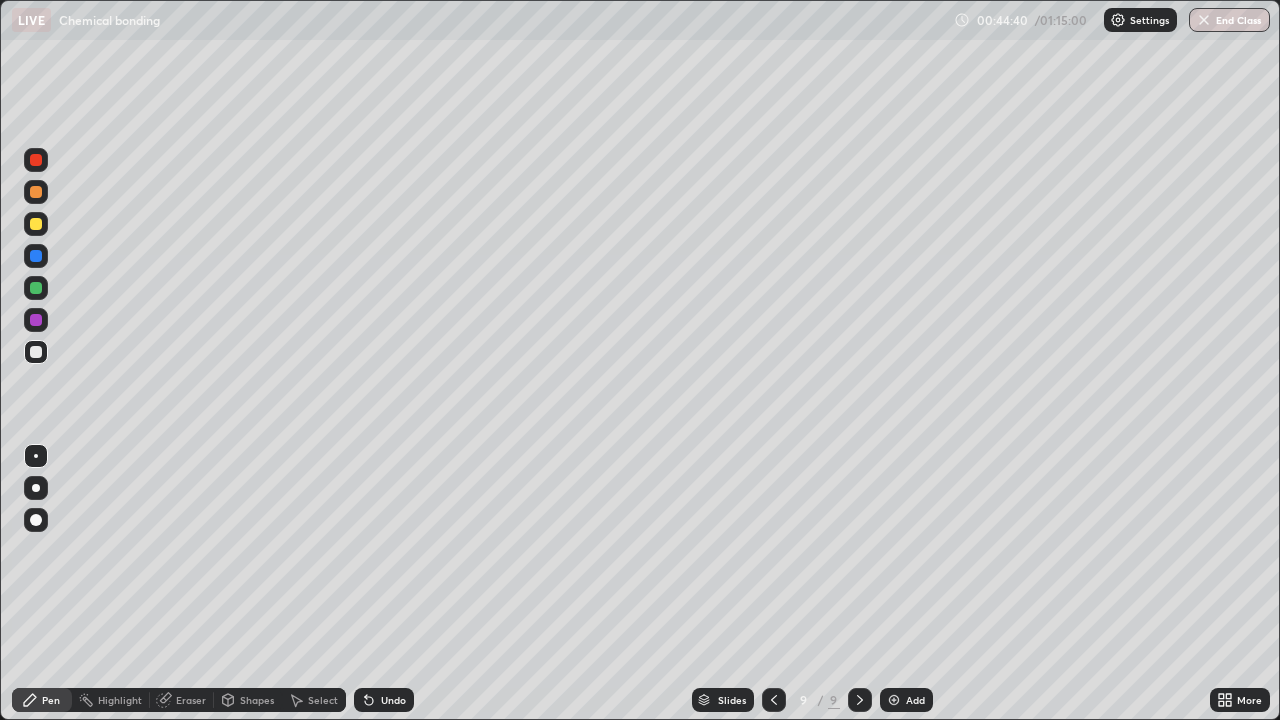 click on "Undo" at bounding box center (393, 700) 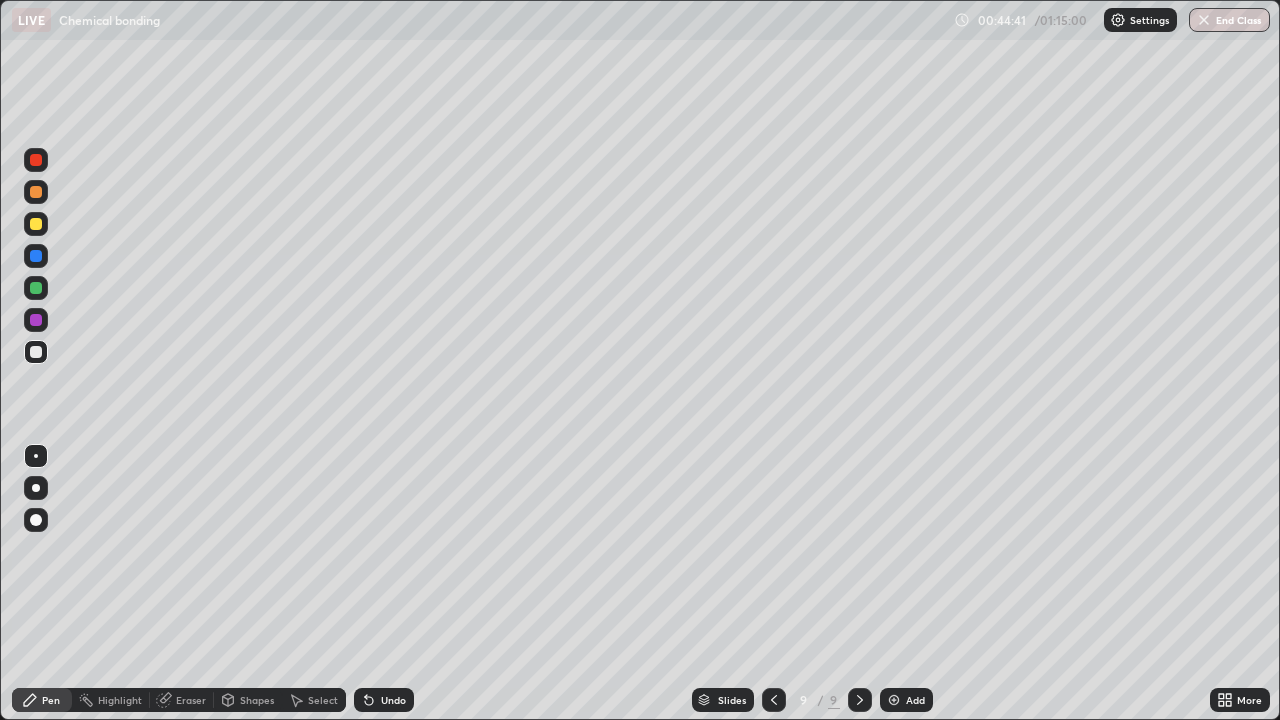 click on "Undo" at bounding box center [384, 700] 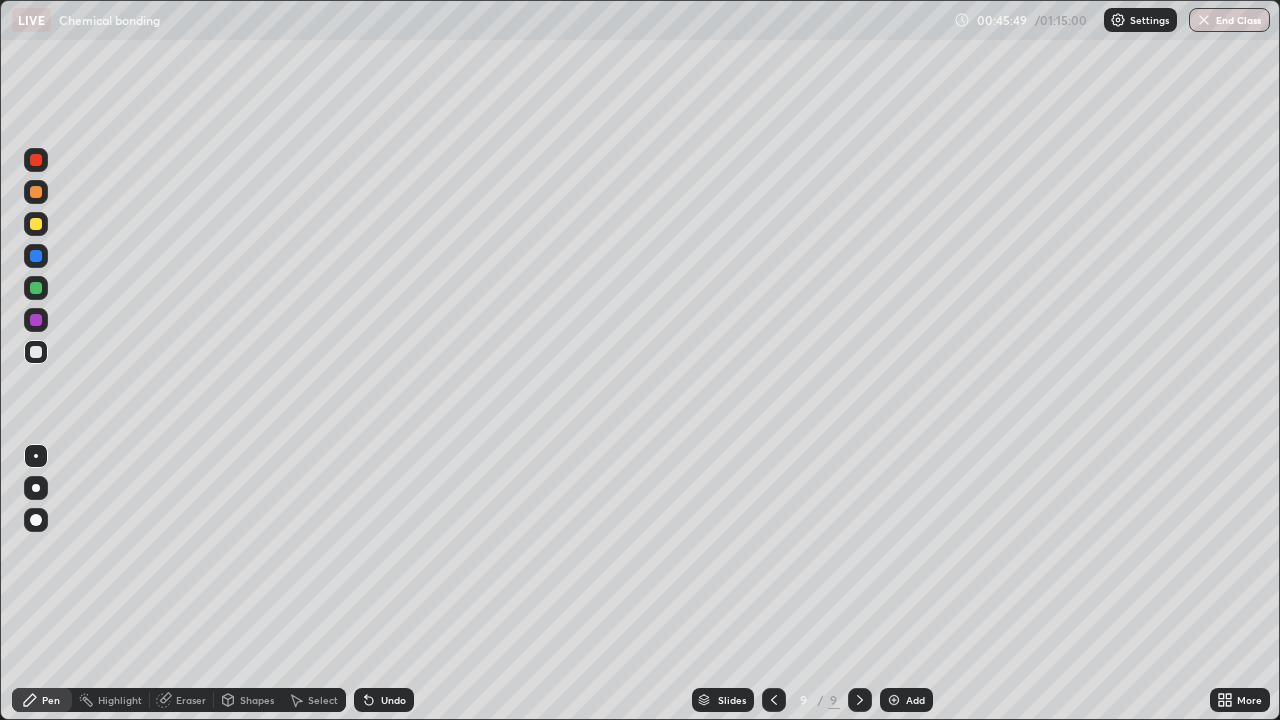 click on "Eraser" at bounding box center [191, 700] 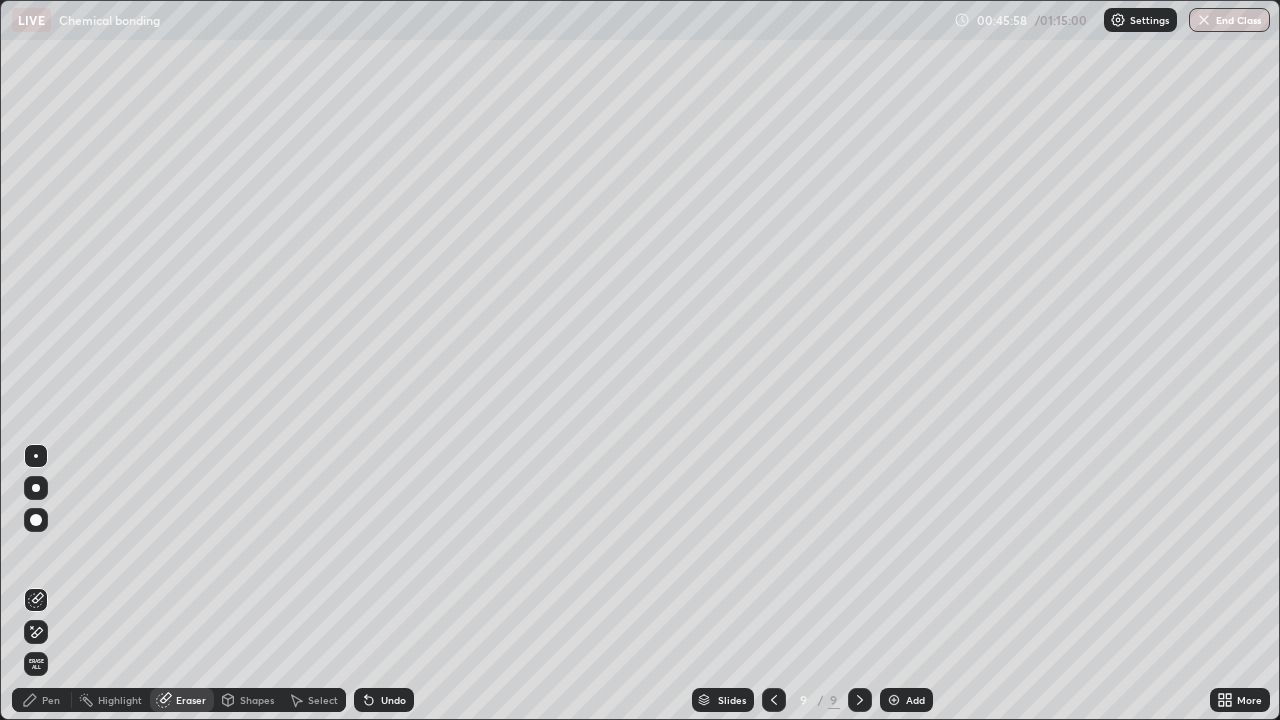 click on "Pen" at bounding box center (51, 700) 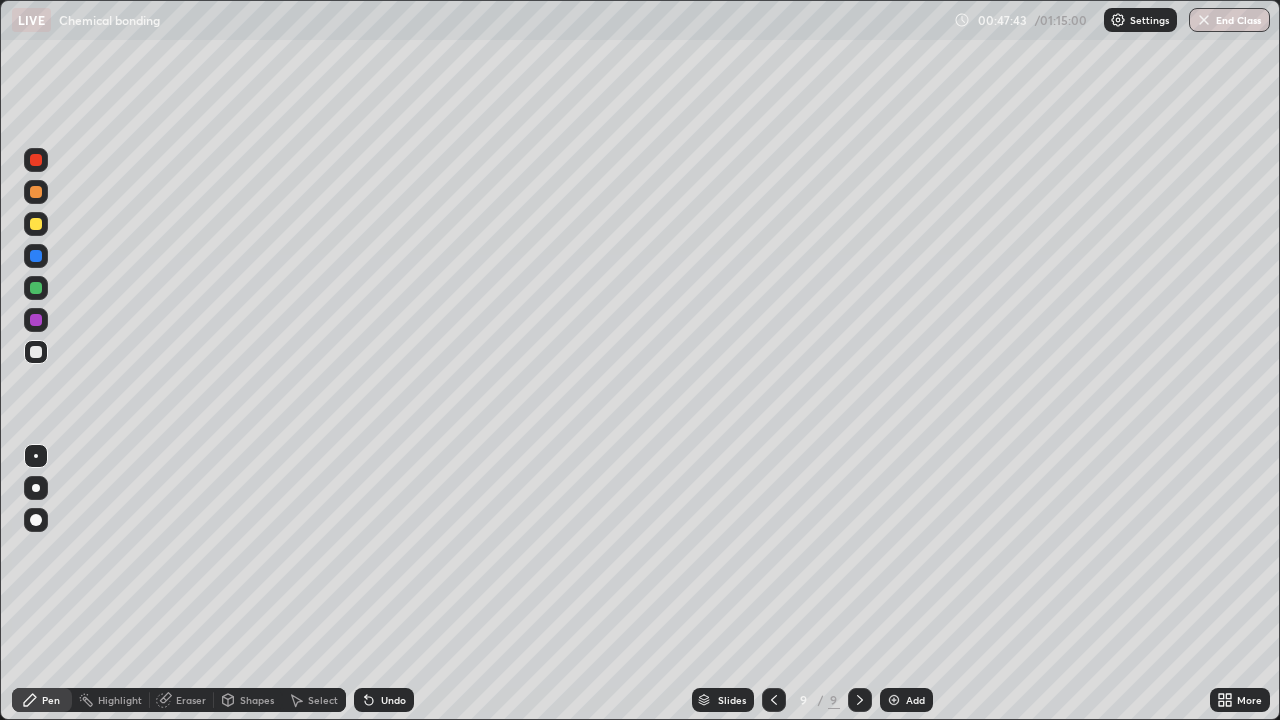 click 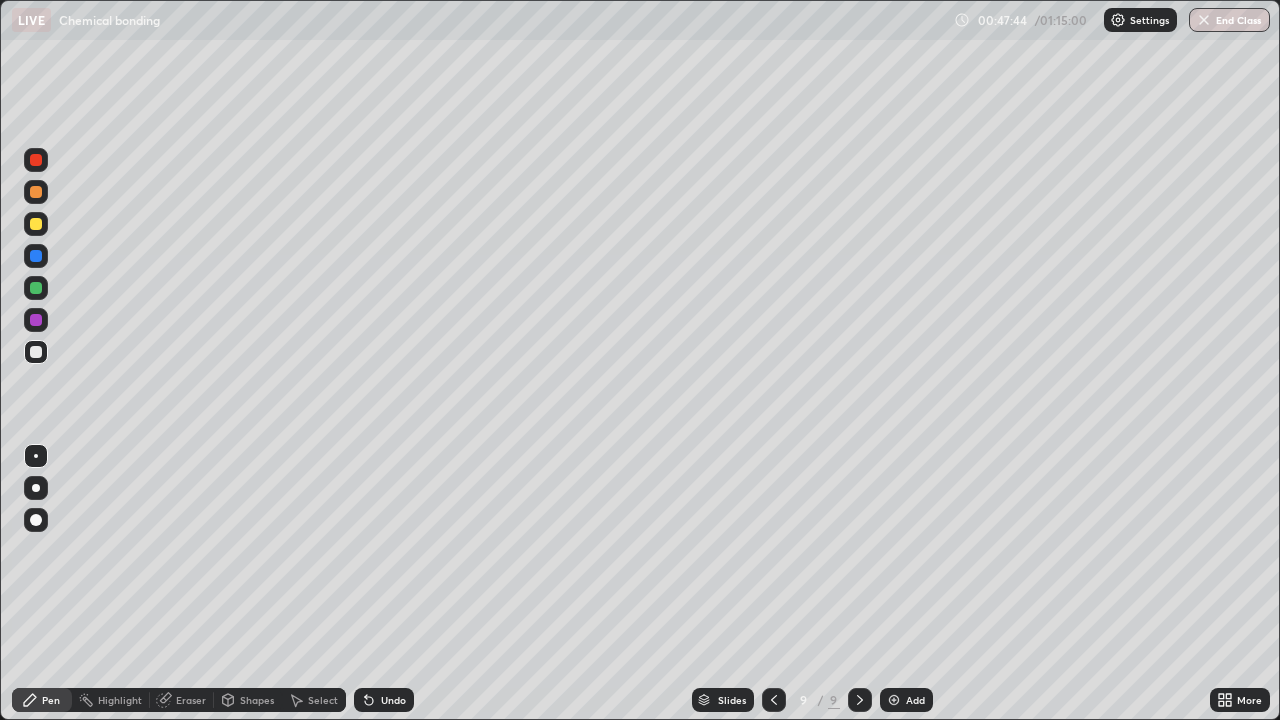 click on "Add" at bounding box center (906, 700) 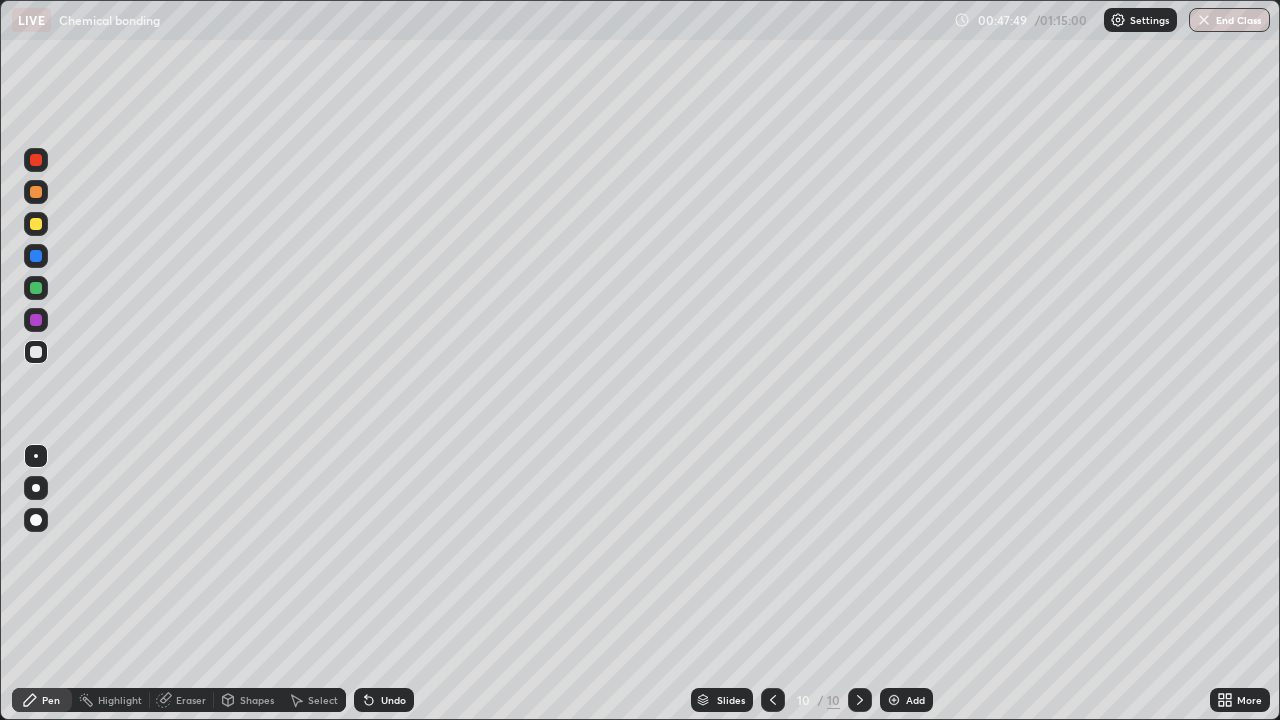 click at bounding box center [36, 520] 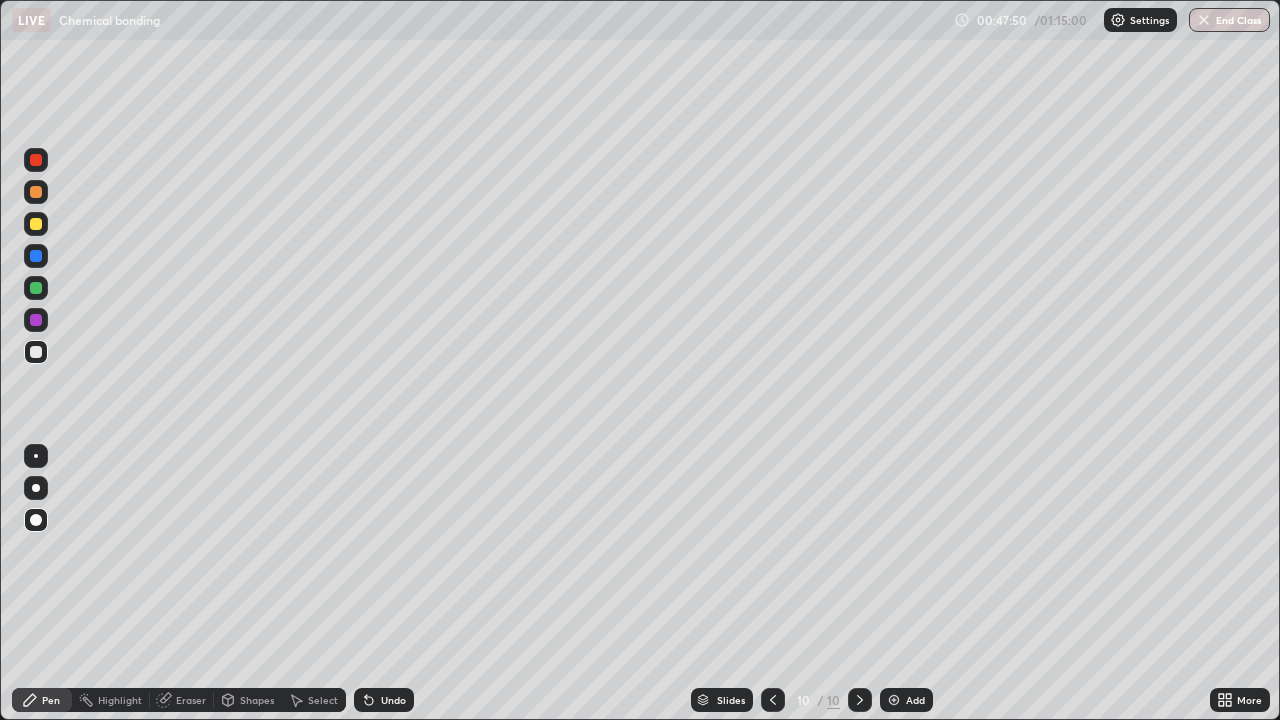 click at bounding box center (36, 488) 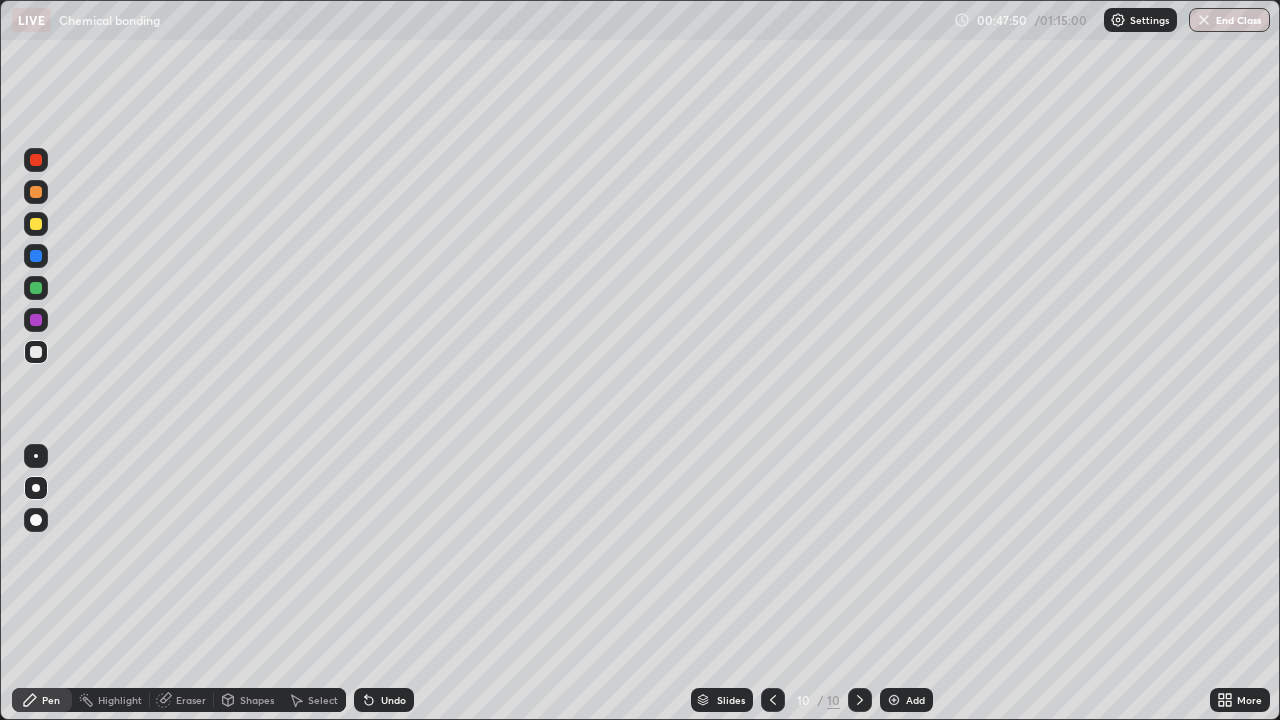 click at bounding box center (36, 456) 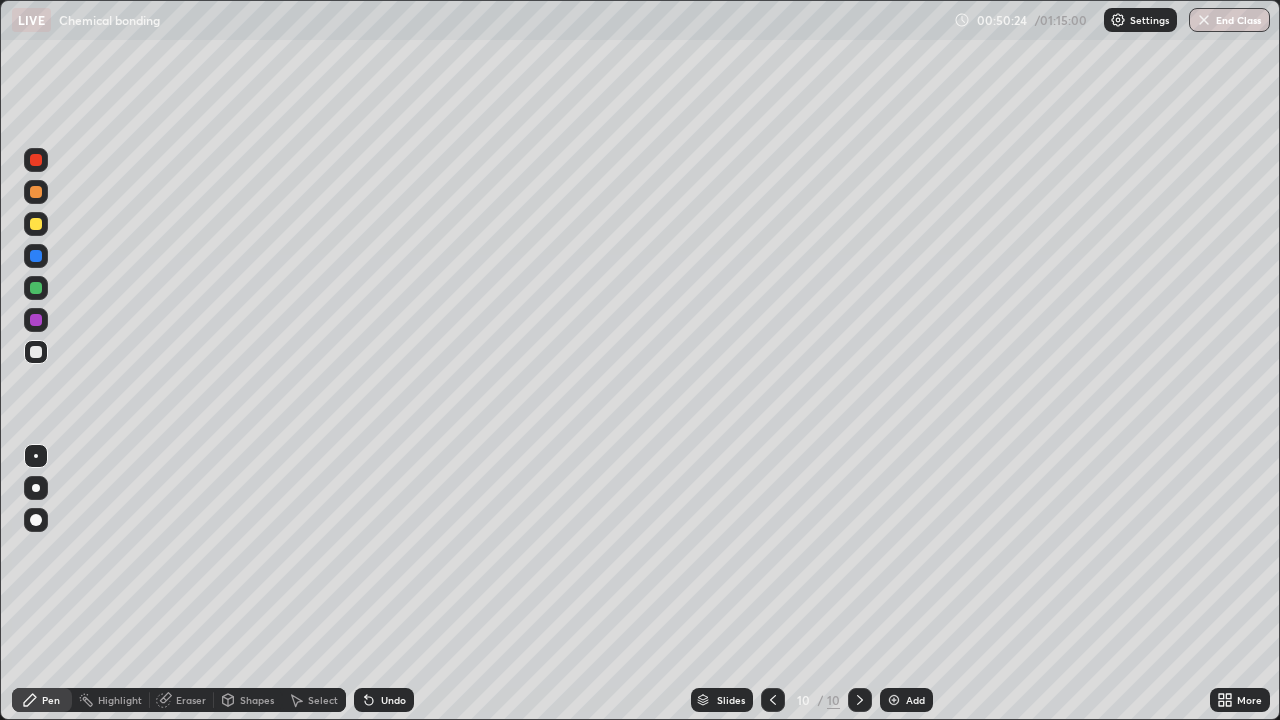 click at bounding box center [36, 352] 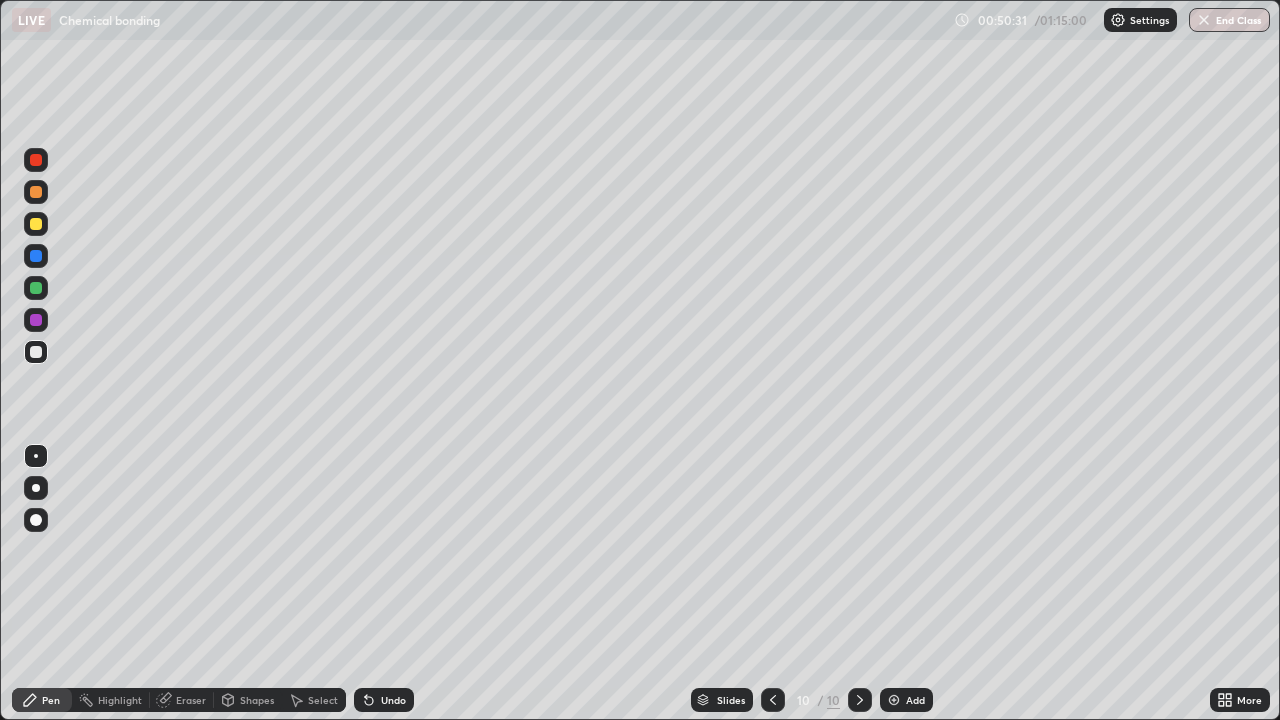 click at bounding box center (36, 224) 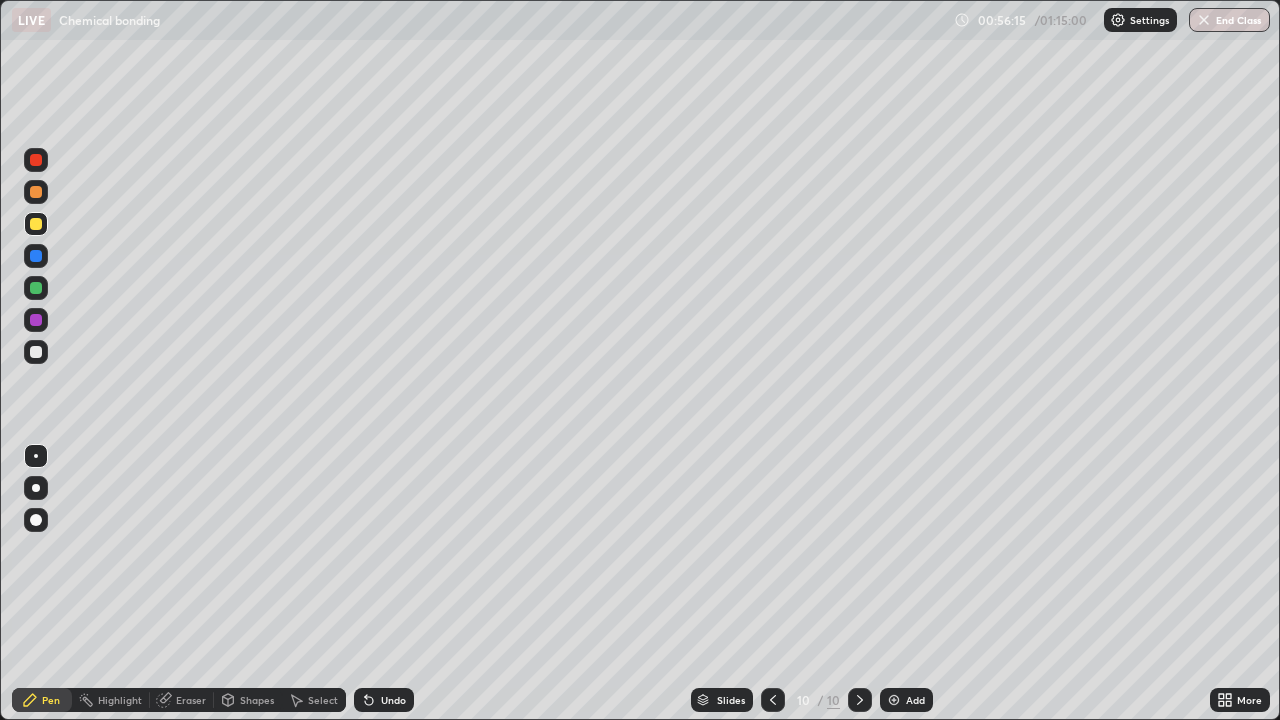 click at bounding box center (36, 352) 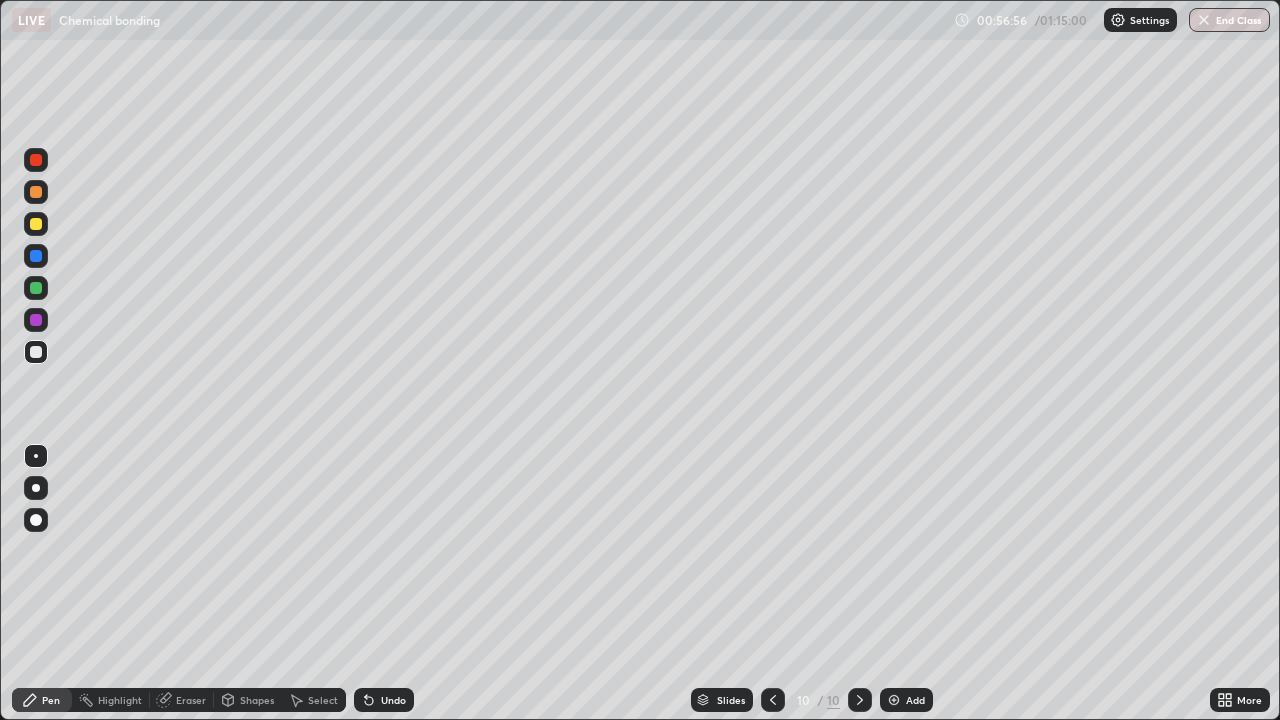 click at bounding box center (36, 288) 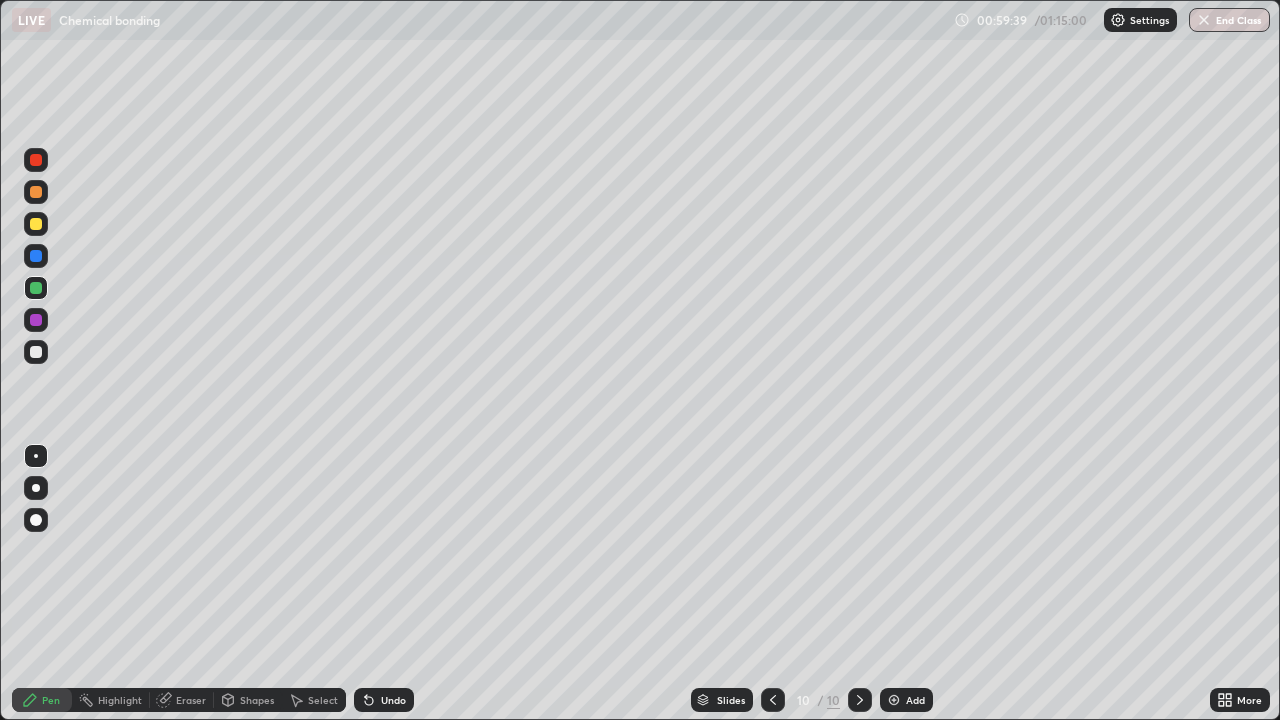 click on "Add" at bounding box center (915, 700) 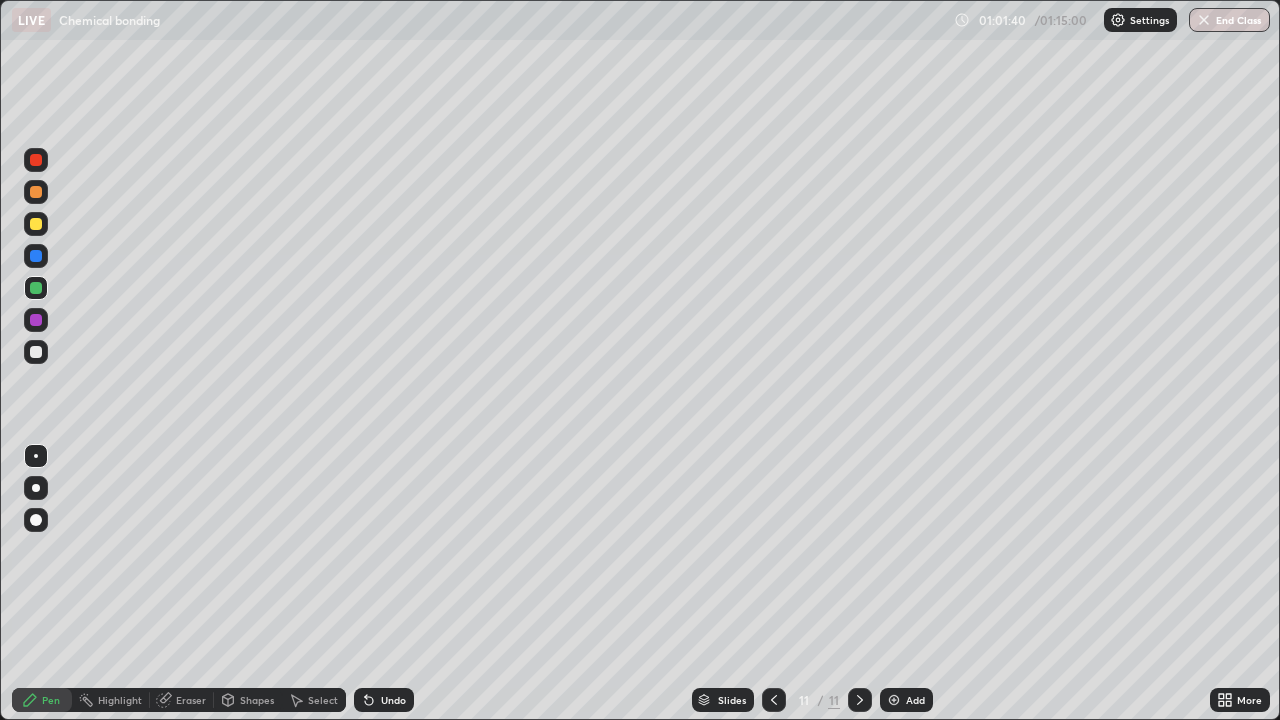 click on "Add" at bounding box center [906, 700] 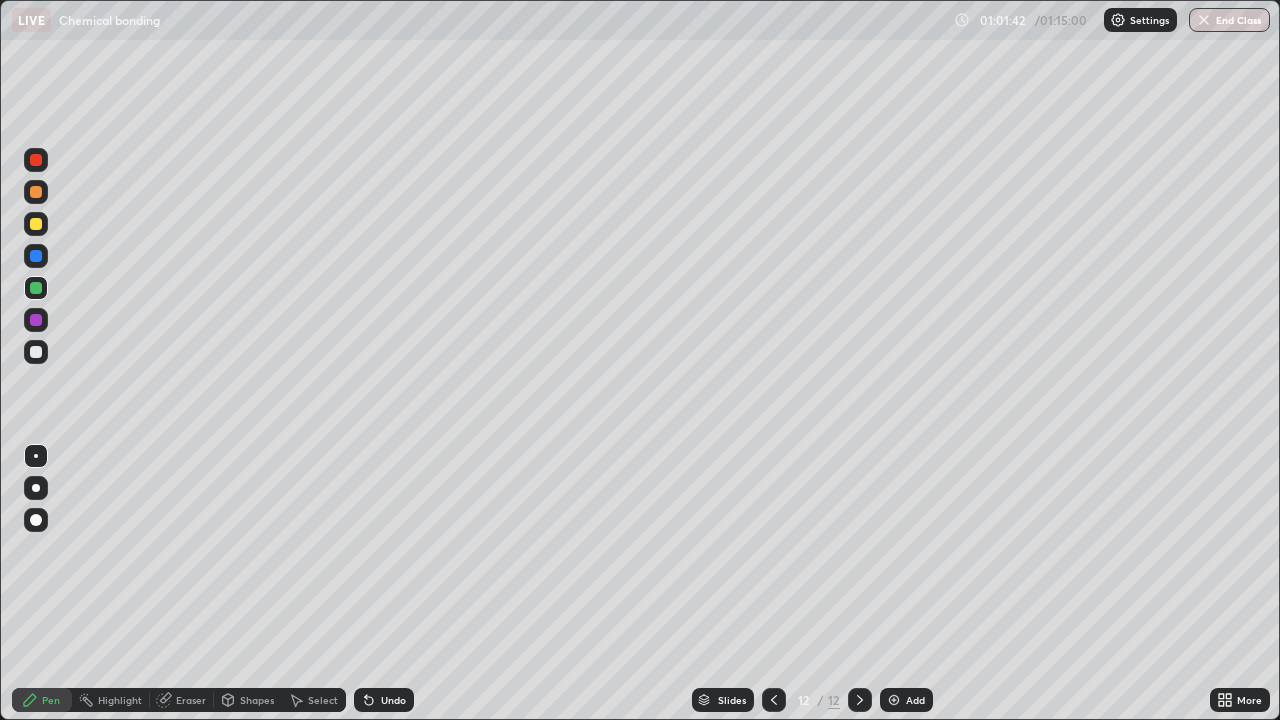 click at bounding box center (36, 352) 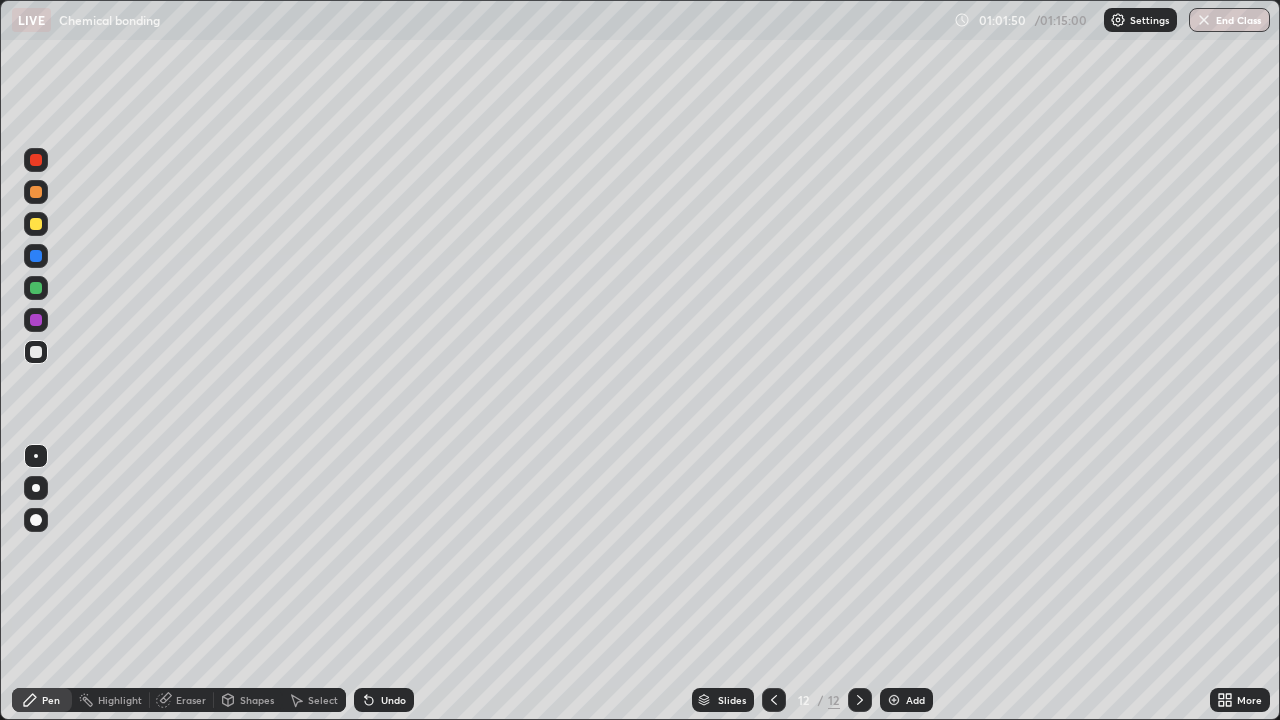 click 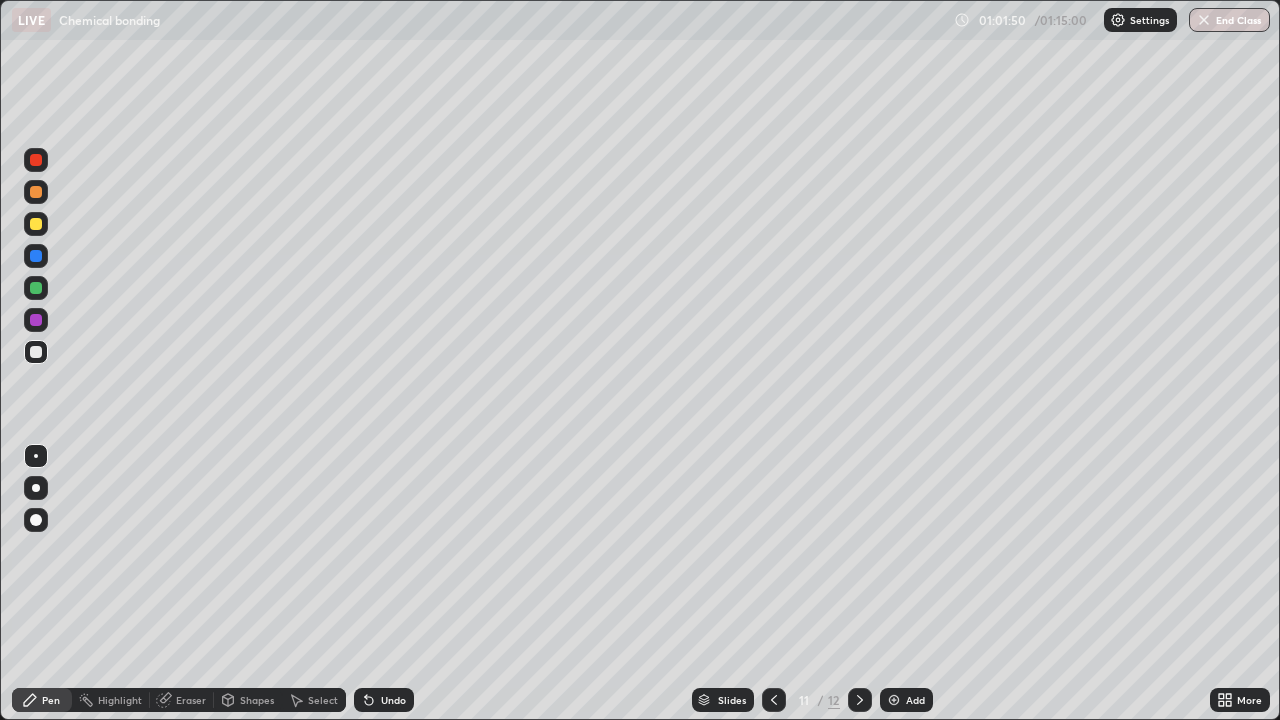 click 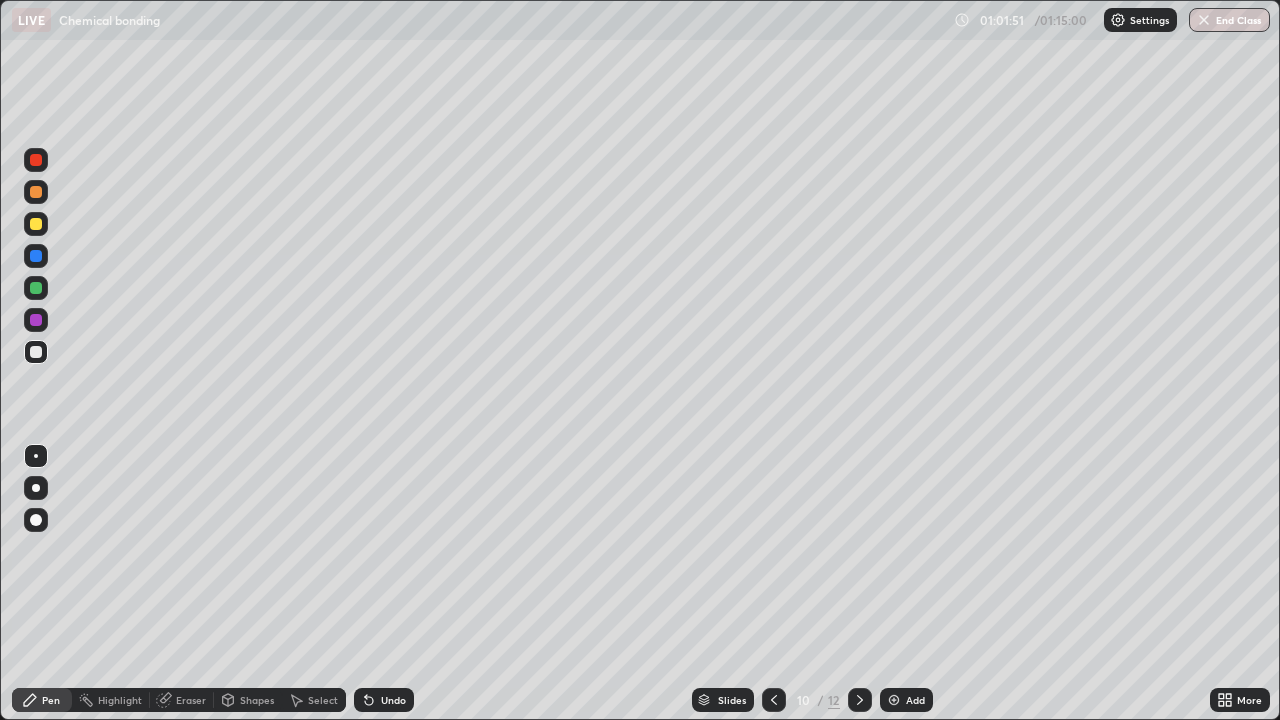 click 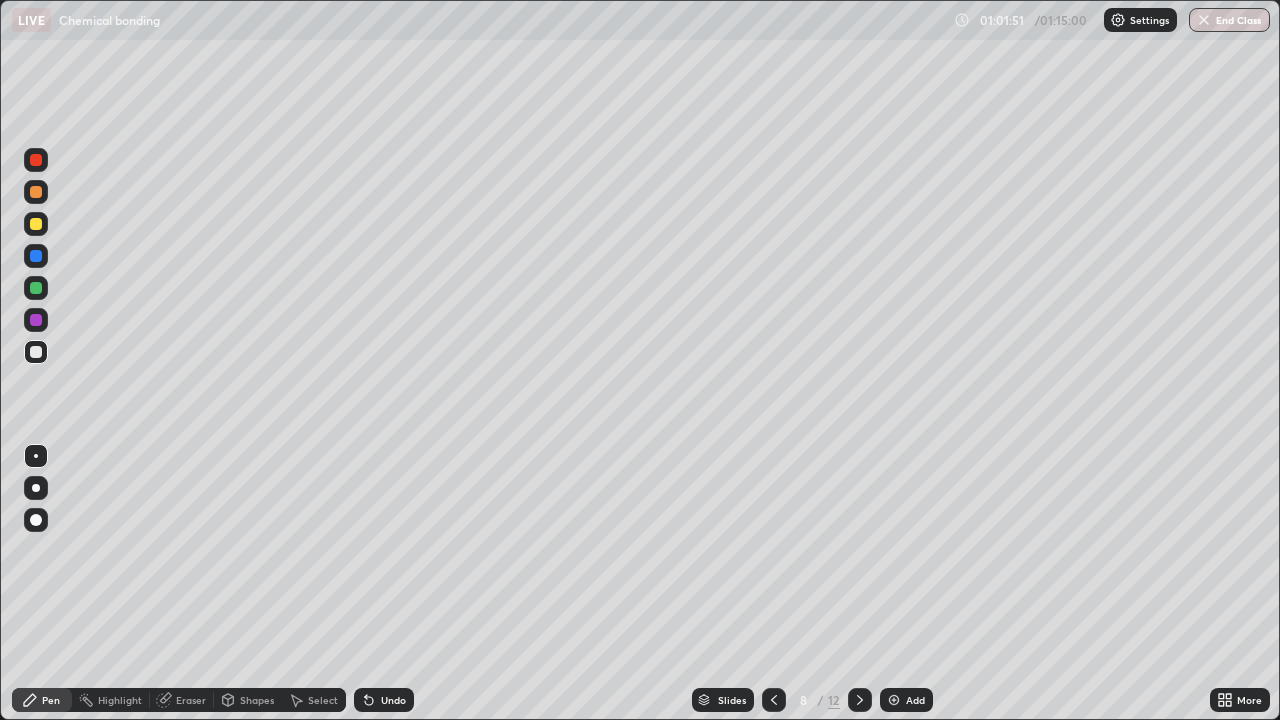 click 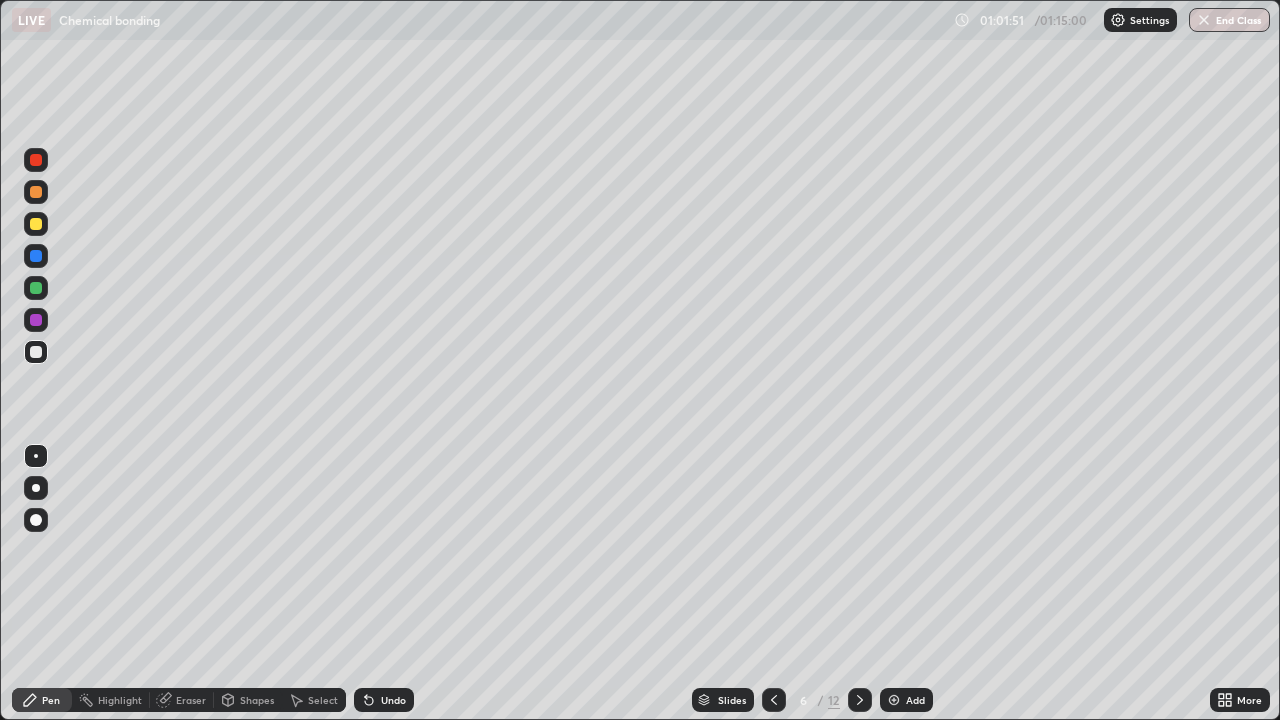 click at bounding box center (774, 700) 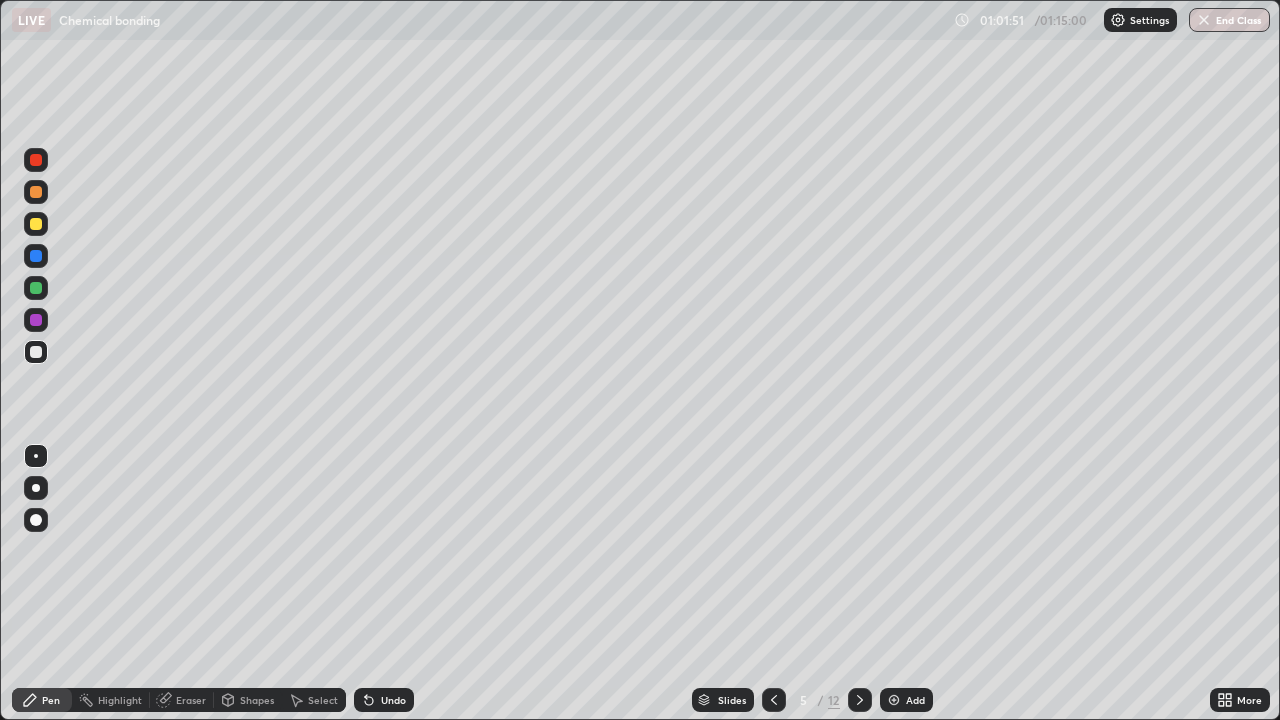 click 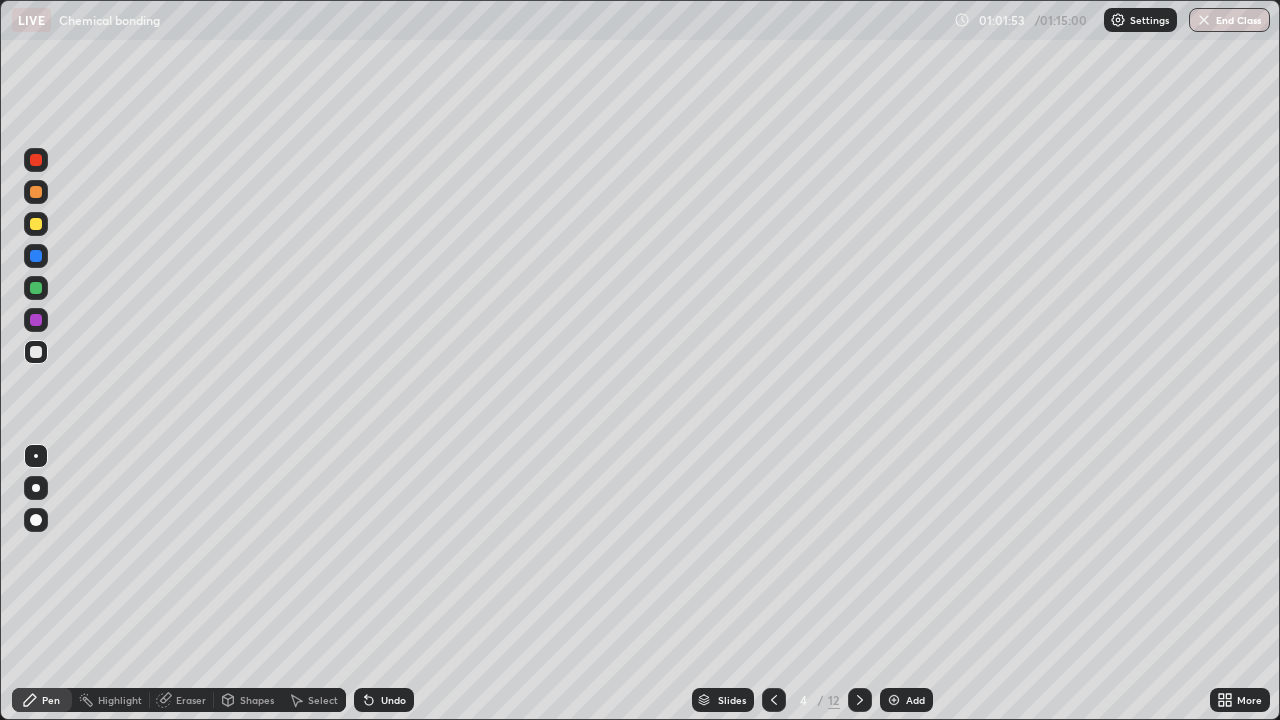 click at bounding box center (860, 700) 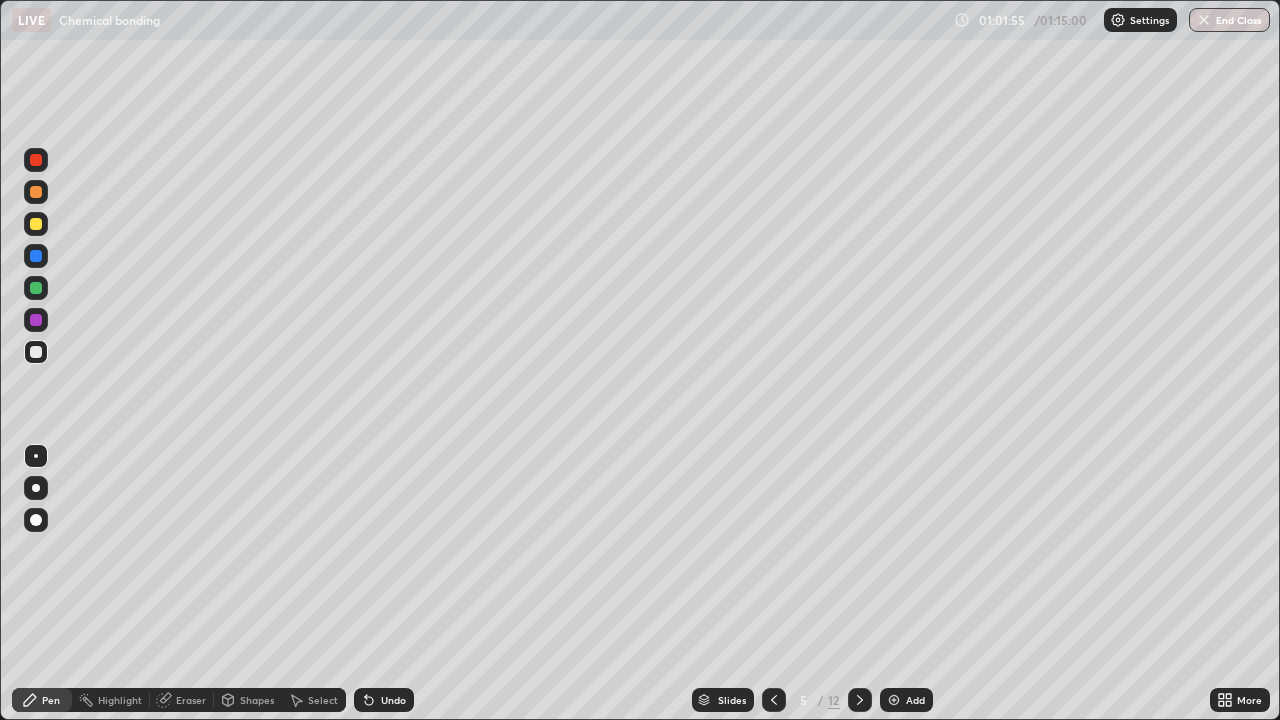 click 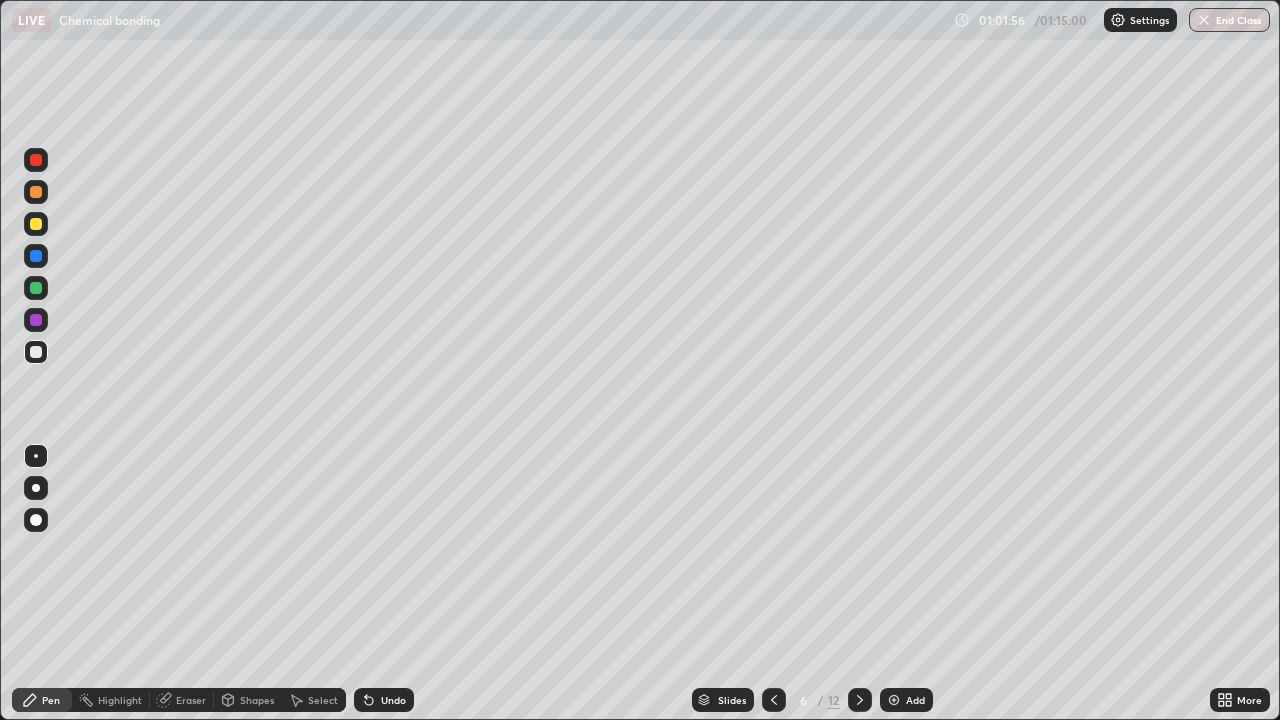 click at bounding box center (860, 700) 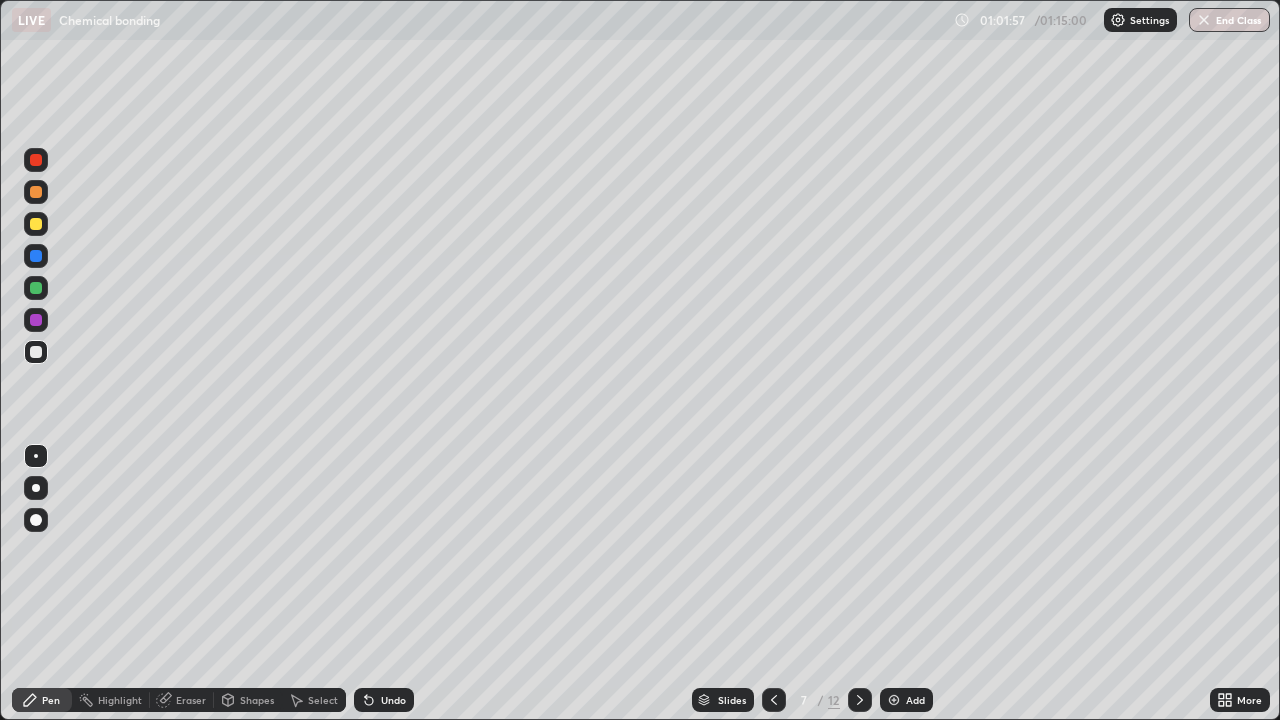 click 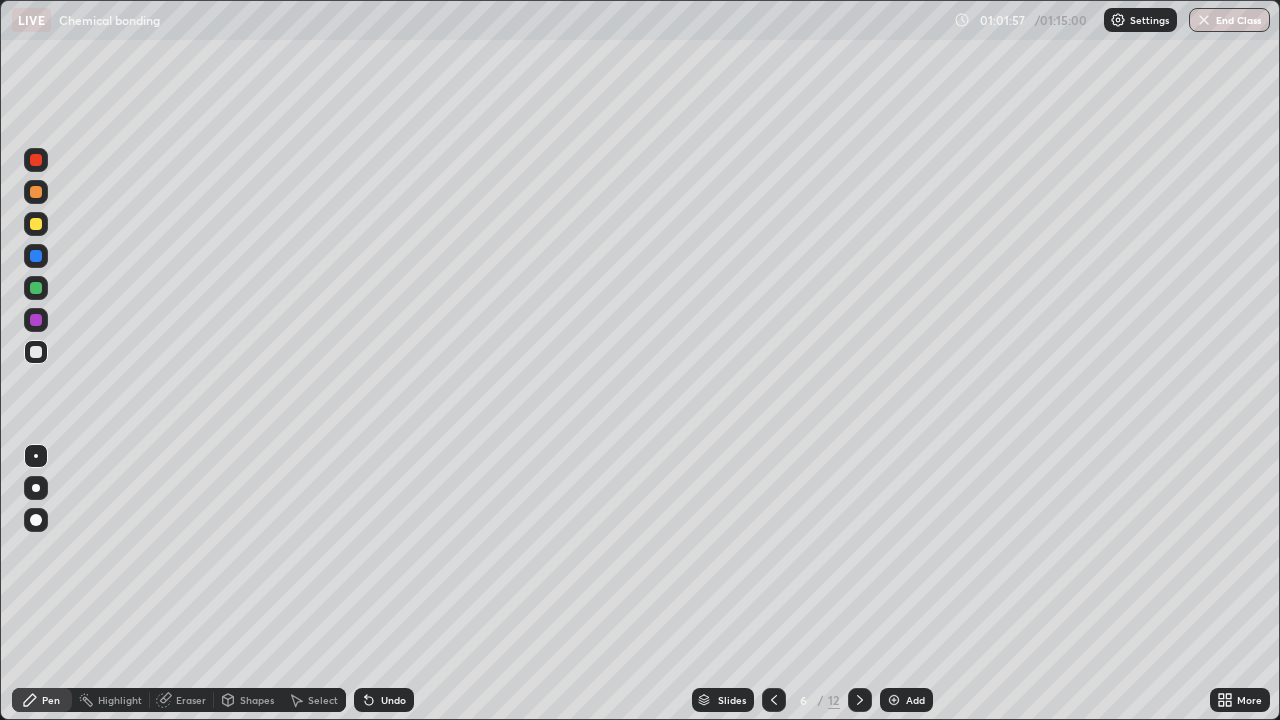 click 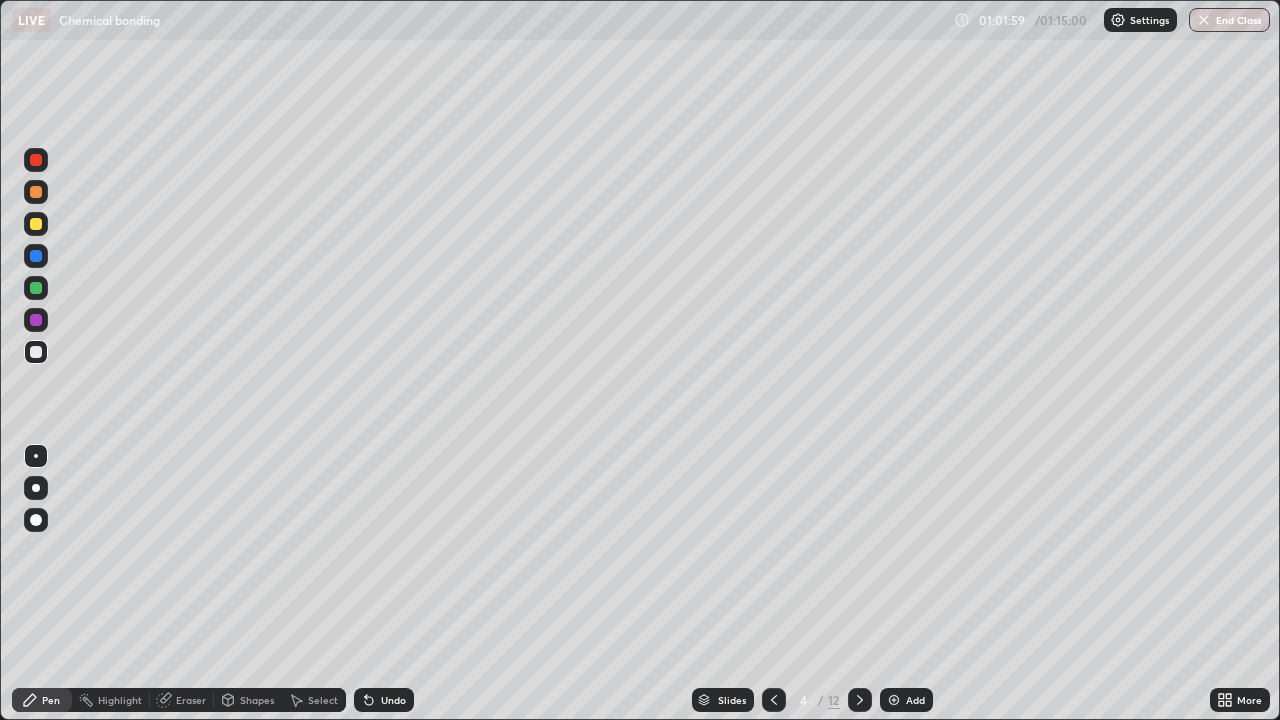 click 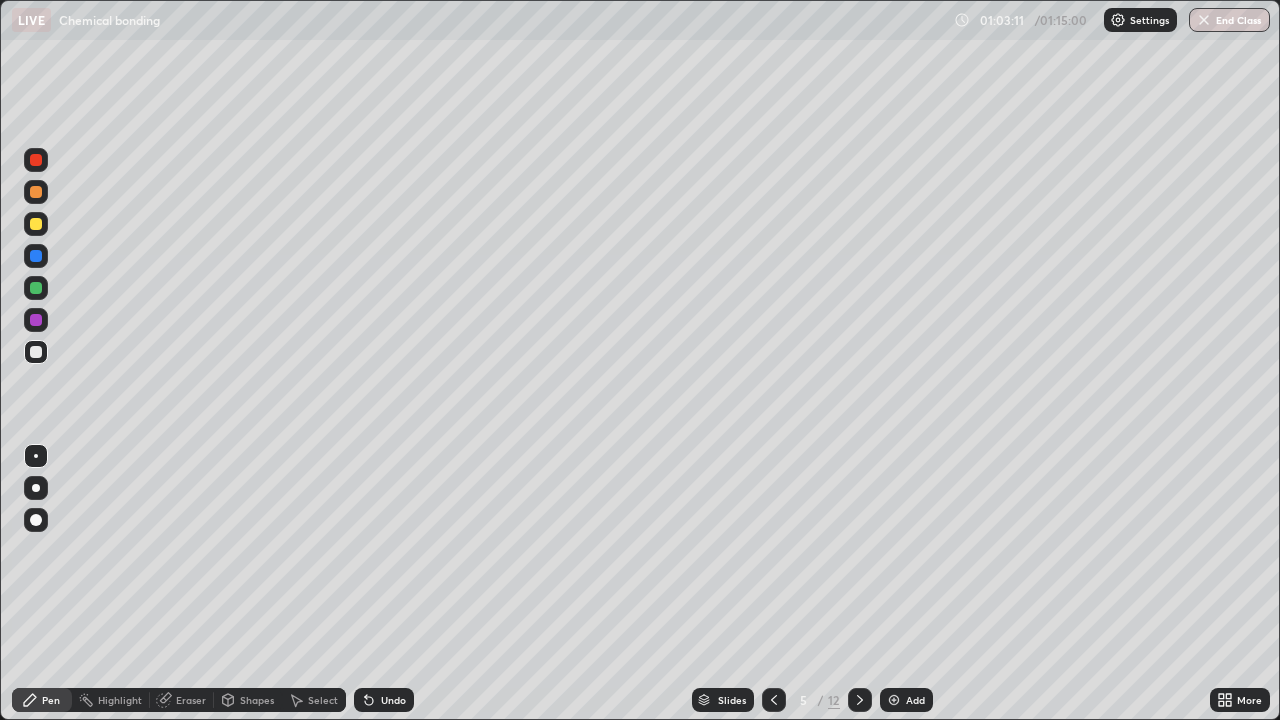 click at bounding box center (860, 700) 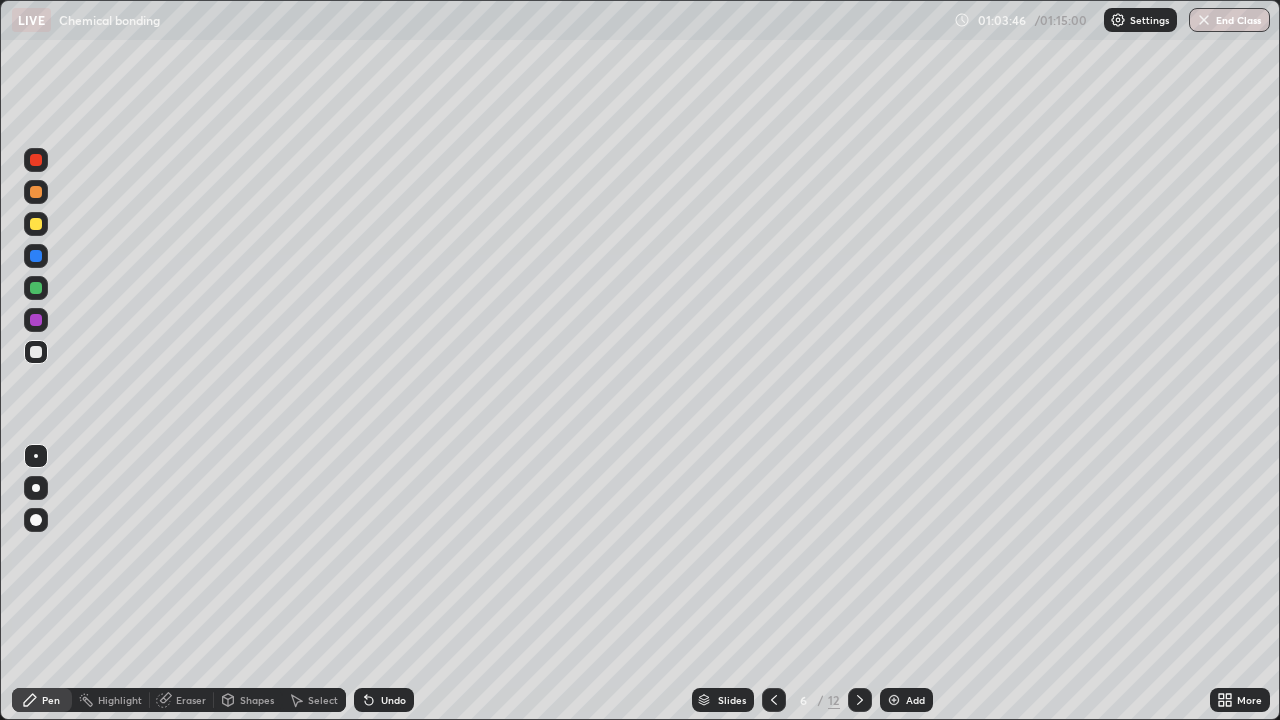 click 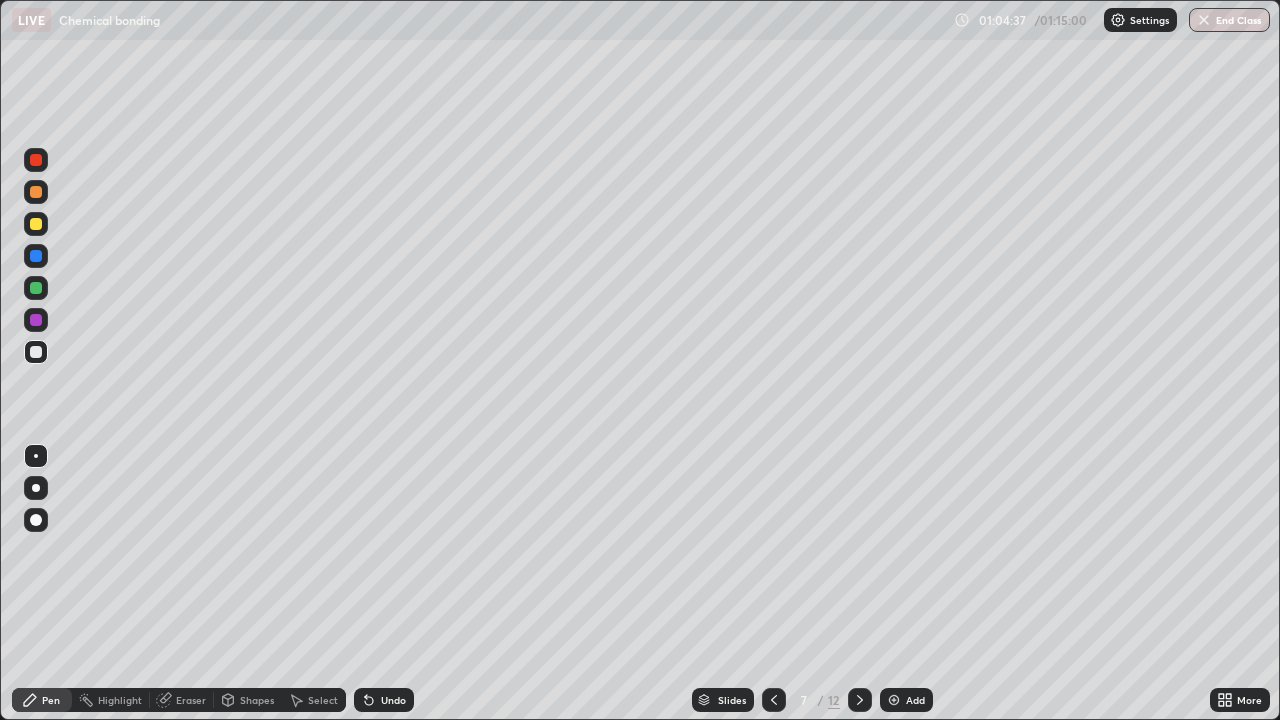 click on "Undo" at bounding box center (384, 700) 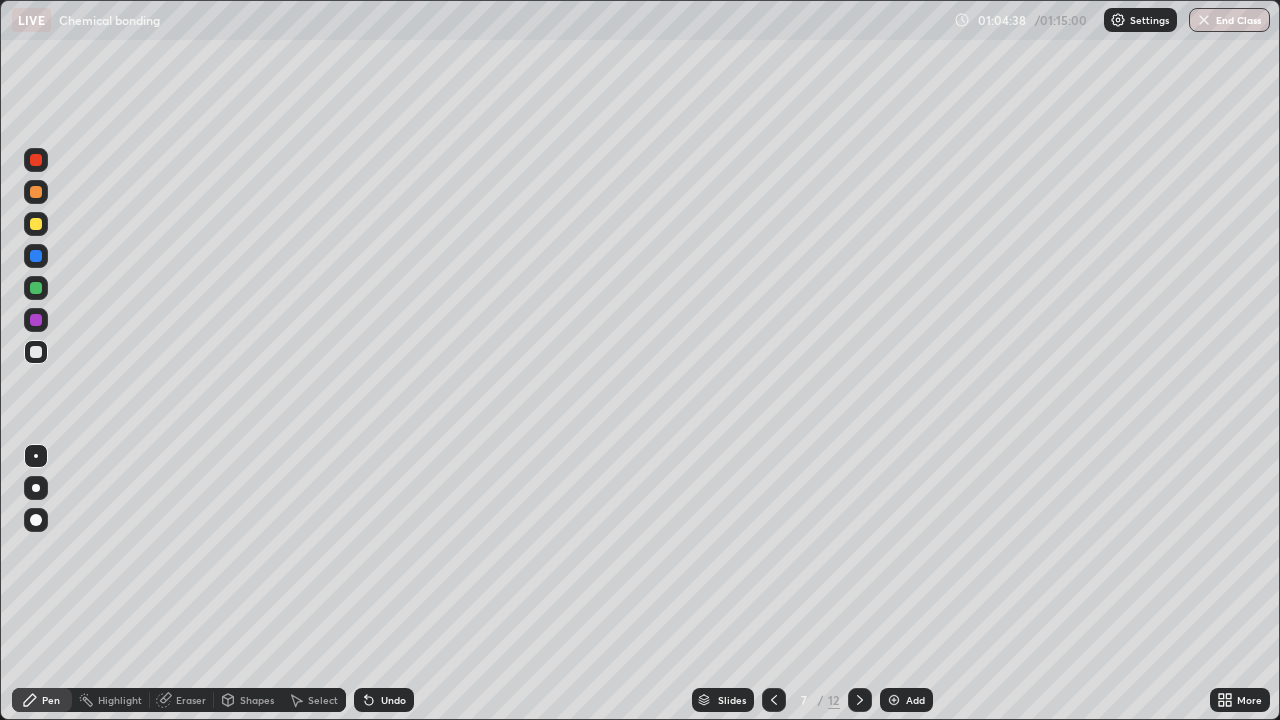 click on "Undo" at bounding box center [384, 700] 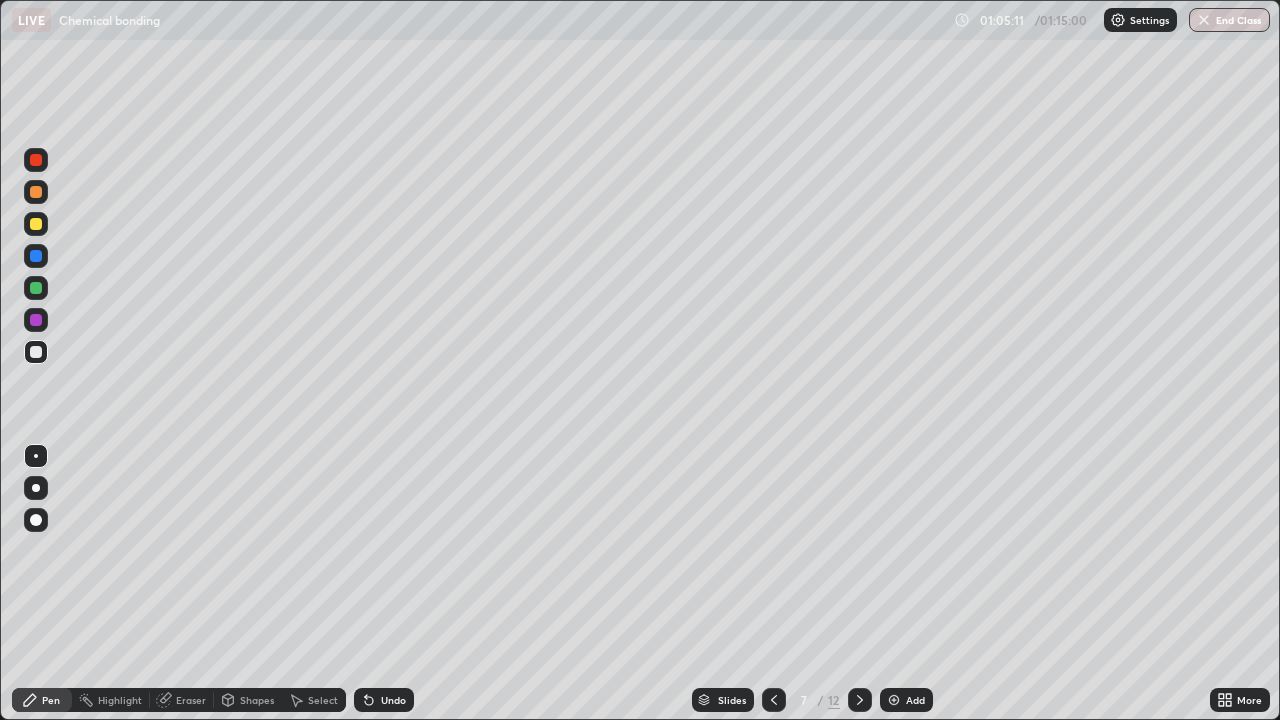 click on "Eraser" at bounding box center [191, 700] 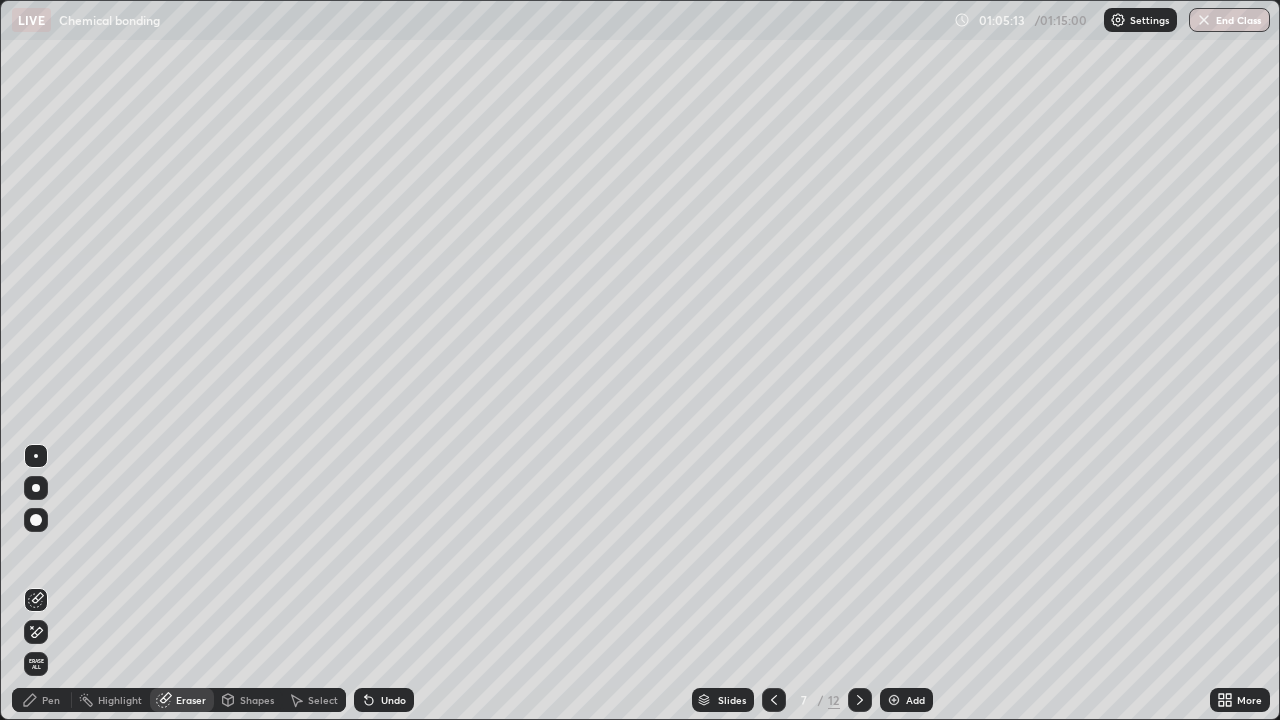 click on "Pen" at bounding box center (51, 700) 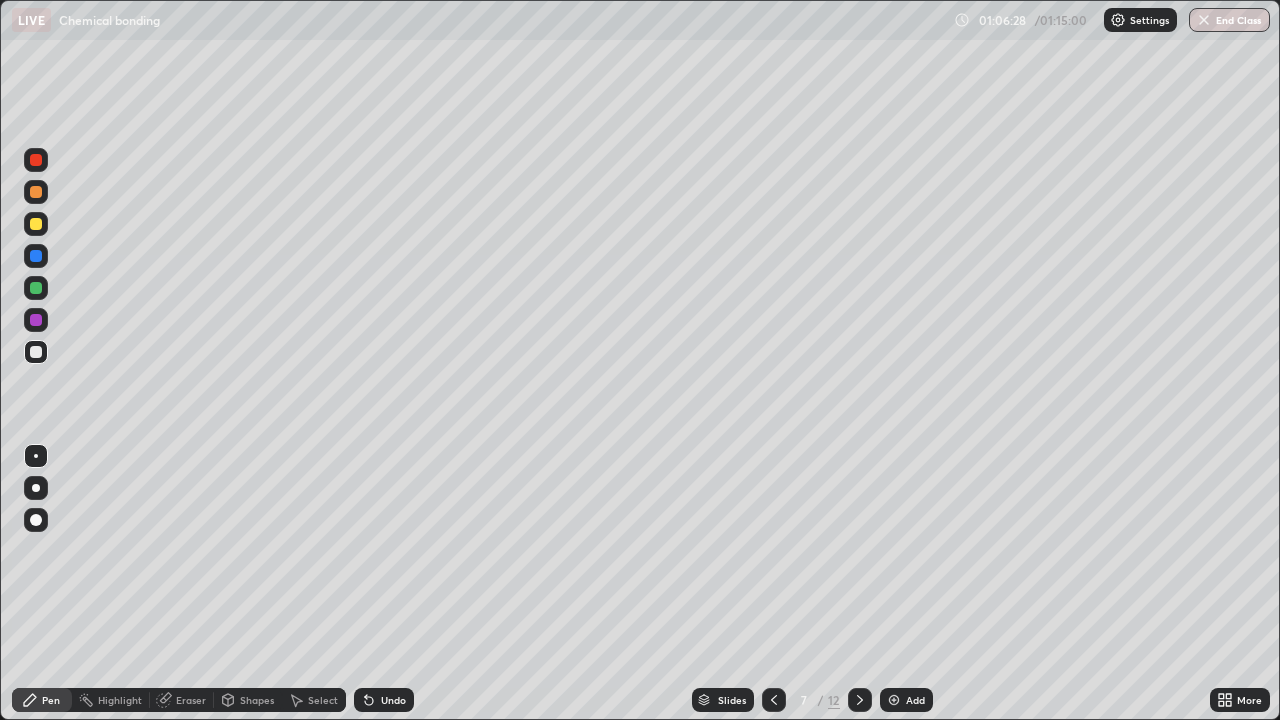 click 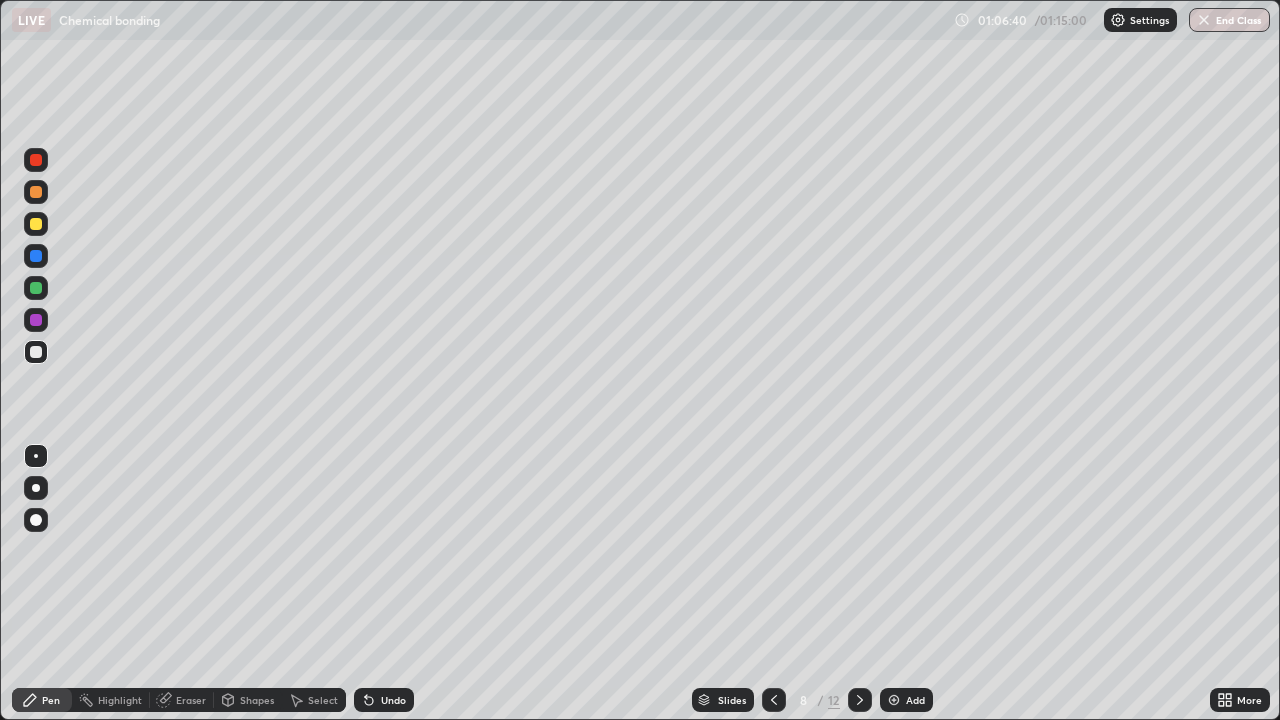 click on "Eraser" at bounding box center [182, 700] 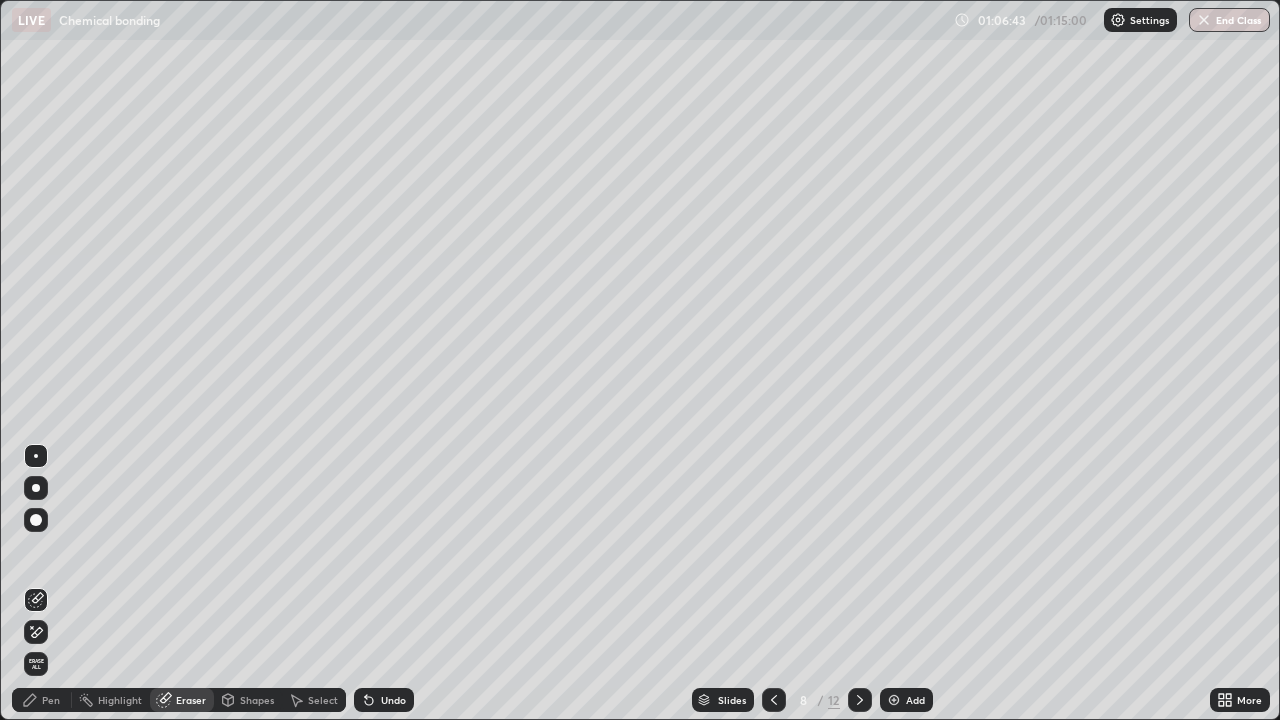 click on "Pen" at bounding box center (51, 700) 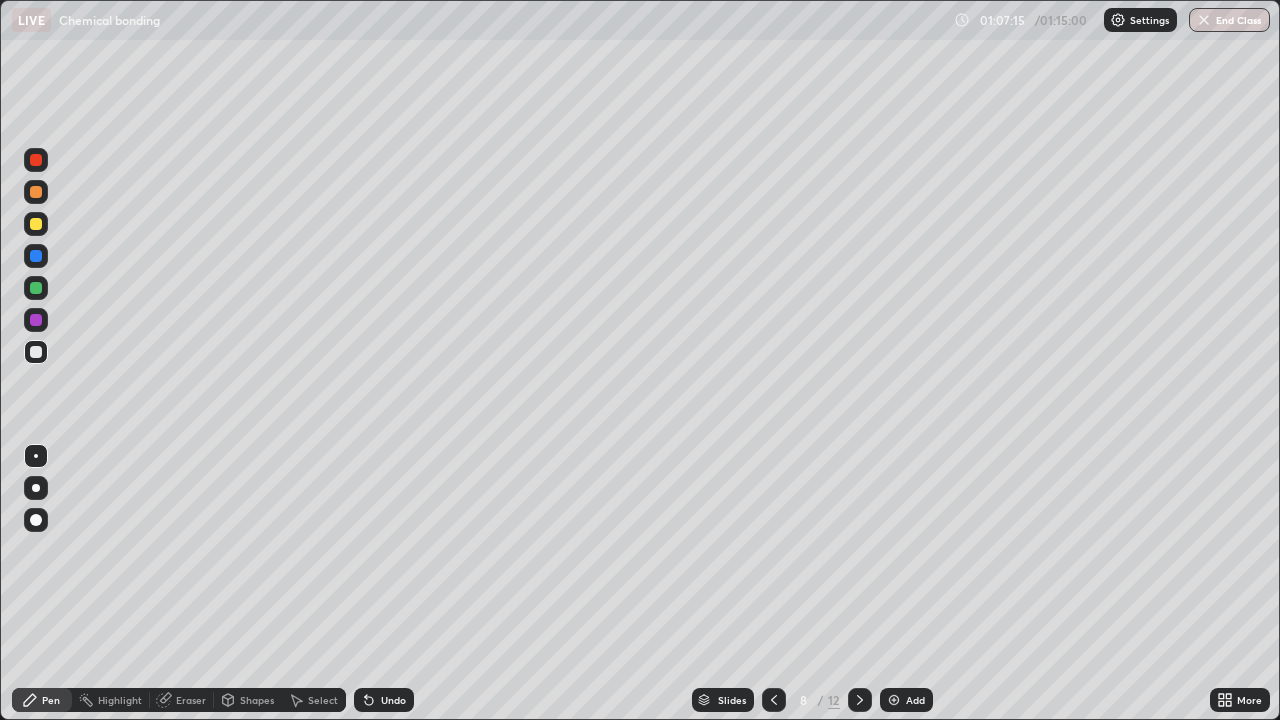 click 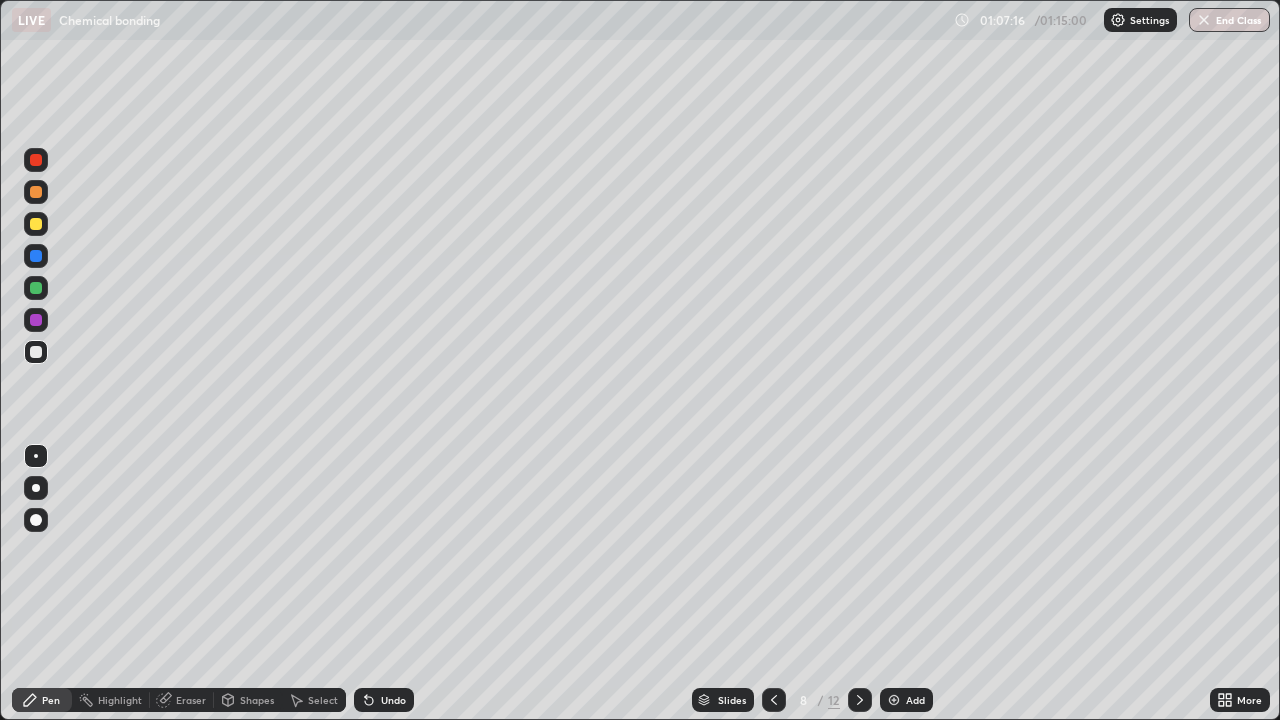 click 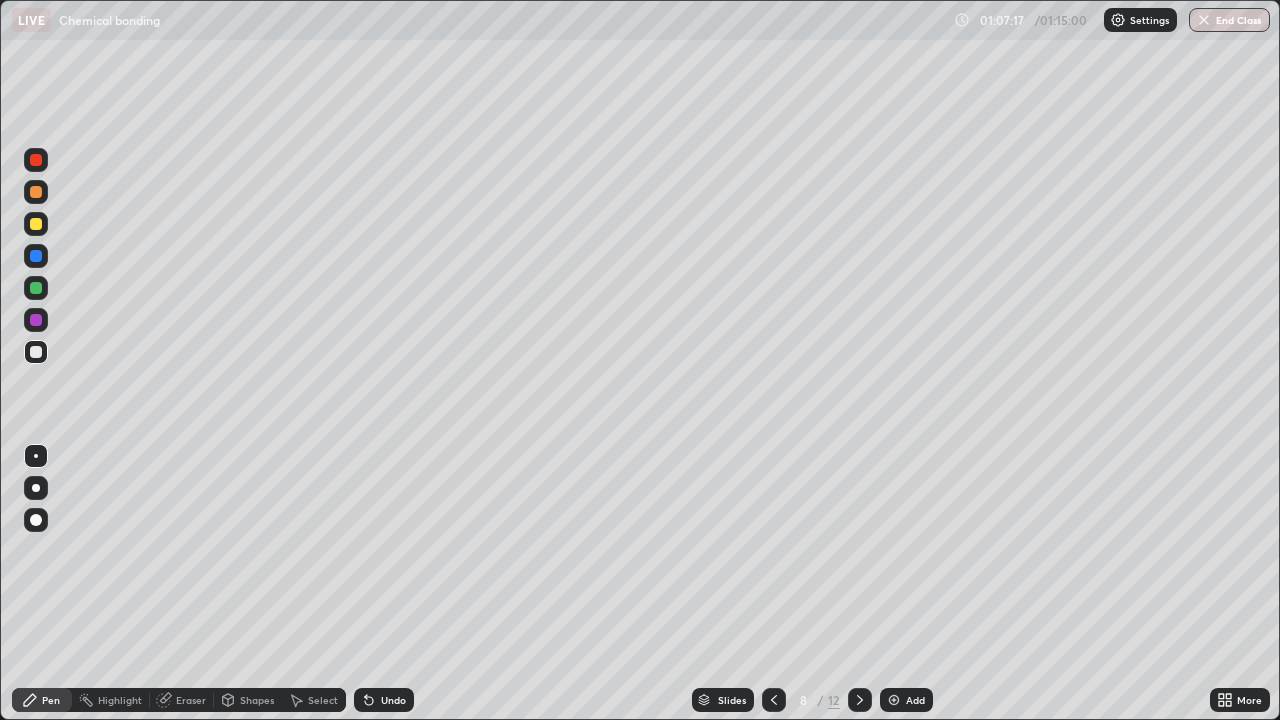click 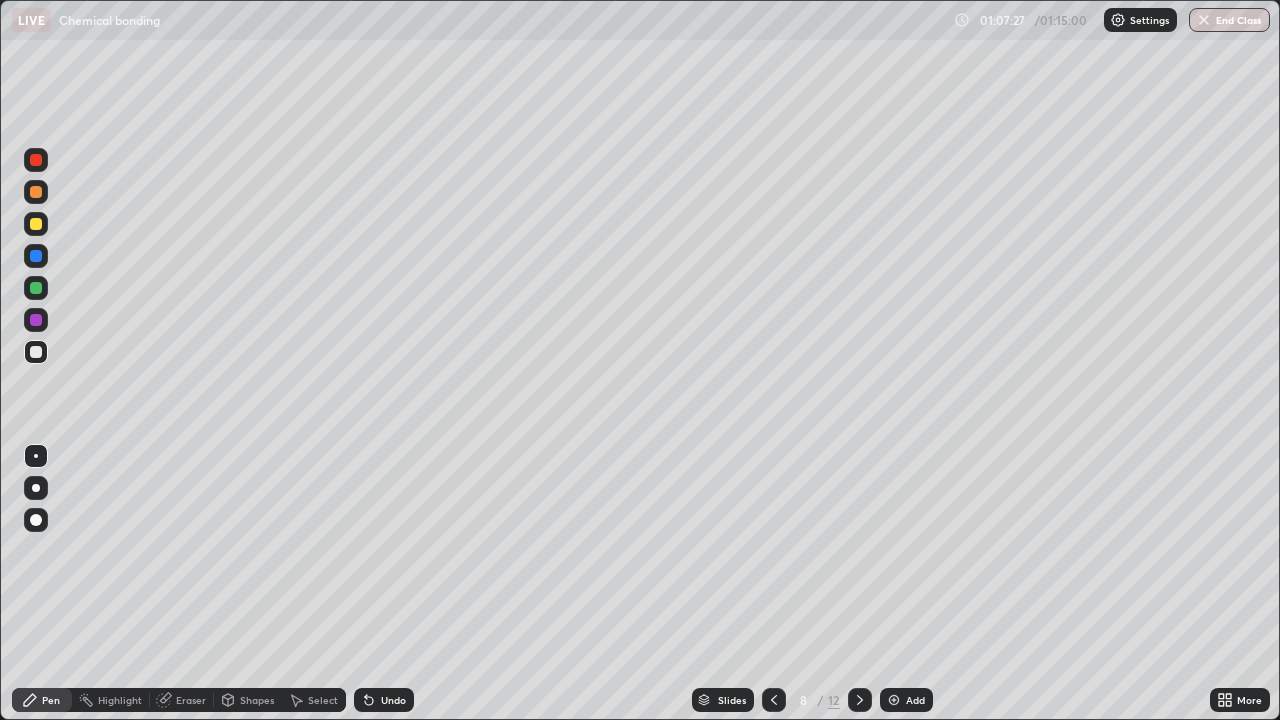 click on "Undo" at bounding box center (384, 700) 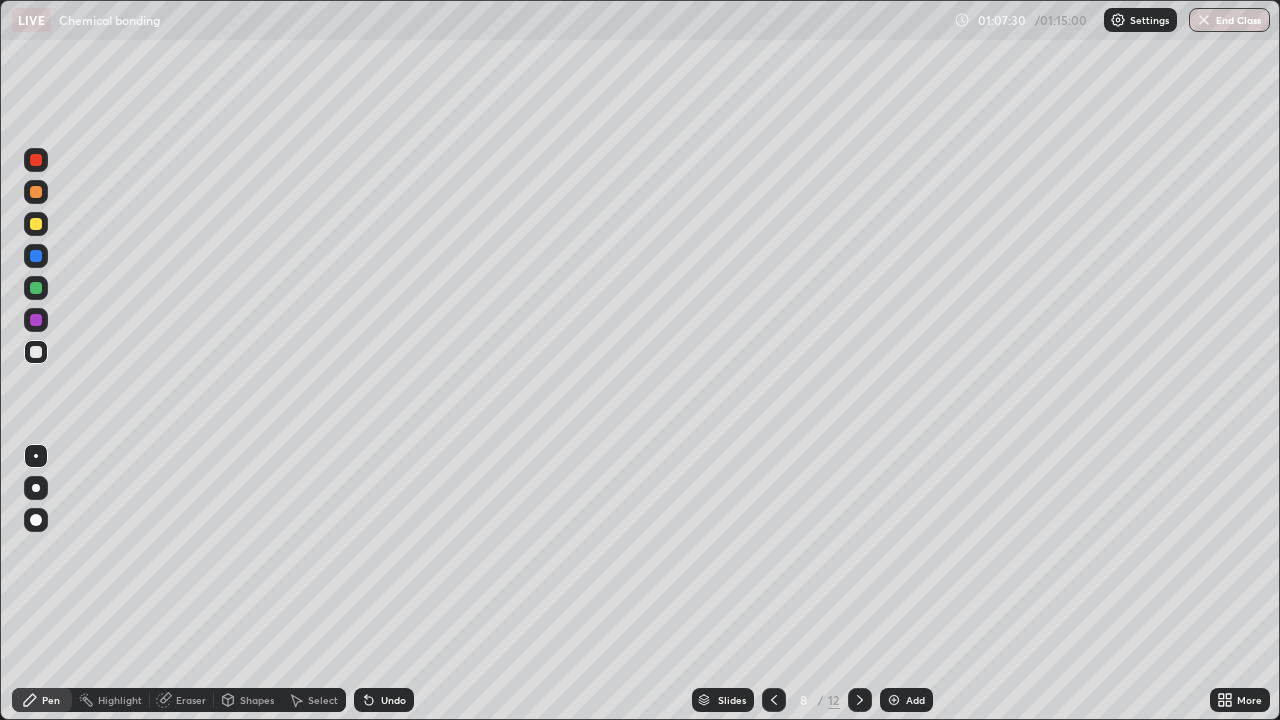 click on "Undo" at bounding box center [393, 700] 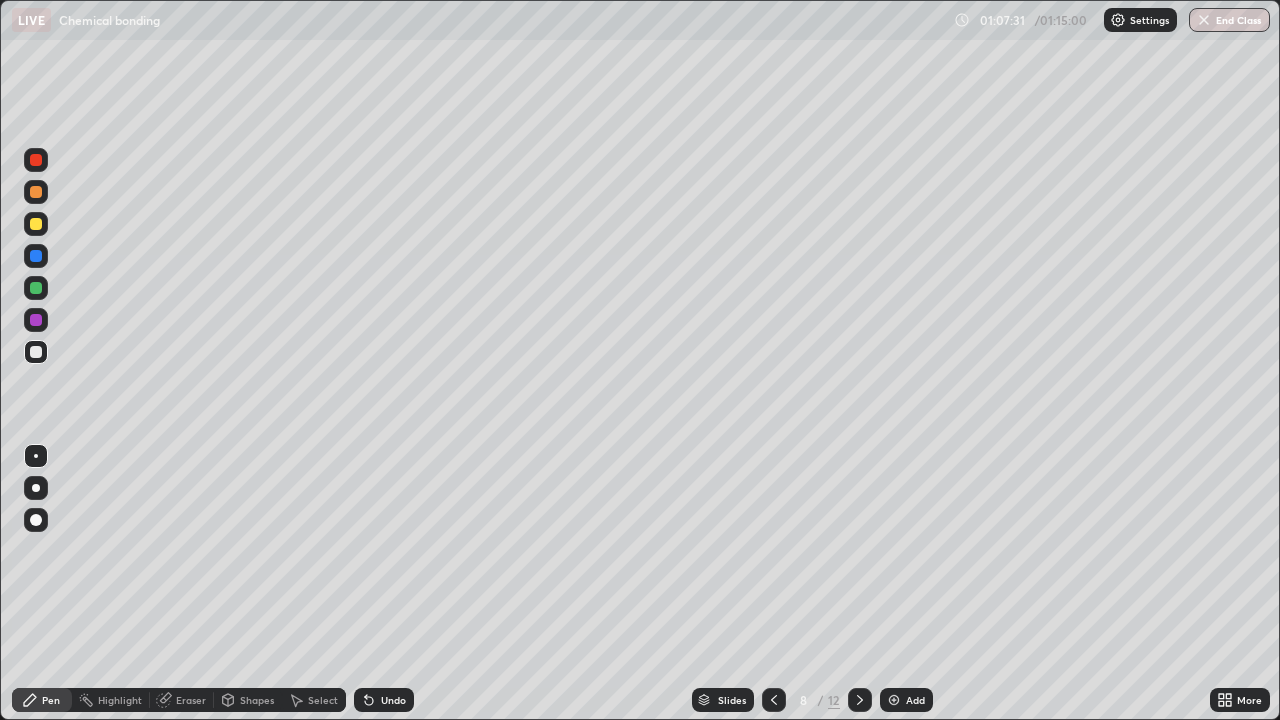 click on "Undo" at bounding box center (393, 700) 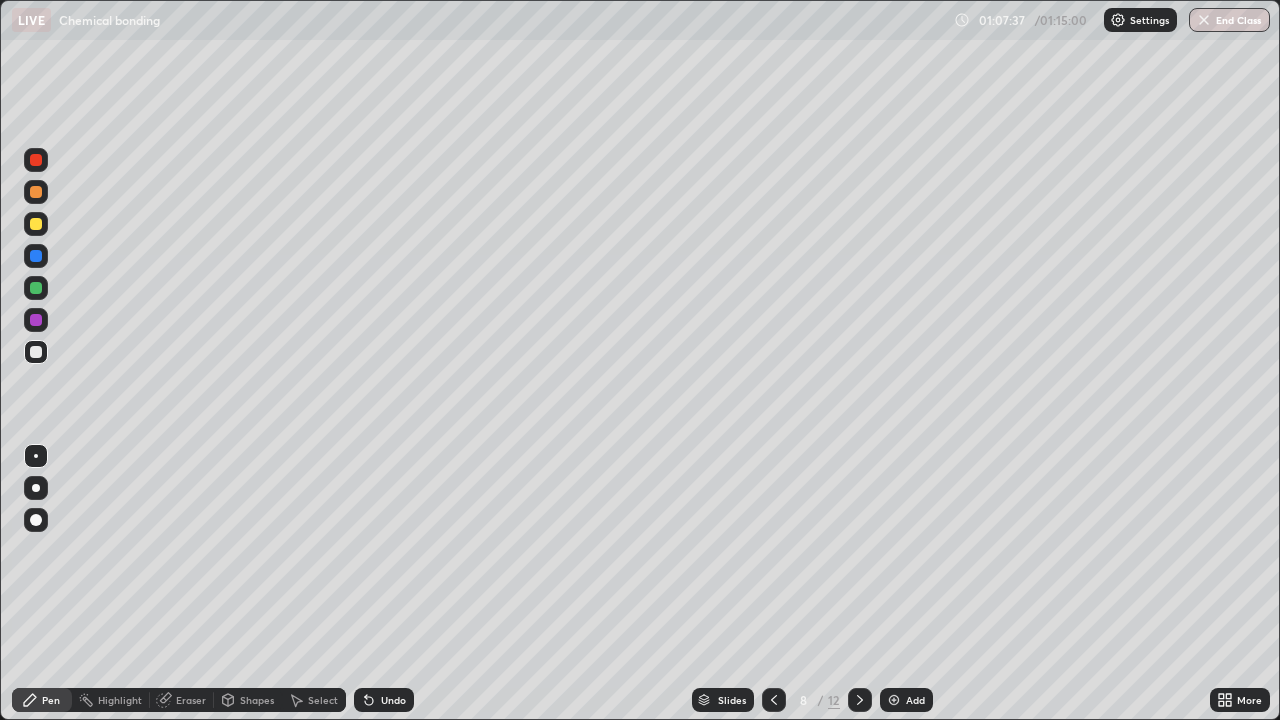 click at bounding box center [36, 288] 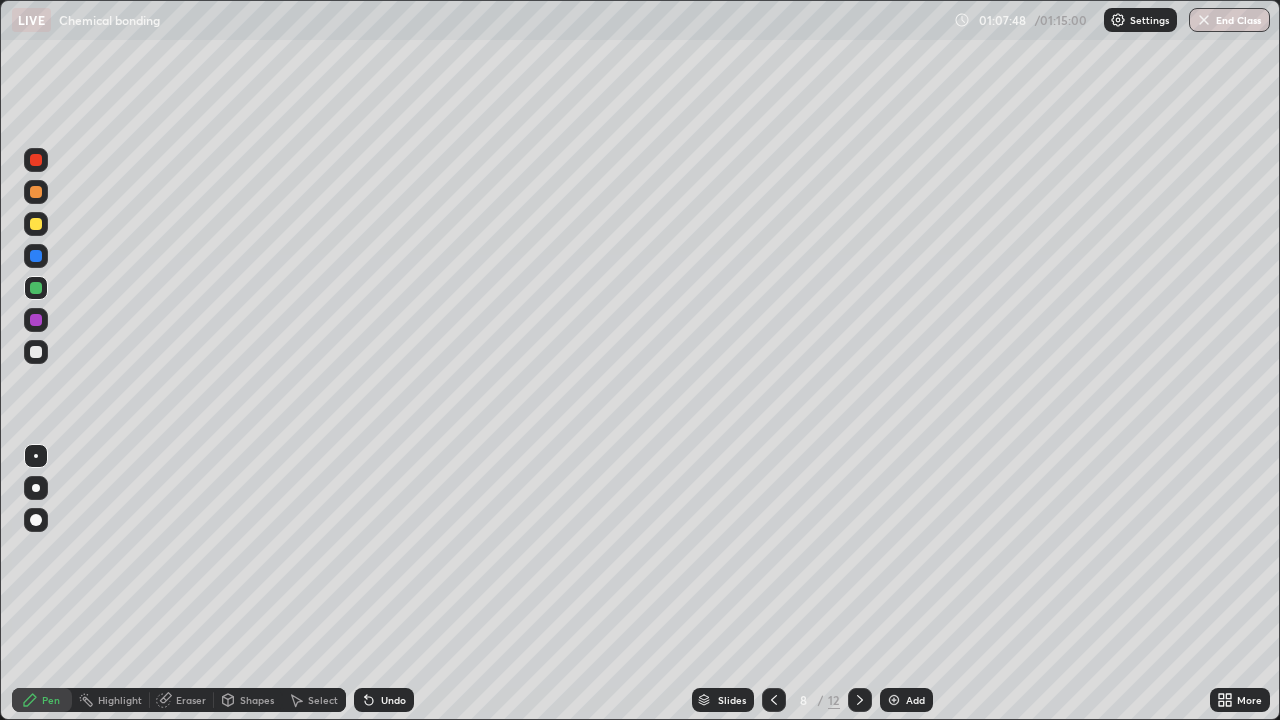 click on "Undo" at bounding box center (384, 700) 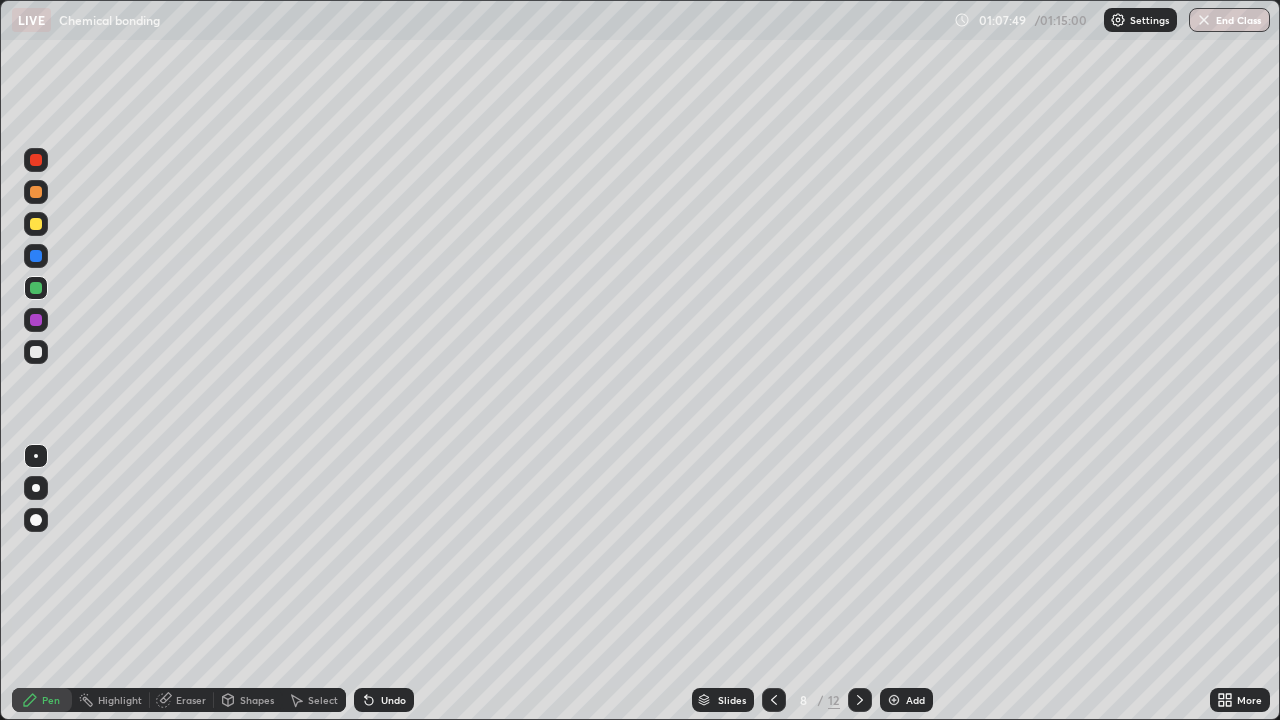 click on "Undo" at bounding box center [384, 700] 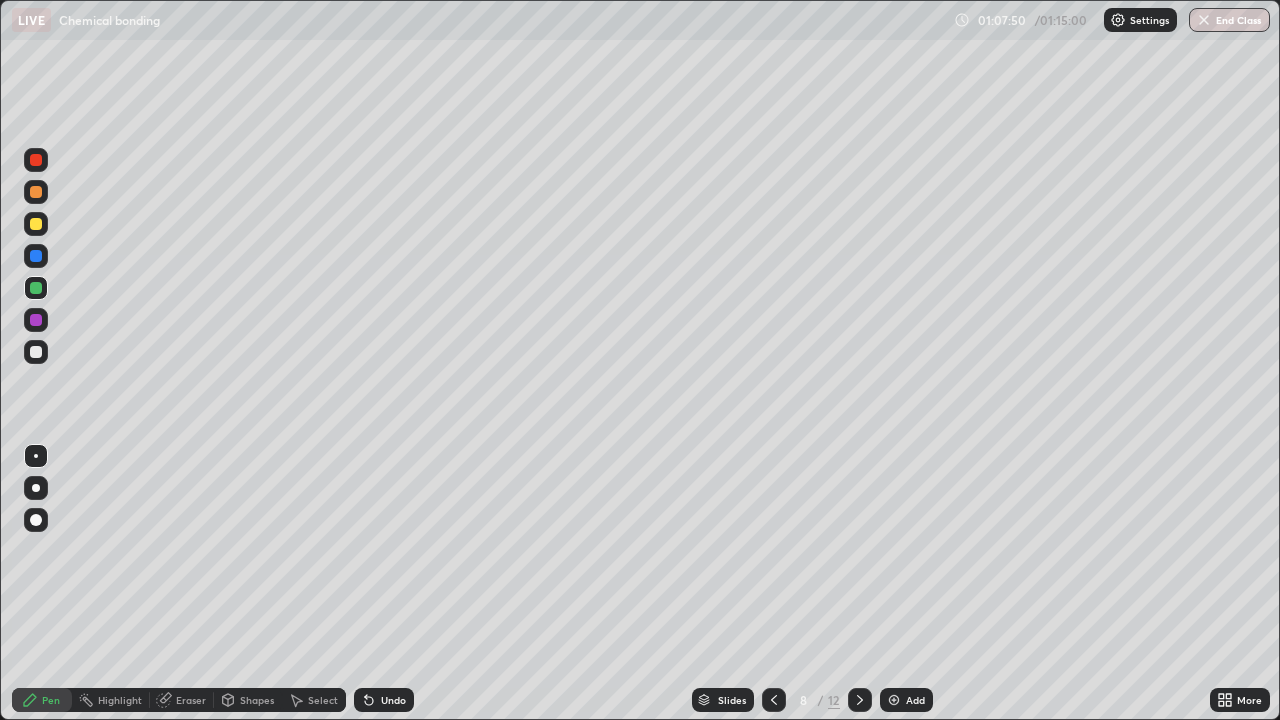 click on "Undo" at bounding box center [380, 700] 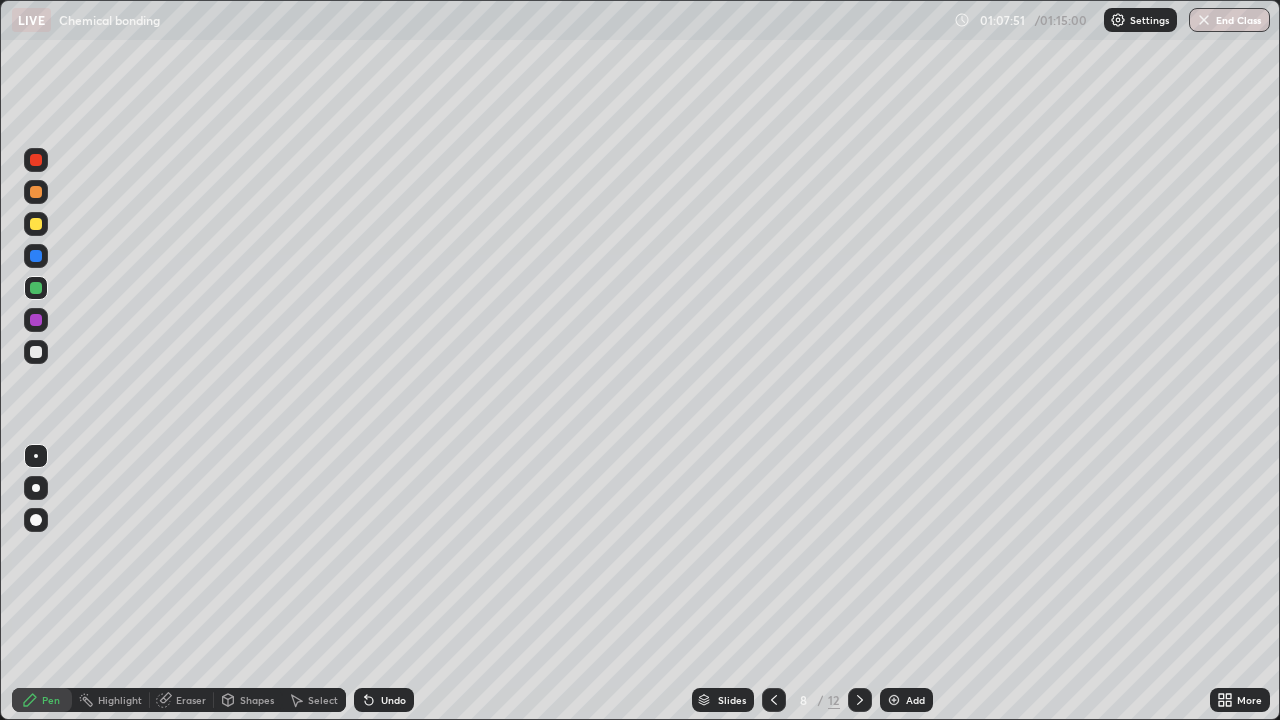 click on "Undo" at bounding box center [384, 700] 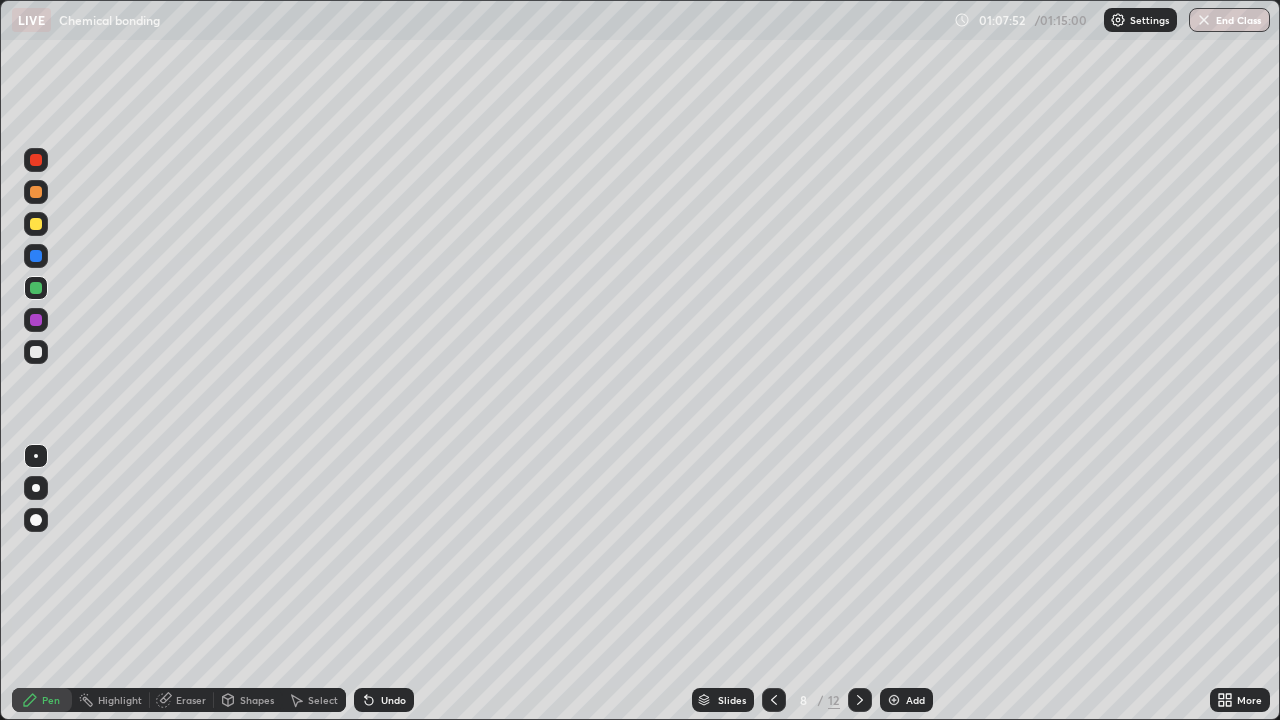 click on "Undo" at bounding box center (384, 700) 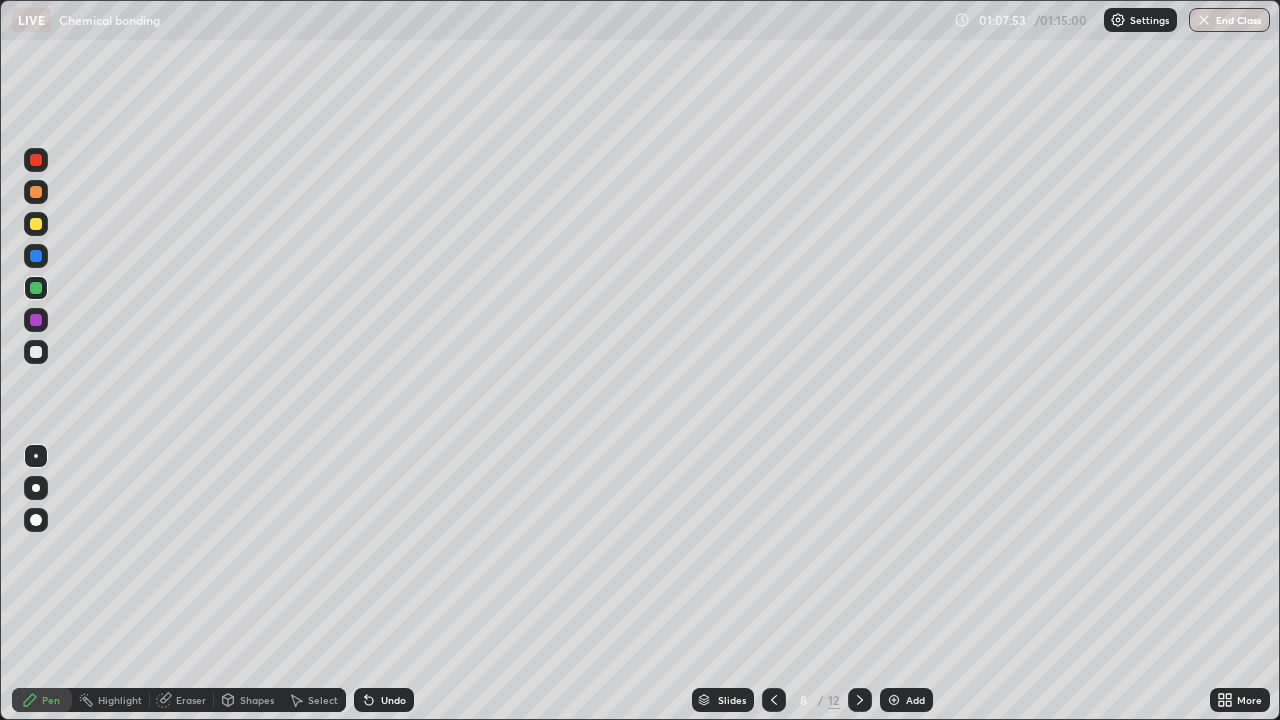 click on "Undo" at bounding box center [384, 700] 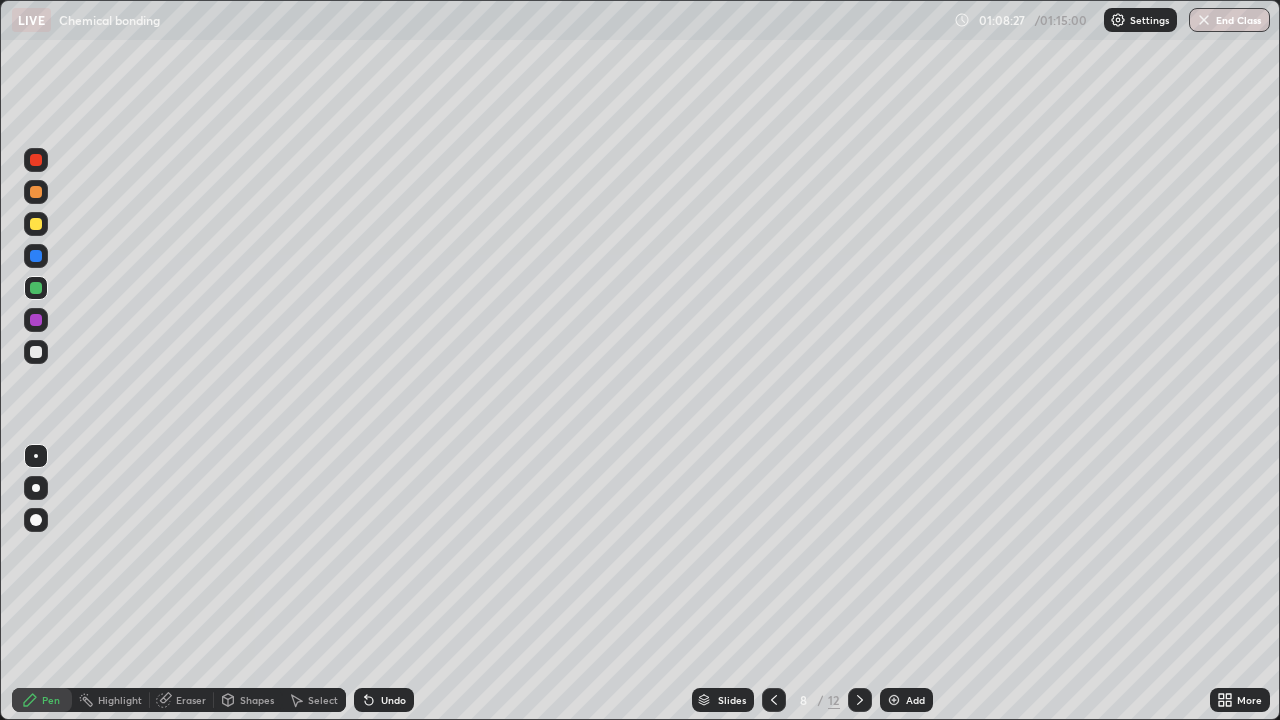 click 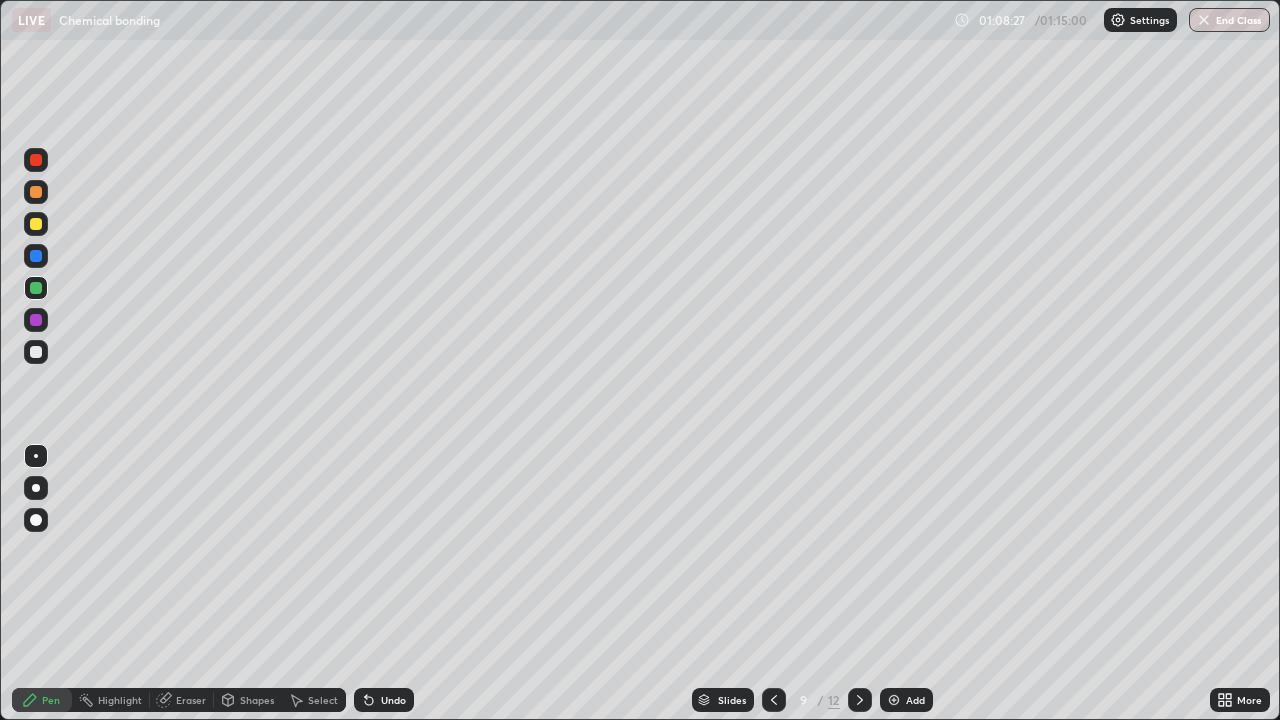 click at bounding box center (860, 700) 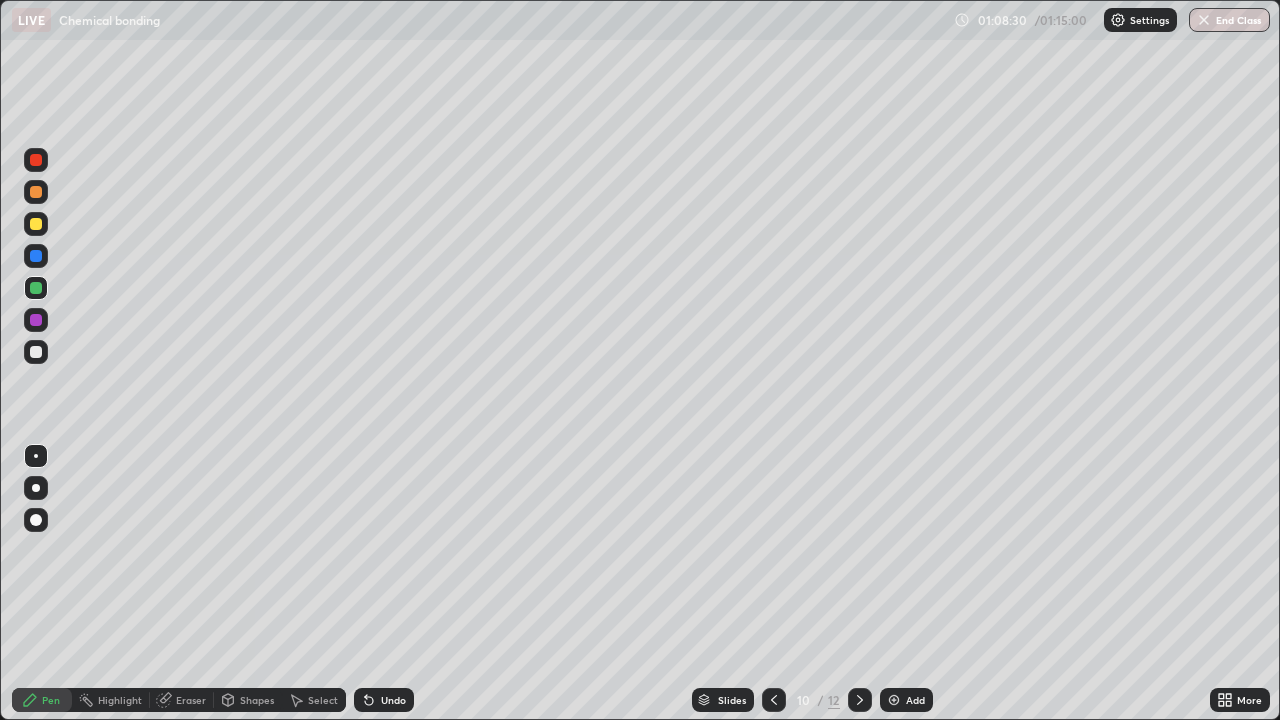 click 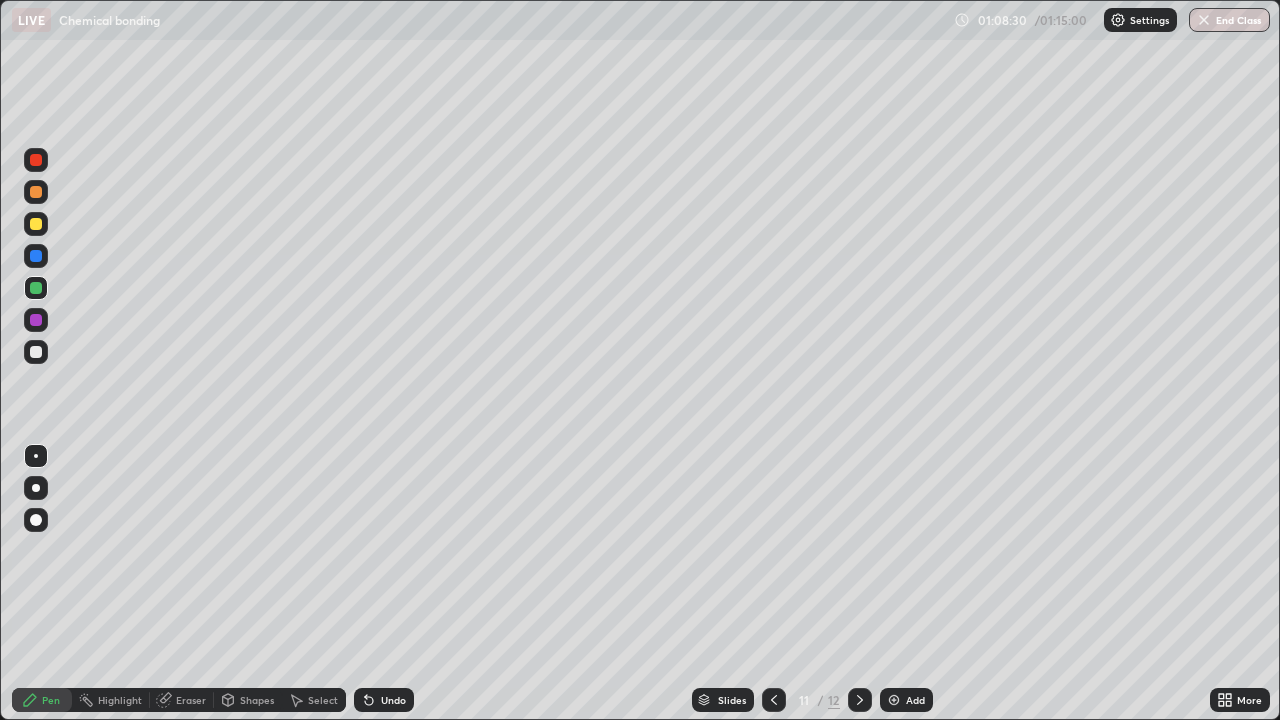 click 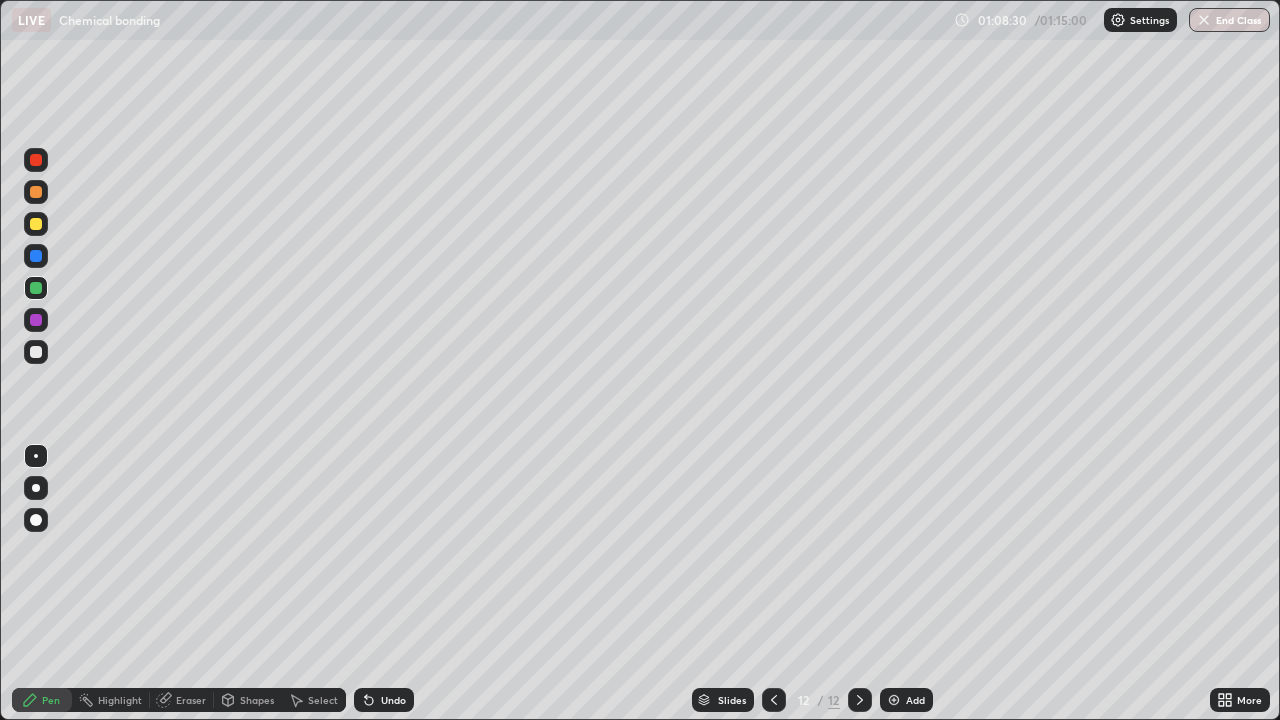 click 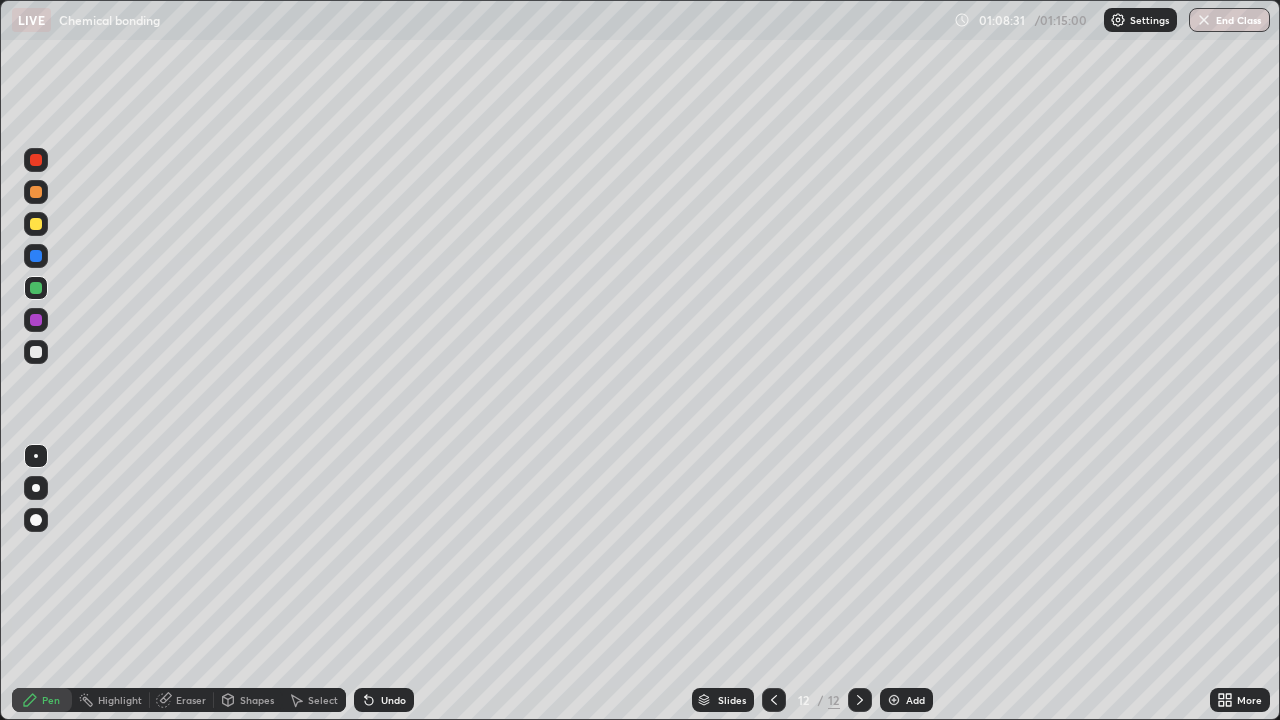 click 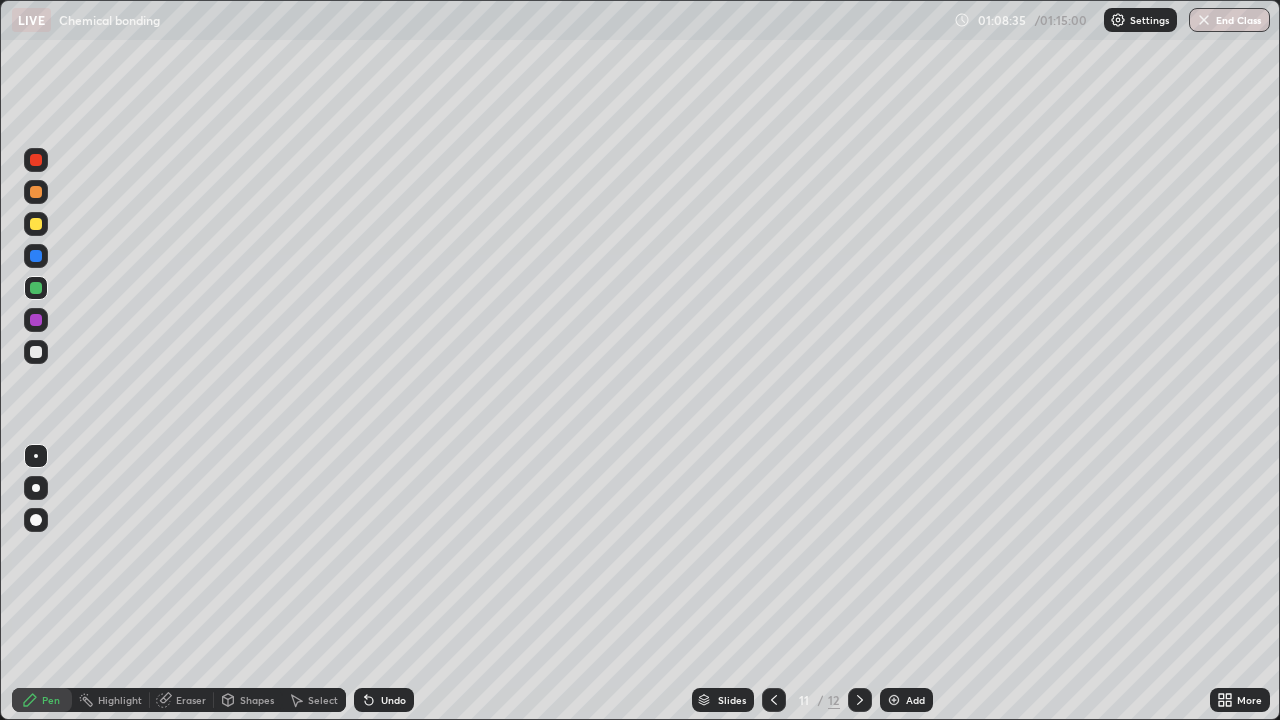click on "End Class" at bounding box center (1229, 20) 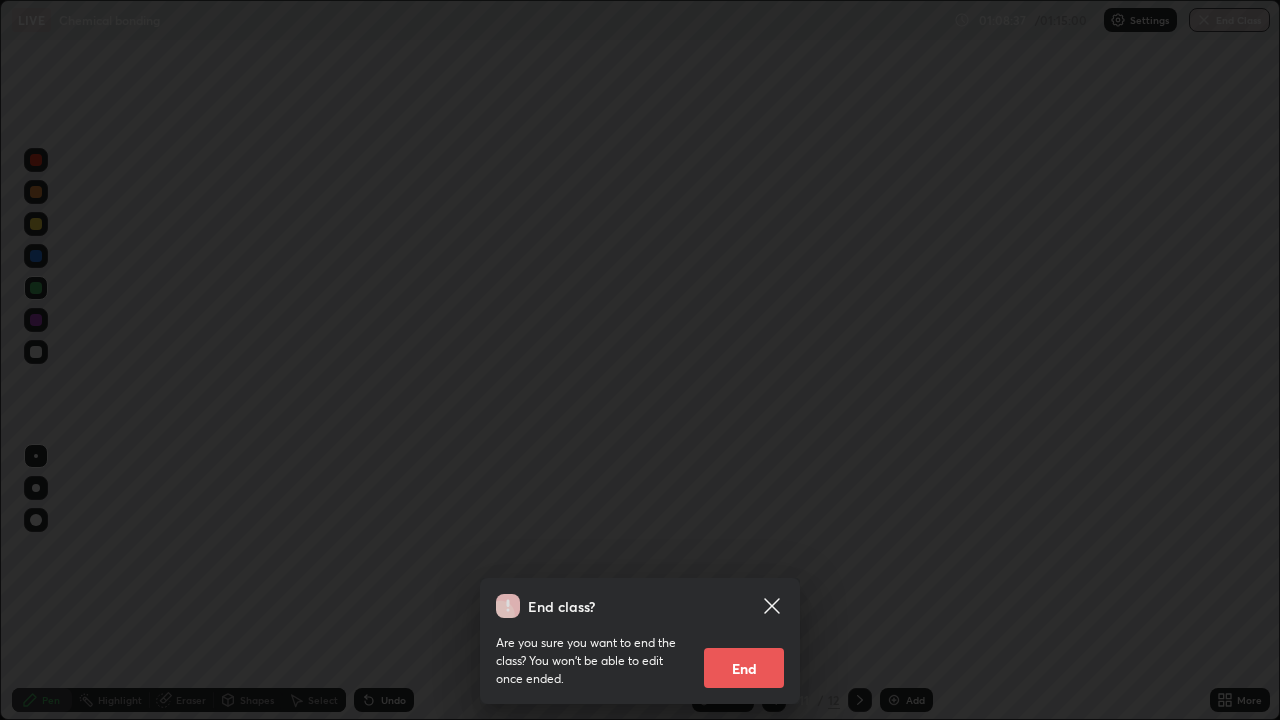 click on "End" at bounding box center (744, 668) 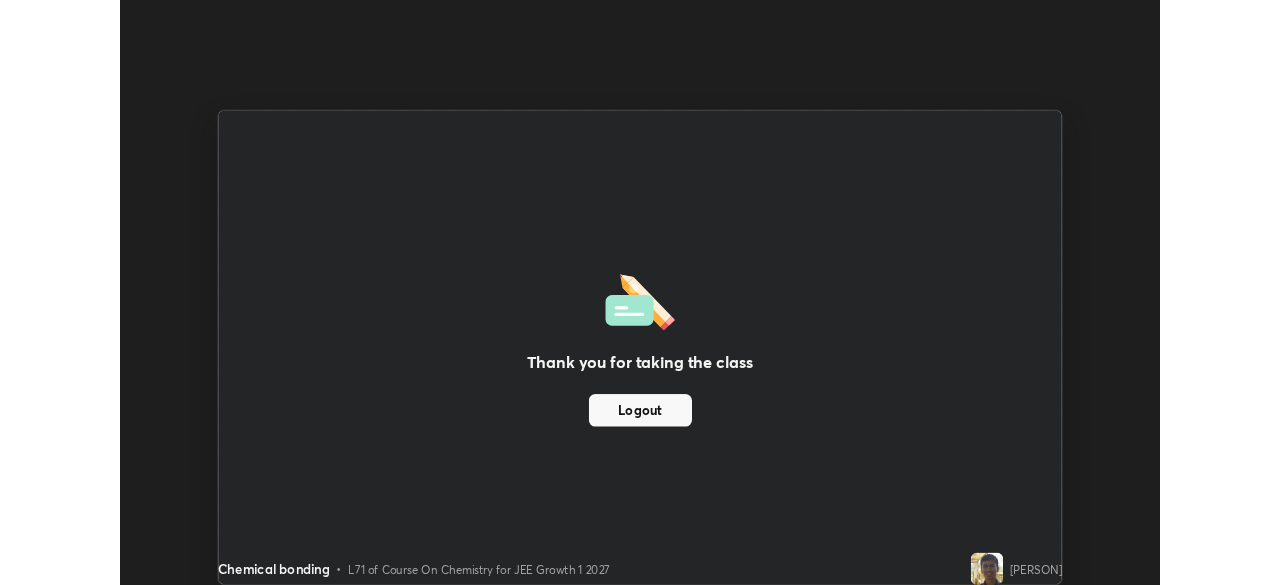 scroll, scrollTop: 585, scrollLeft: 1280, axis: both 